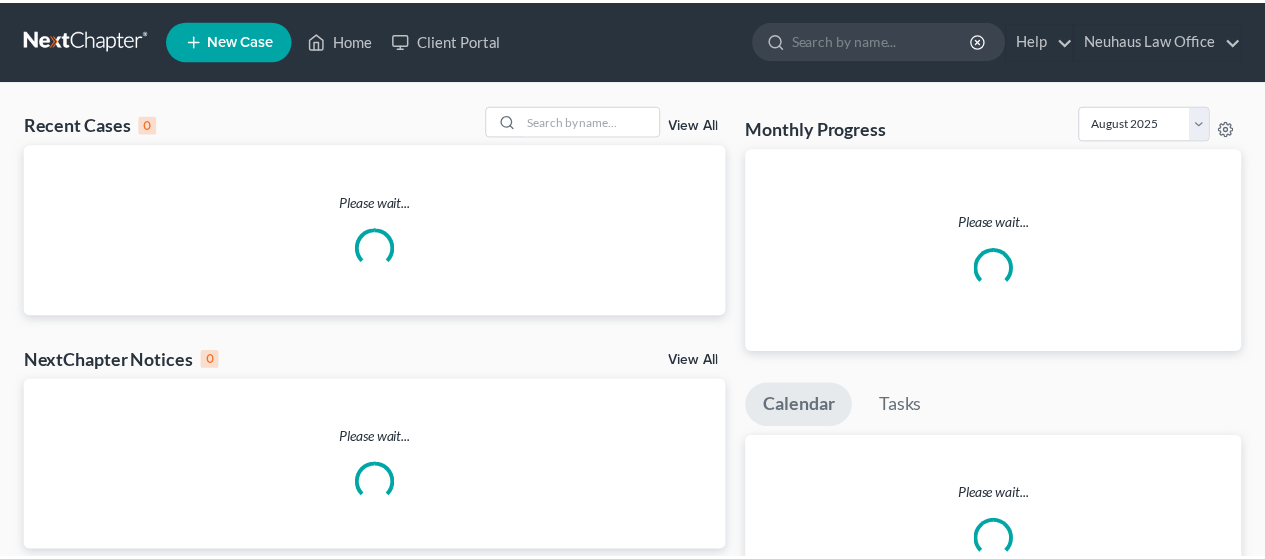 scroll, scrollTop: 0, scrollLeft: 0, axis: both 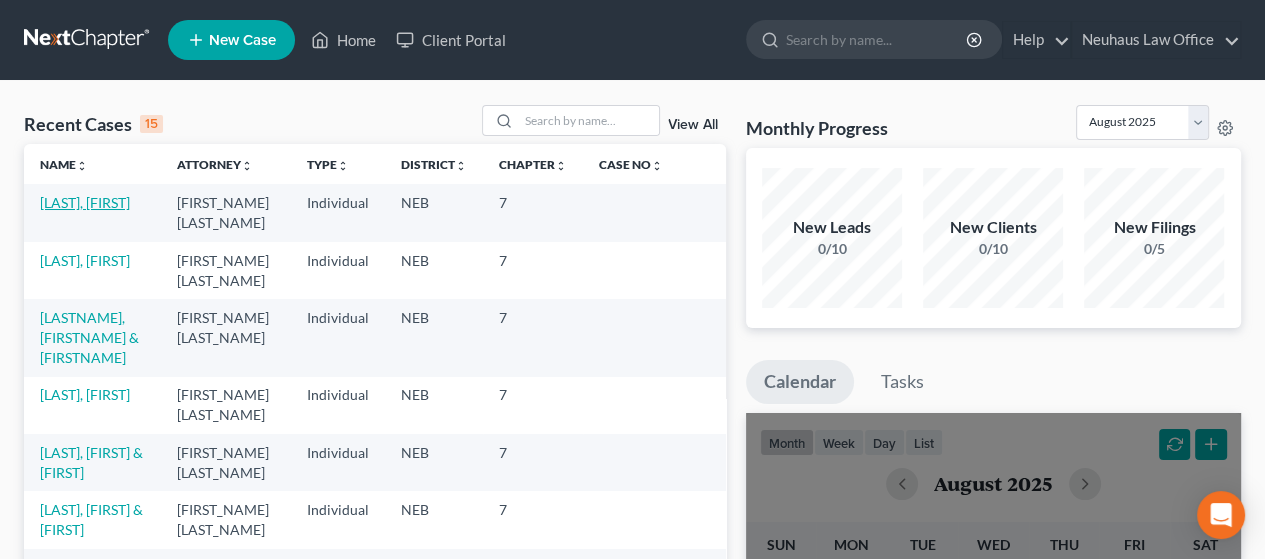 click on "[LAST], [FIRST]" at bounding box center [85, 202] 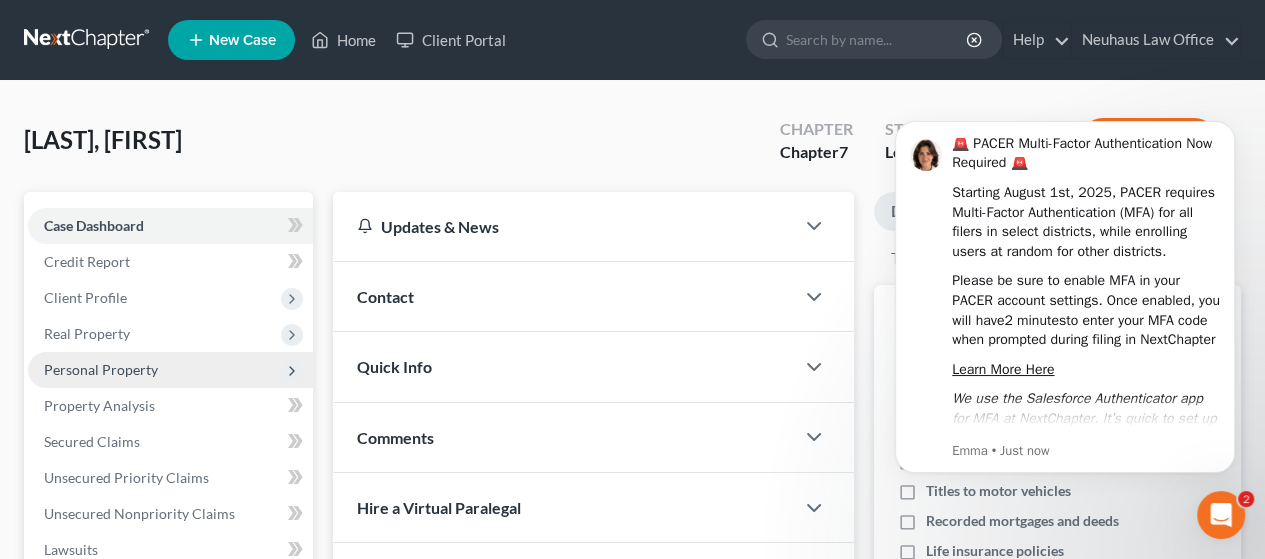scroll, scrollTop: 0, scrollLeft: 0, axis: both 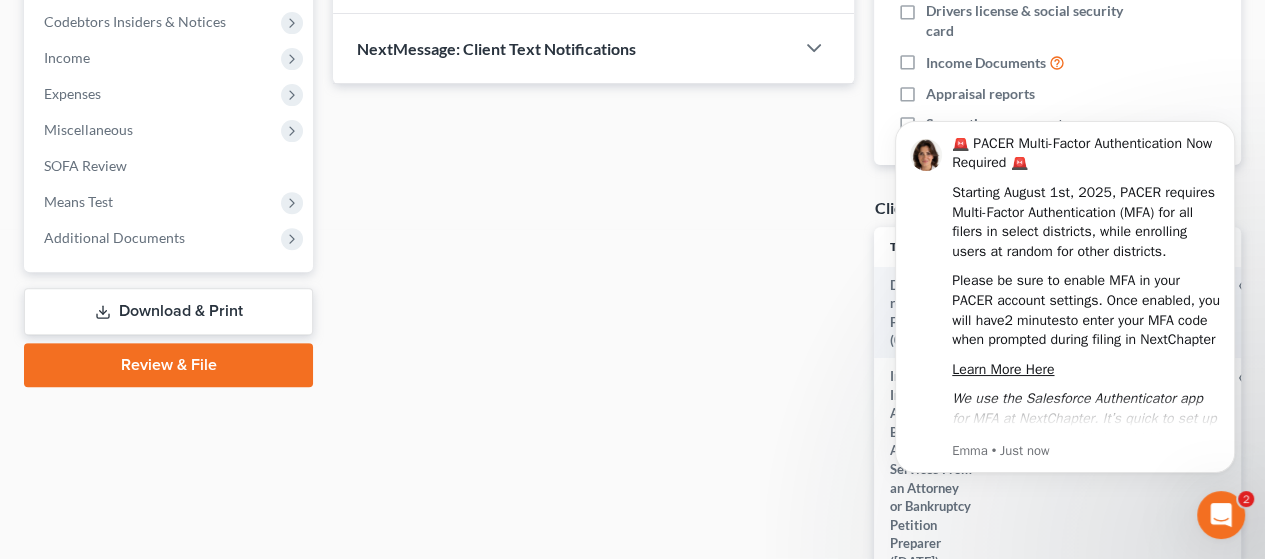 click on "Download & Print" at bounding box center [168, 311] 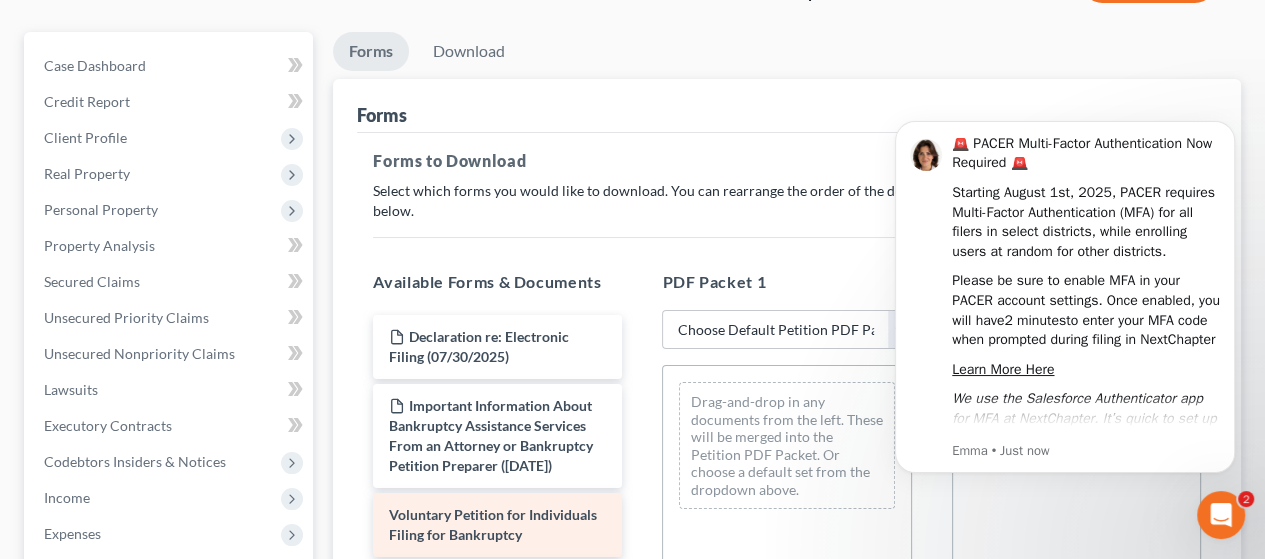 scroll, scrollTop: 400, scrollLeft: 0, axis: vertical 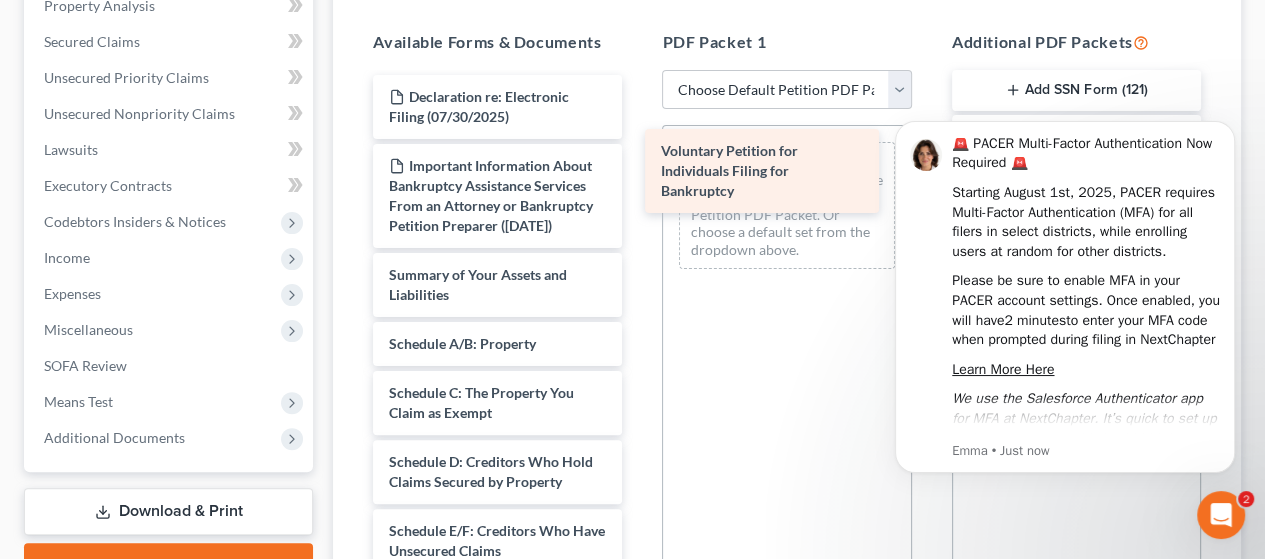 drag, startPoint x: 494, startPoint y: 310, endPoint x: 762, endPoint y: 162, distance: 306.1503 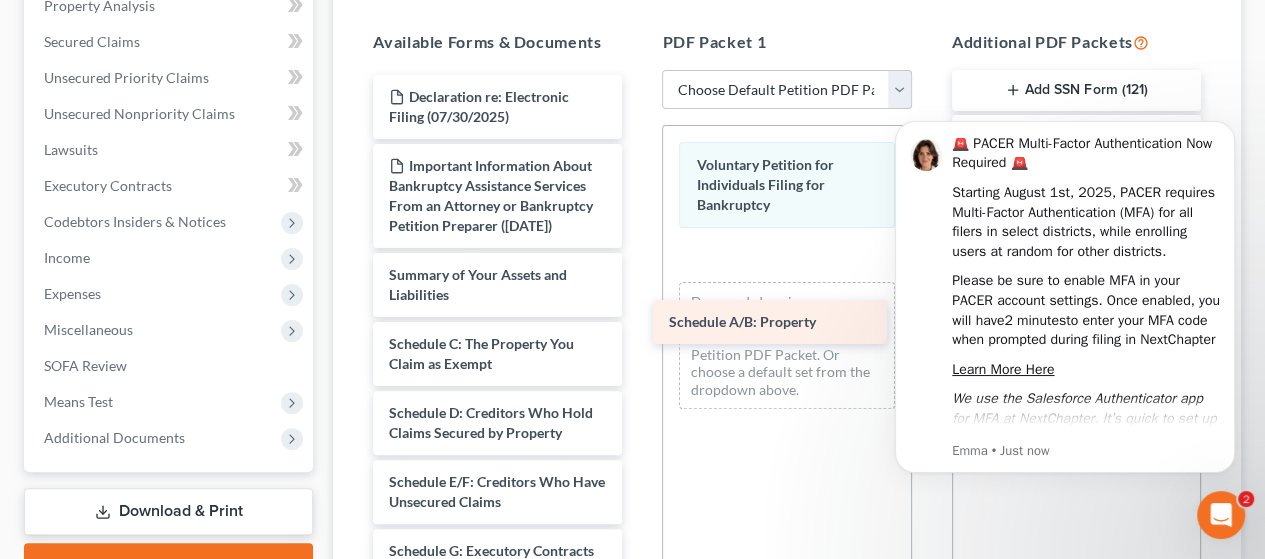 drag, startPoint x: 495, startPoint y: 359, endPoint x: 784, endPoint y: 255, distance: 307.14328 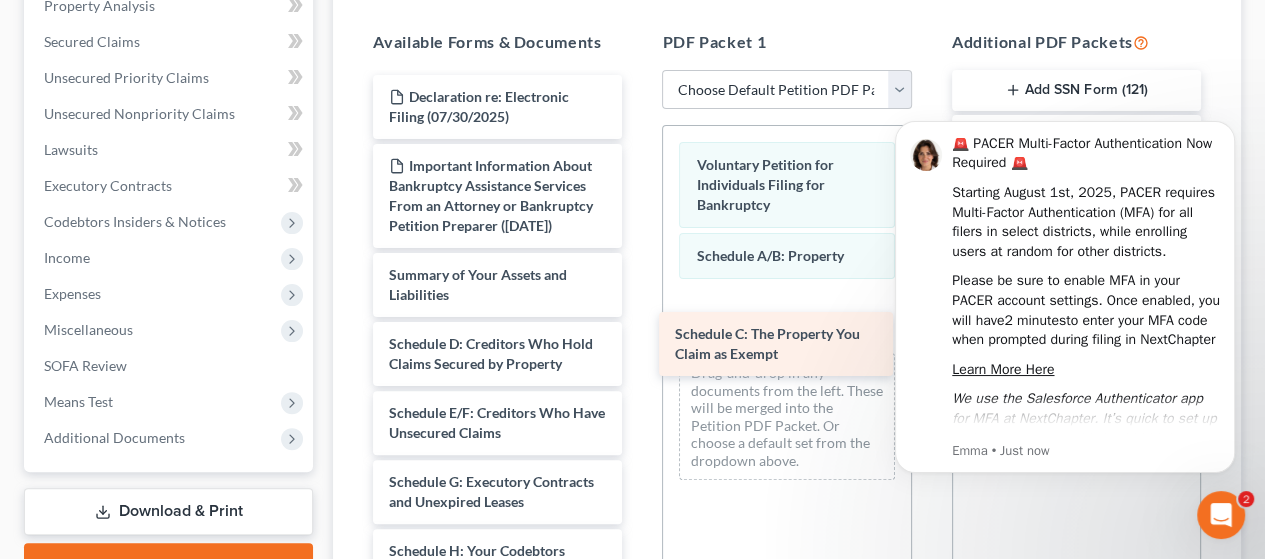 drag, startPoint x: 515, startPoint y: 369, endPoint x: 800, endPoint y: 320, distance: 289.1816 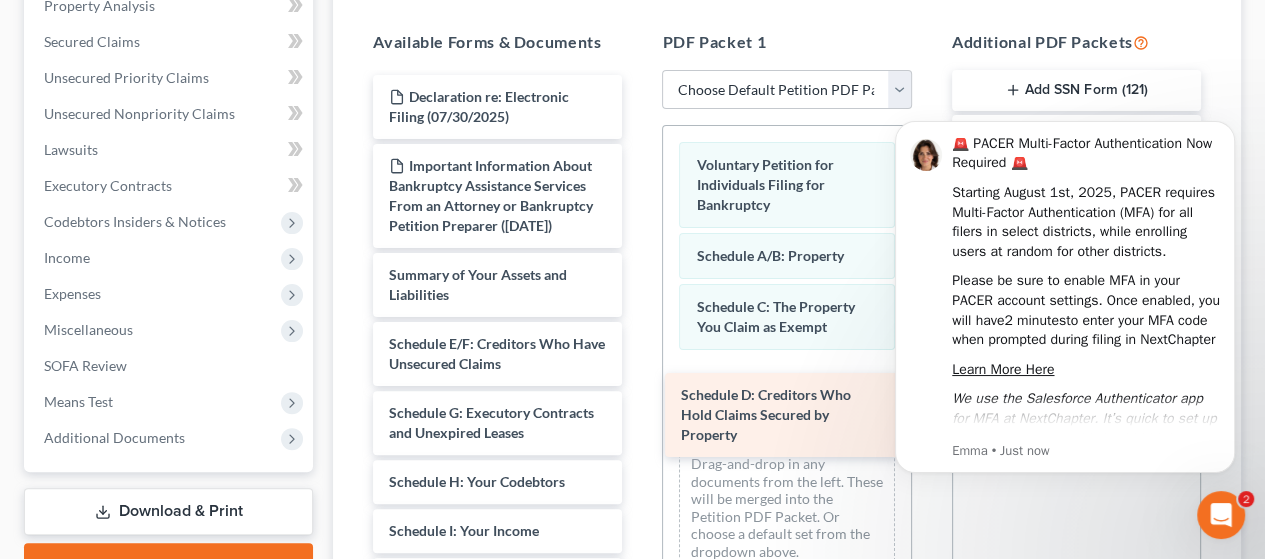drag, startPoint x: 519, startPoint y: 380, endPoint x: 816, endPoint y: 413, distance: 298.8277 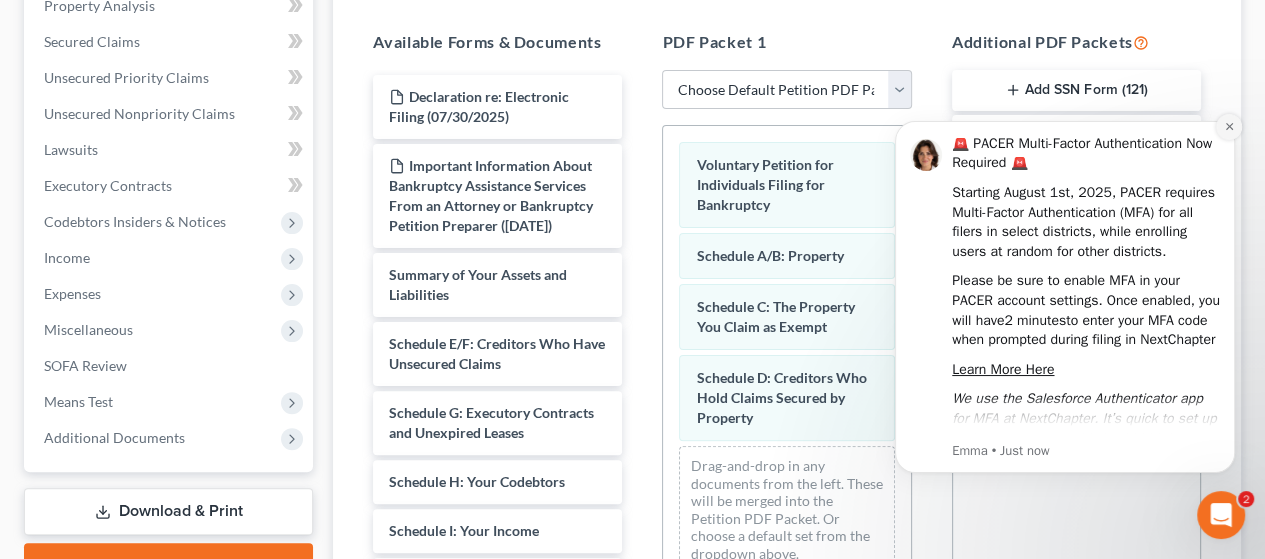 click at bounding box center (1229, 127) 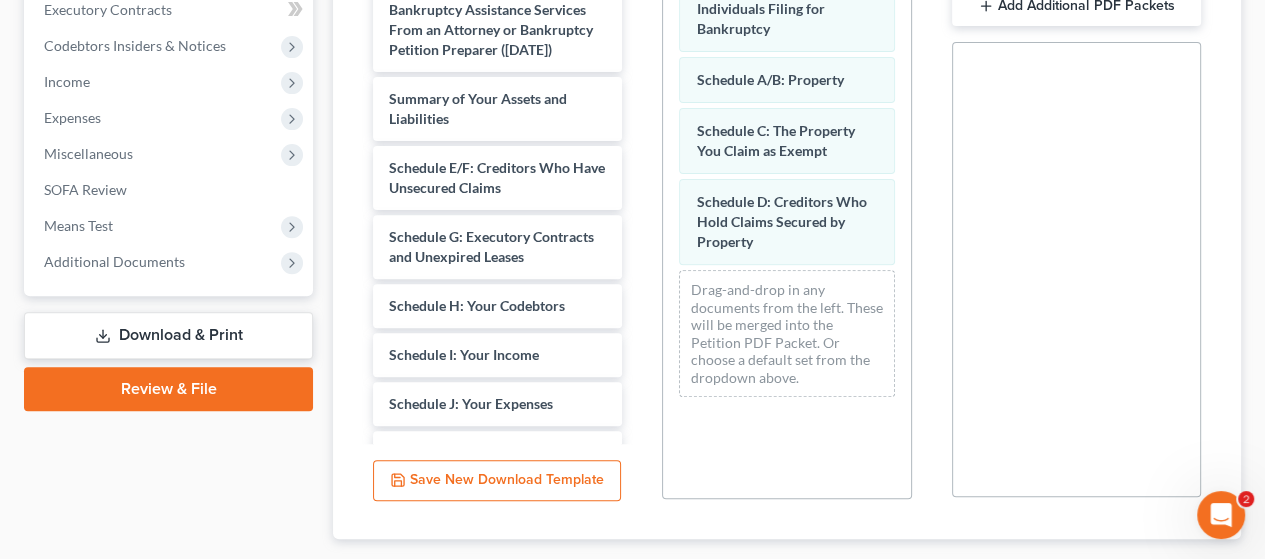 scroll, scrollTop: 600, scrollLeft: 0, axis: vertical 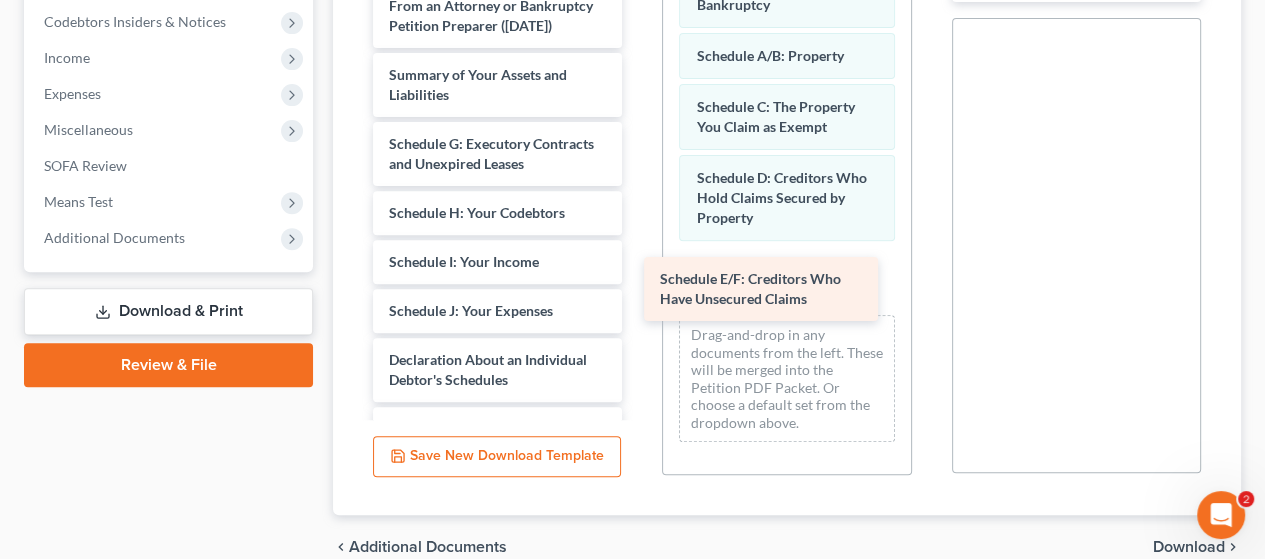 drag, startPoint x: 491, startPoint y: 156, endPoint x: 760, endPoint y: 271, distance: 292.55084 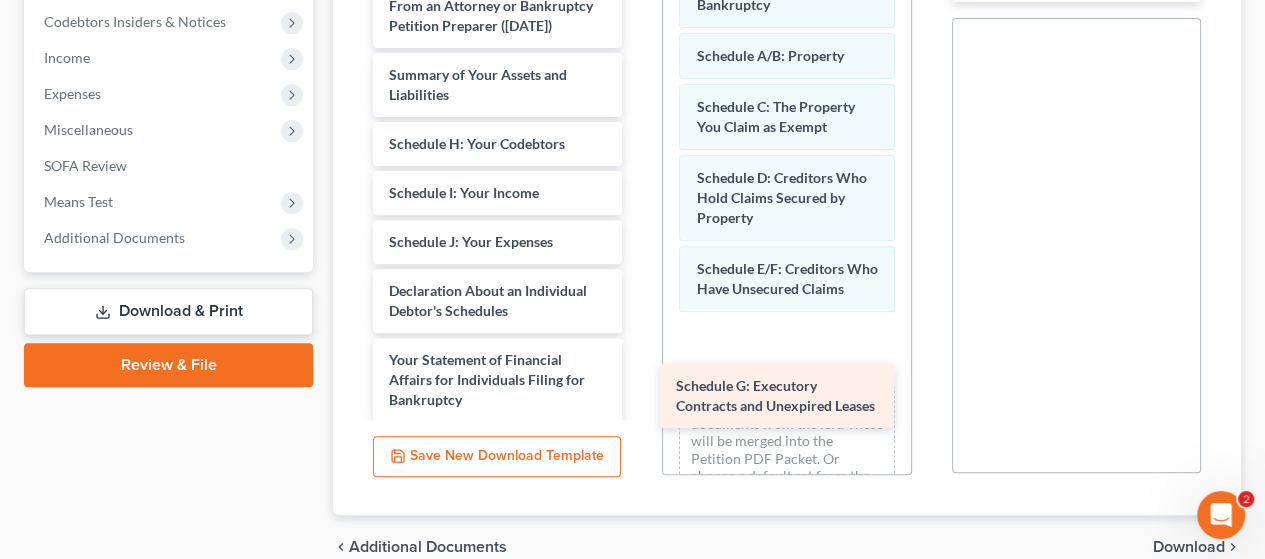 drag, startPoint x: 471, startPoint y: 159, endPoint x: 740, endPoint y: 340, distance: 324.22522 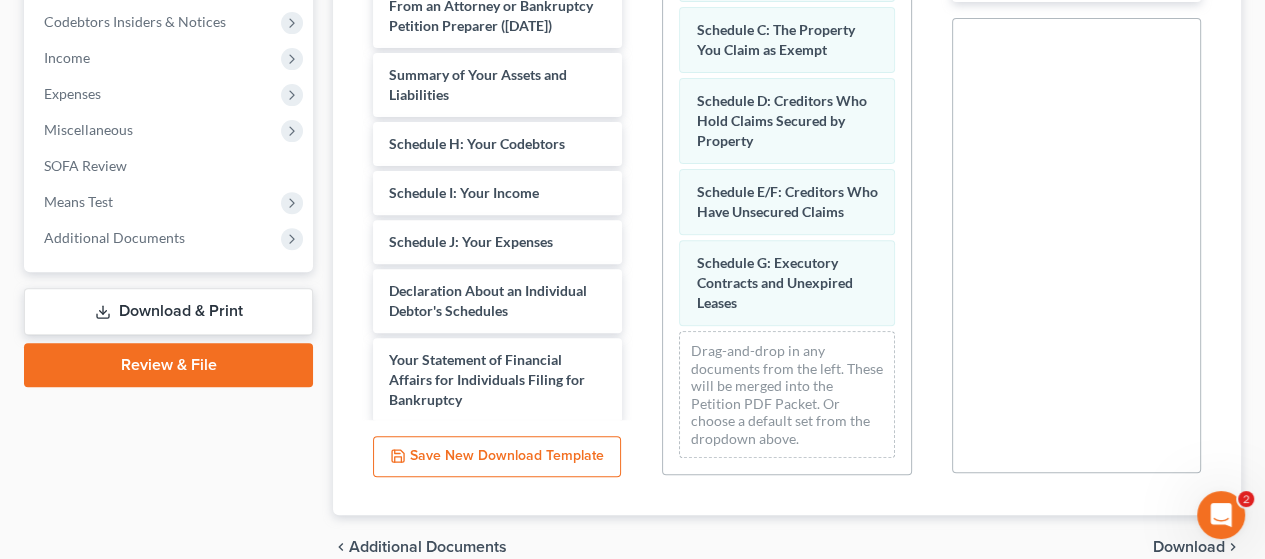 scroll, scrollTop: 93, scrollLeft: 0, axis: vertical 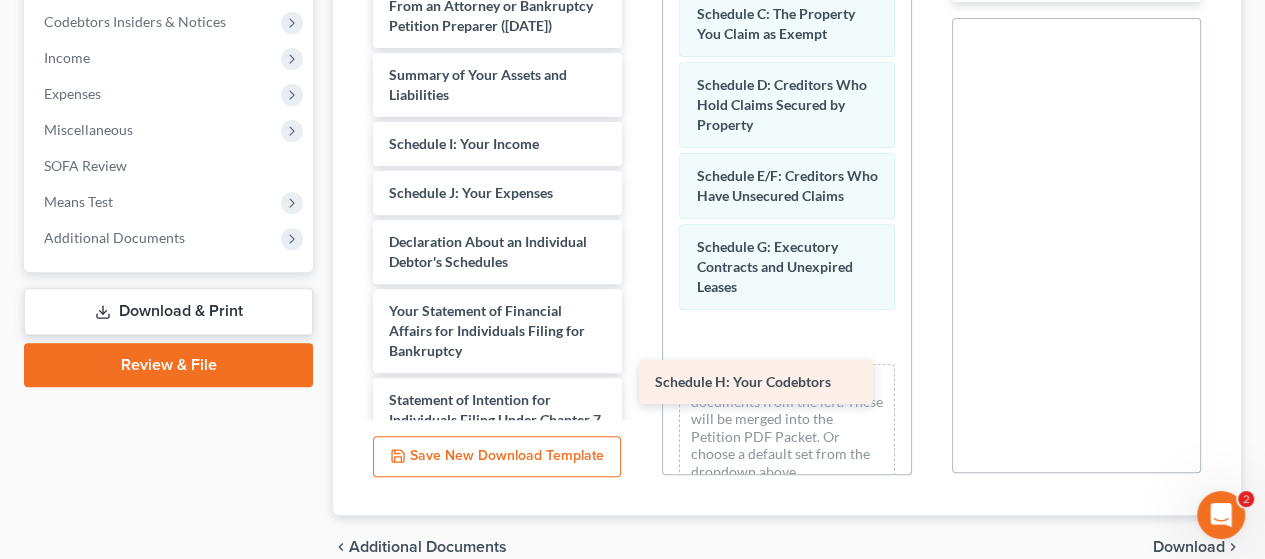 drag, startPoint x: 466, startPoint y: 143, endPoint x: 740, endPoint y: 329, distance: 331.16763 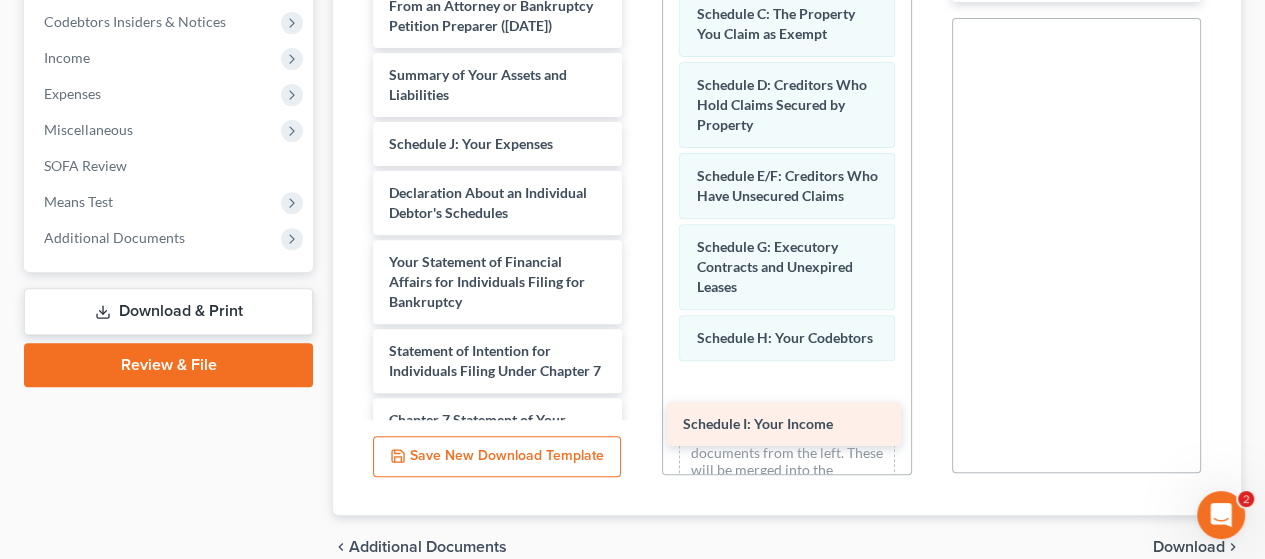 drag, startPoint x: 447, startPoint y: 153, endPoint x: 721, endPoint y: 423, distance: 384.67648 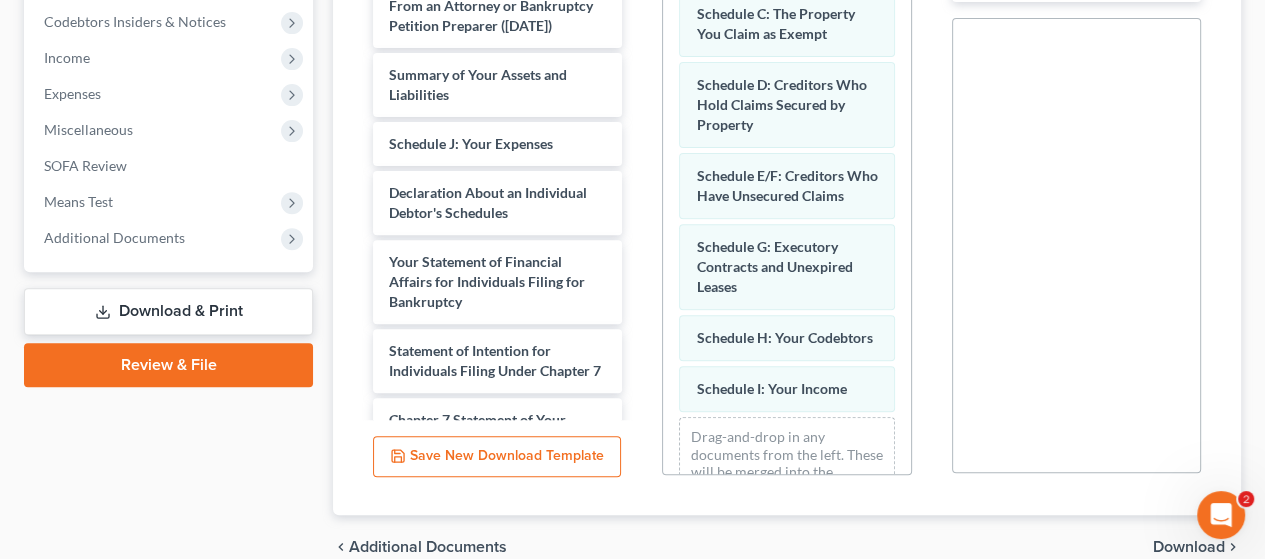 scroll, scrollTop: 214, scrollLeft: 0, axis: vertical 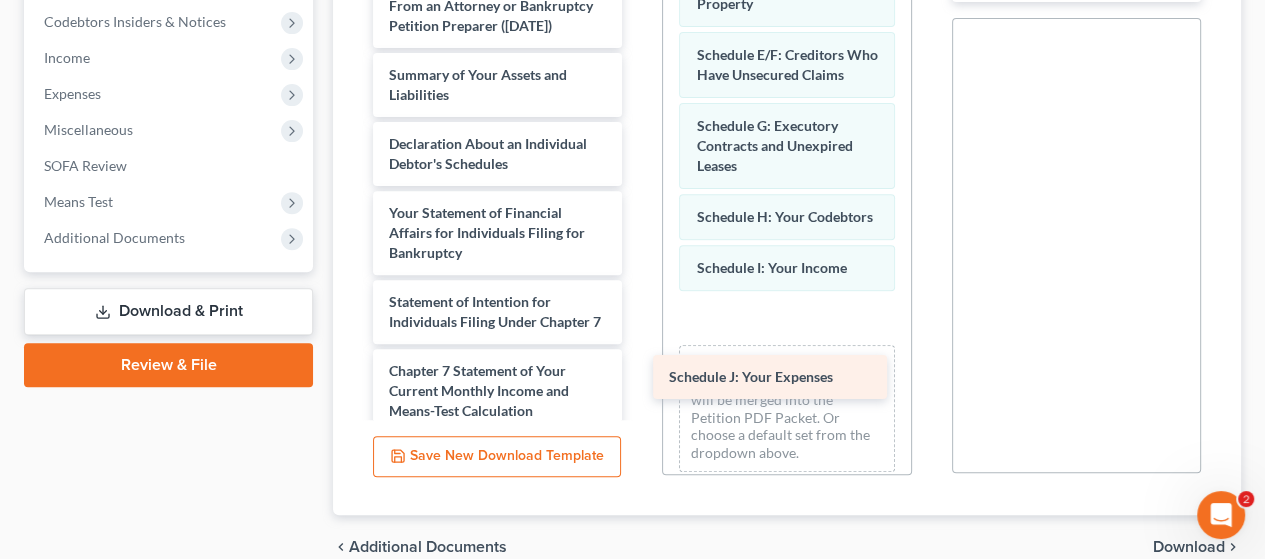 drag, startPoint x: 427, startPoint y: 162, endPoint x: 706, endPoint y: 377, distance: 352.23004 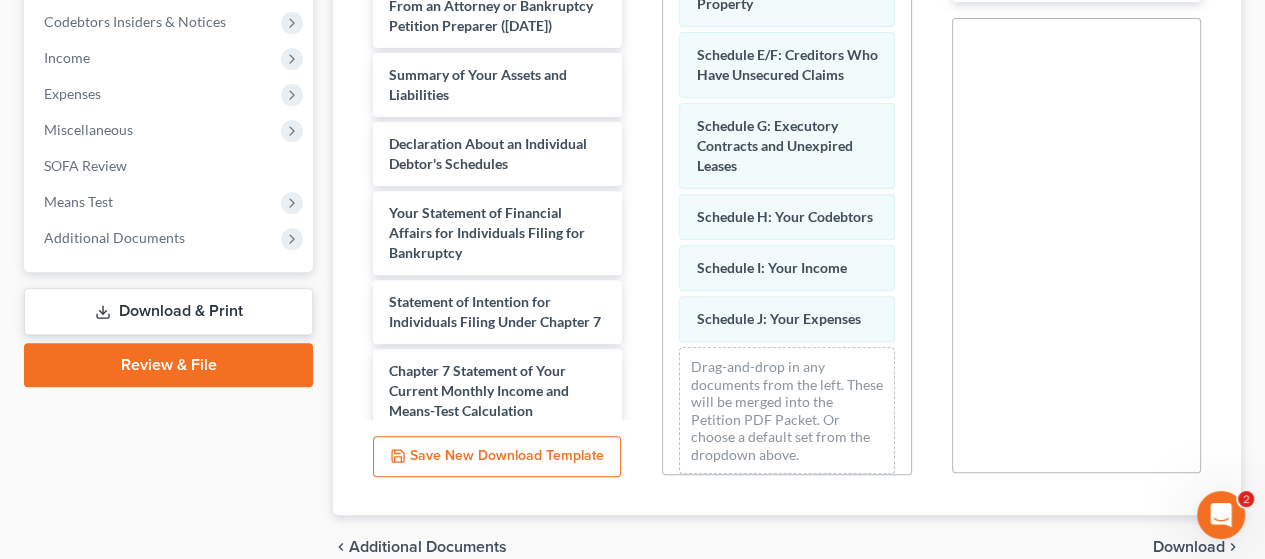 scroll, scrollTop: 265, scrollLeft: 0, axis: vertical 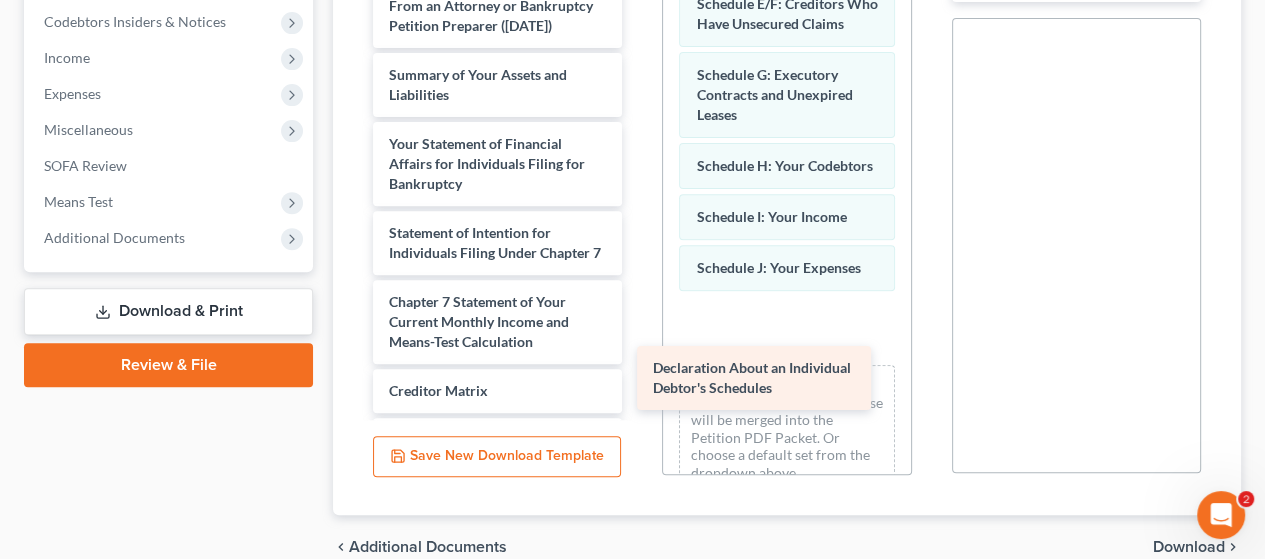 drag, startPoint x: 459, startPoint y: 158, endPoint x: 725, endPoint y: 360, distance: 334.00598 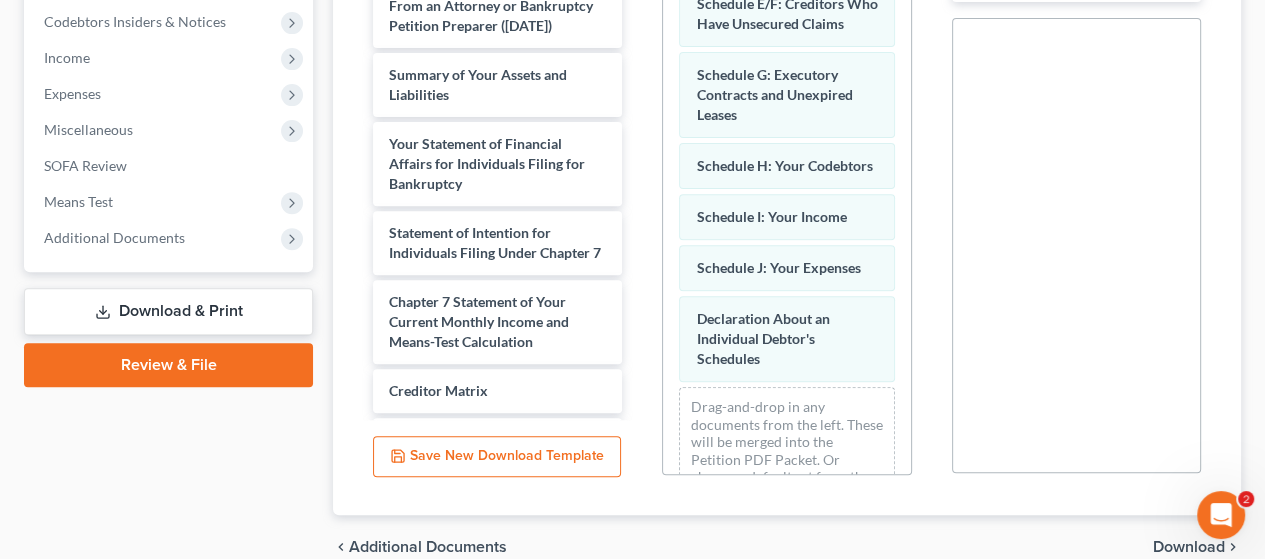 scroll, scrollTop: 356, scrollLeft: 0, axis: vertical 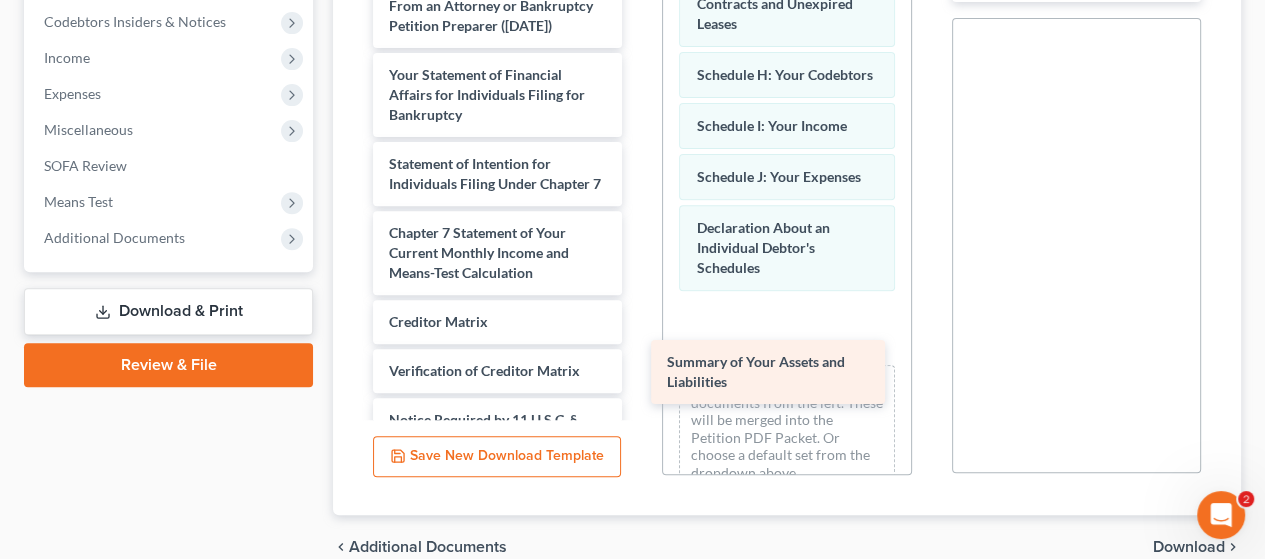 drag, startPoint x: 488, startPoint y: 82, endPoint x: 752, endPoint y: 332, distance: 363.58768 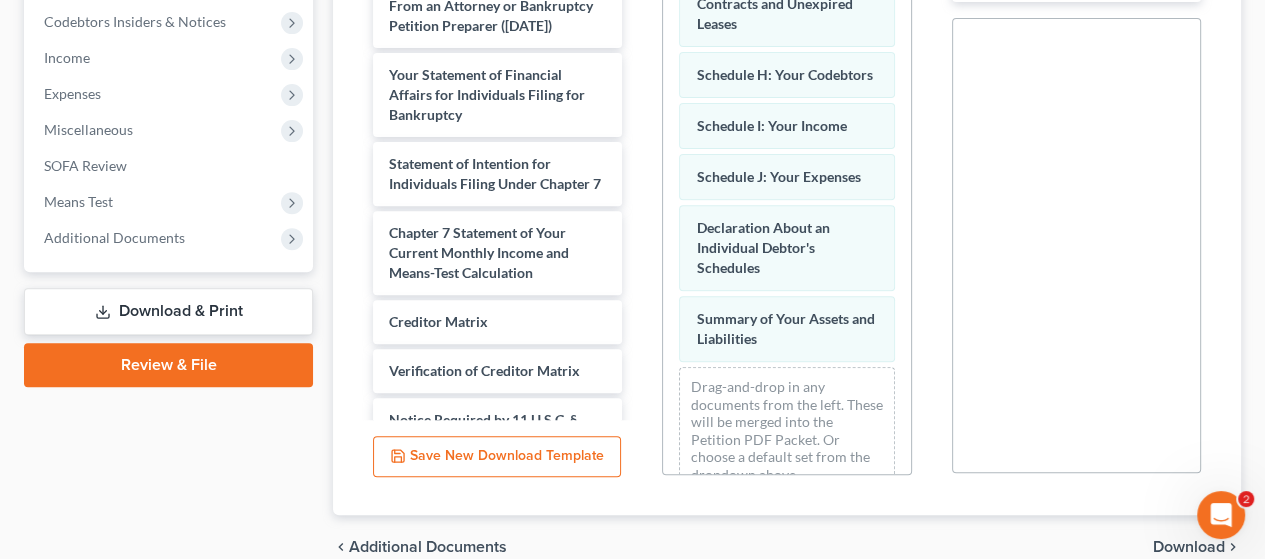 scroll, scrollTop: 426, scrollLeft: 0, axis: vertical 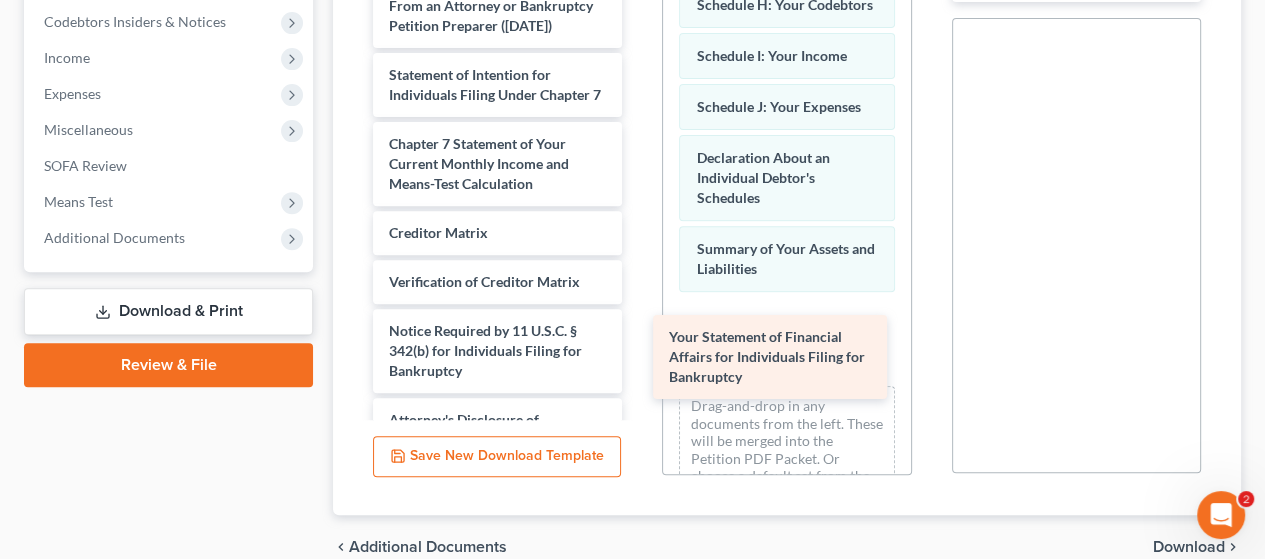 drag, startPoint x: 475, startPoint y: 92, endPoint x: 755, endPoint y: 336, distance: 371.39737 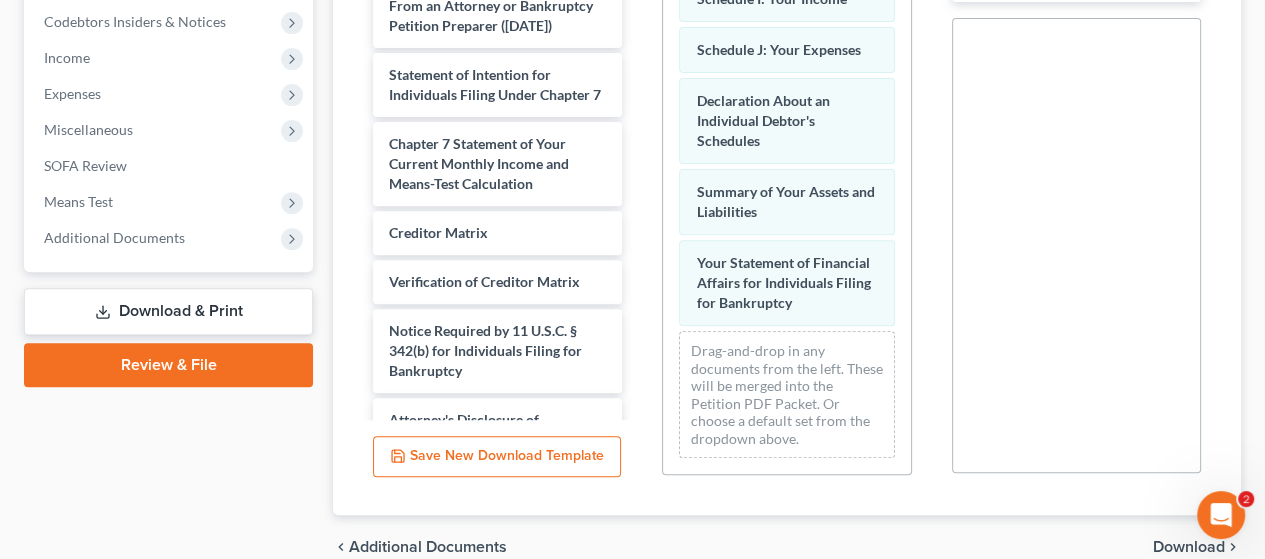 scroll, scrollTop: 536, scrollLeft: 0, axis: vertical 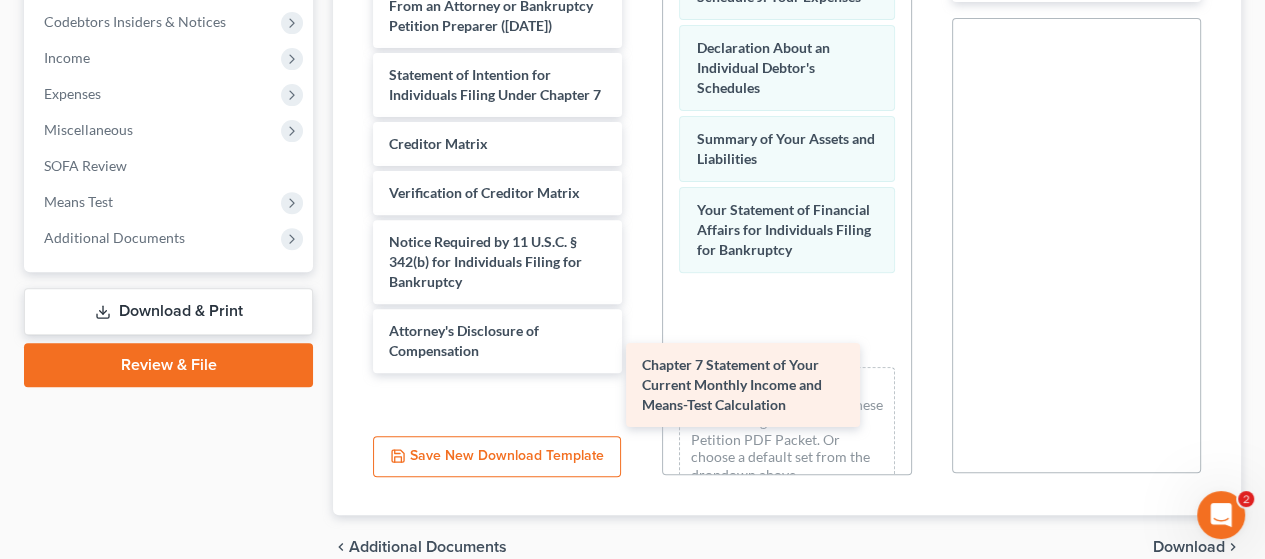 drag, startPoint x: 479, startPoint y: 173, endPoint x: 726, endPoint y: 350, distance: 303.87167 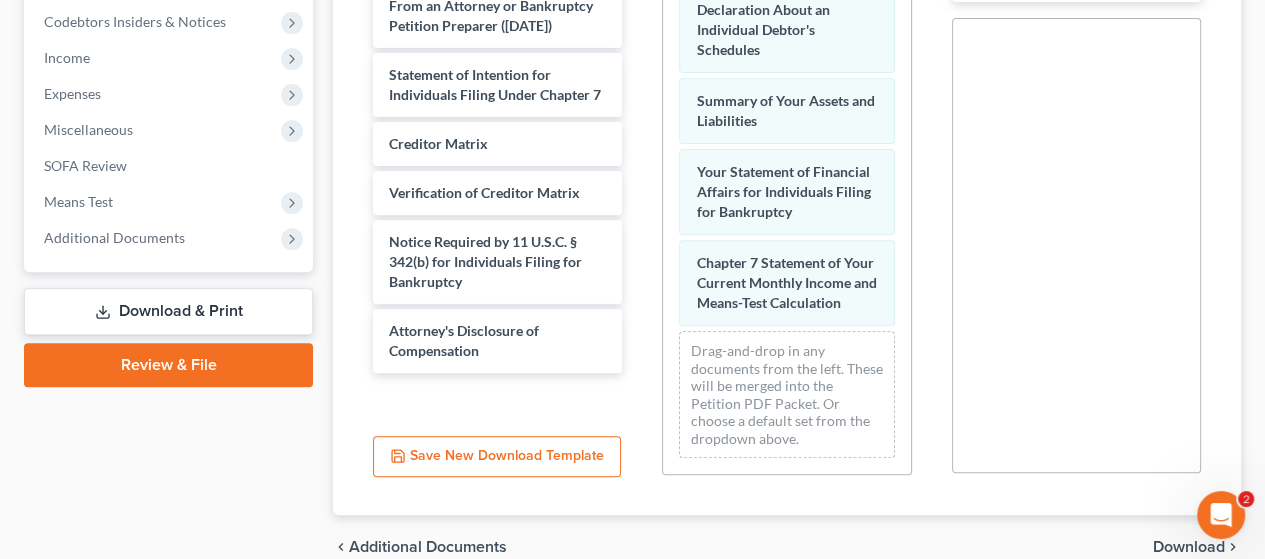 scroll, scrollTop: 648, scrollLeft: 0, axis: vertical 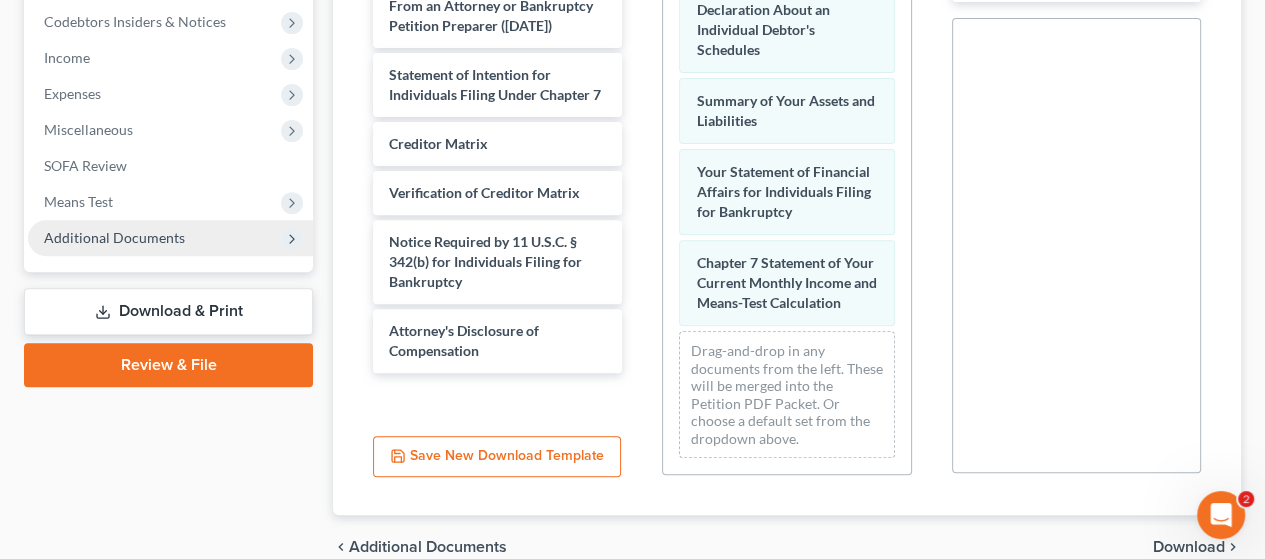 click on "Additional Documents" at bounding box center [170, 238] 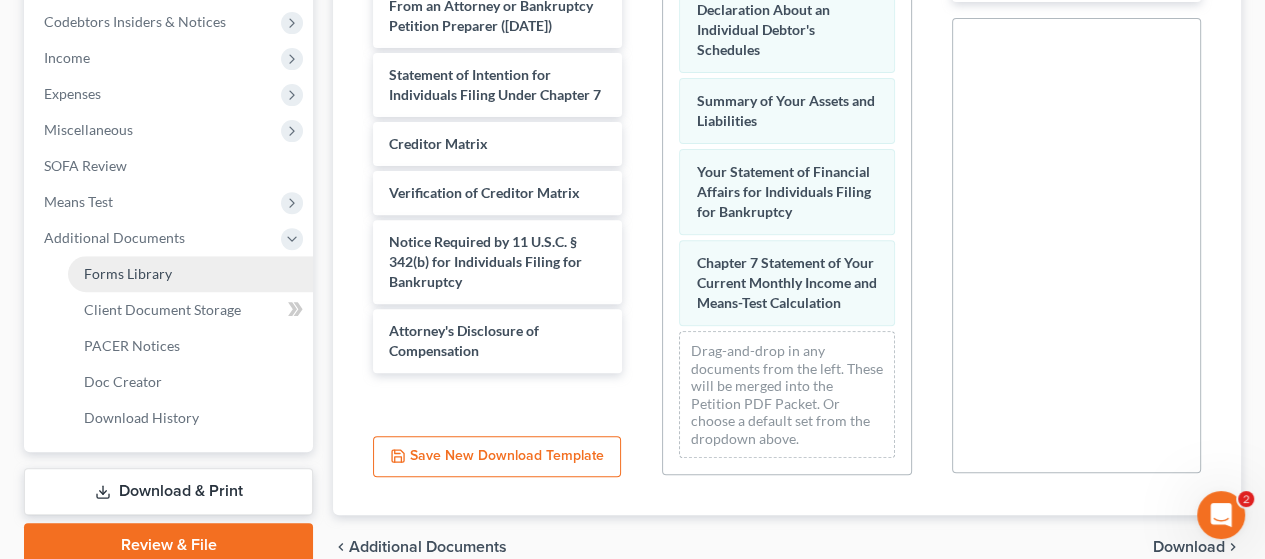 click on "Forms Library" at bounding box center [128, 273] 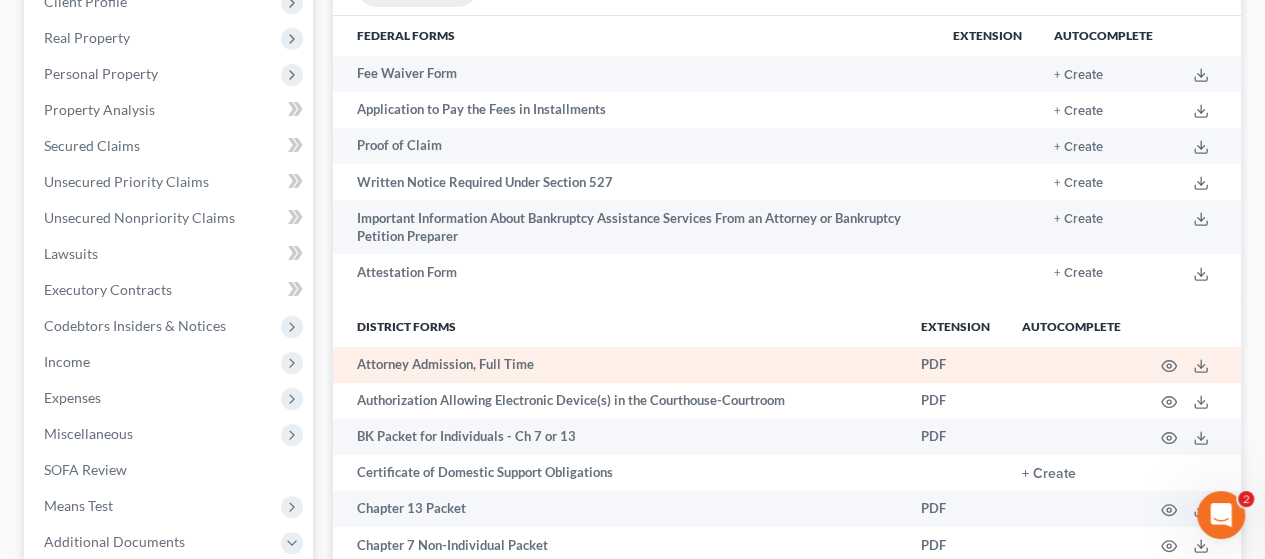 scroll, scrollTop: 300, scrollLeft: 0, axis: vertical 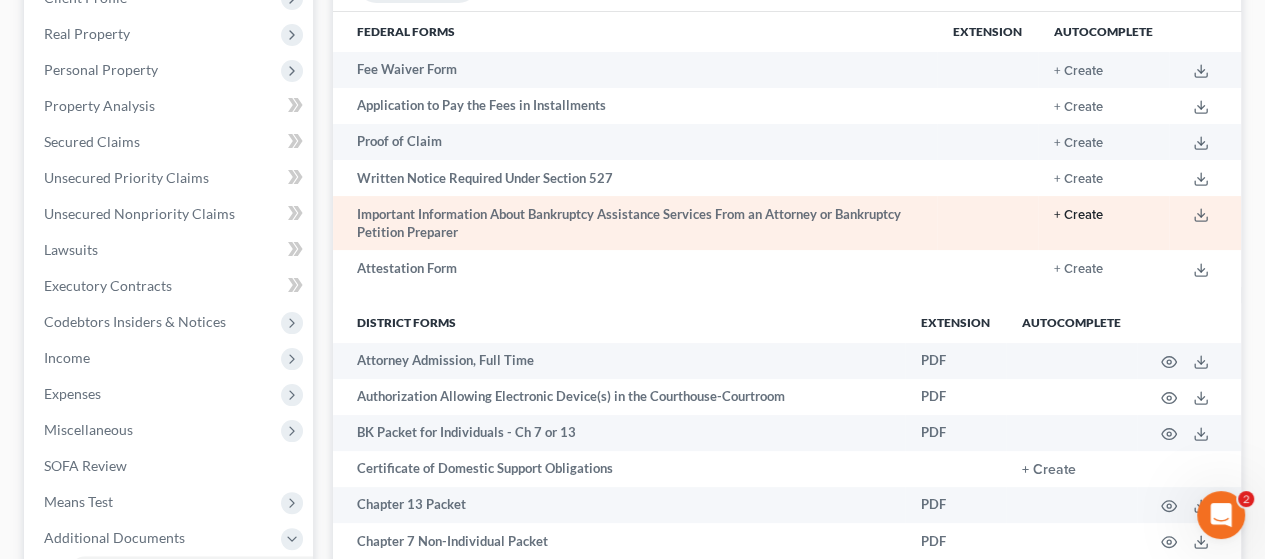click on "+ Create" at bounding box center [1078, 215] 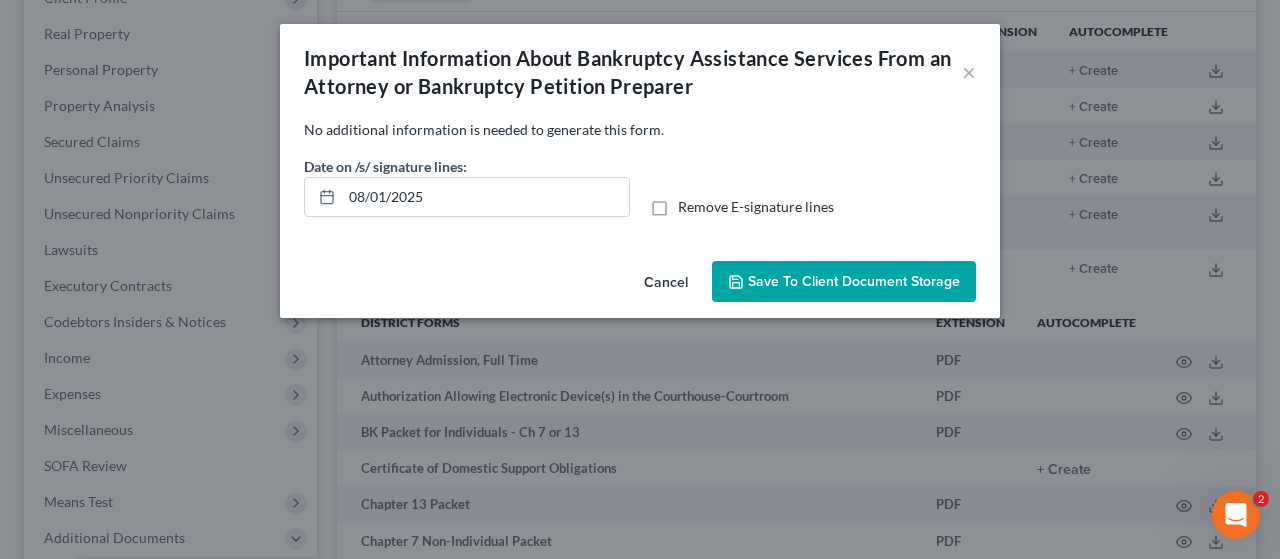 click on "Save to Client Document Storage" at bounding box center (844, 282) 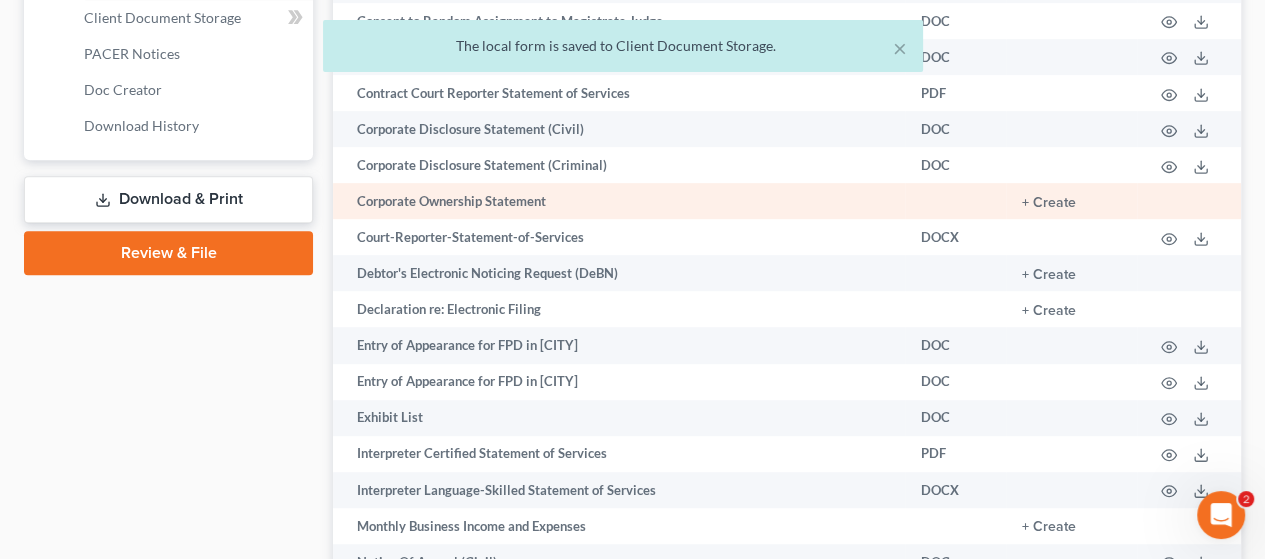 scroll, scrollTop: 900, scrollLeft: 0, axis: vertical 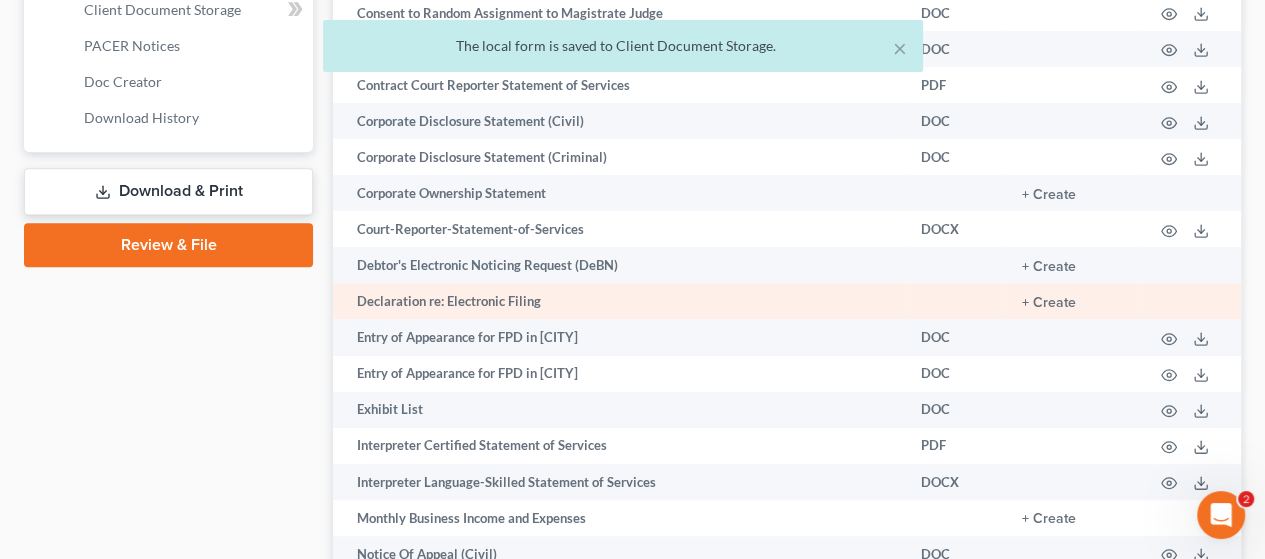 click on "+ Create" at bounding box center (1071, 301) 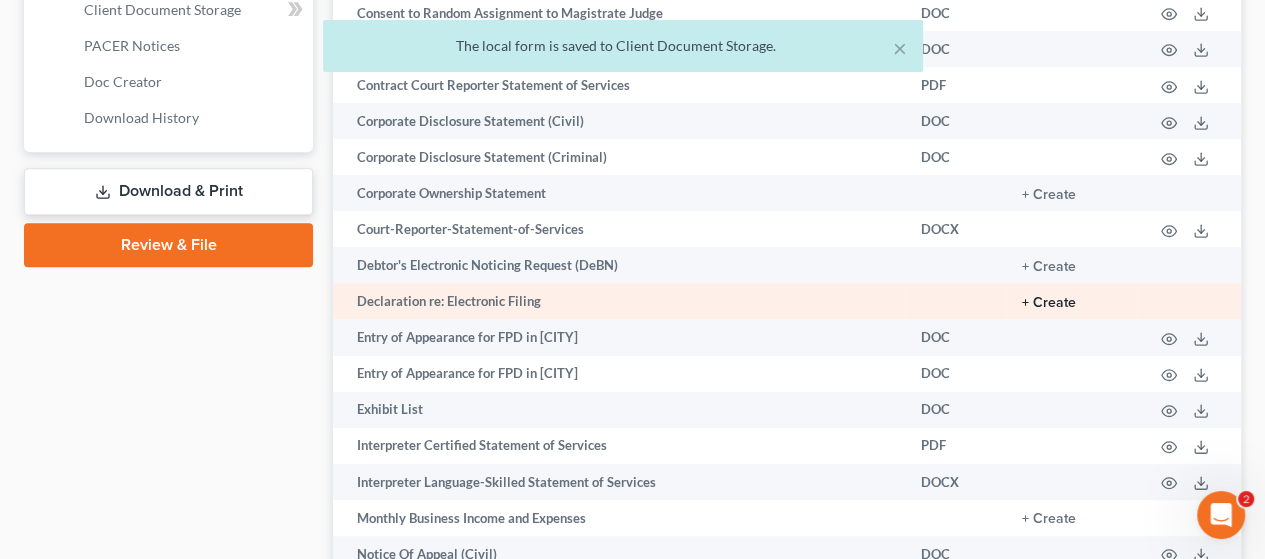 click on "+ Create" at bounding box center (1049, 303) 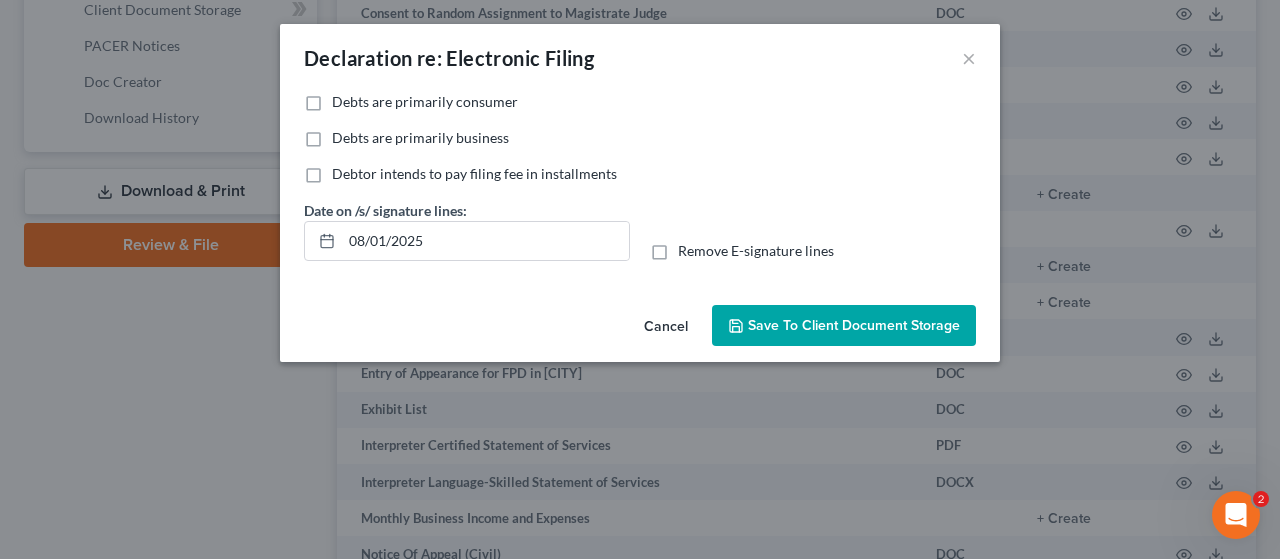 click on "Debts are primarily consumer" at bounding box center [425, 102] 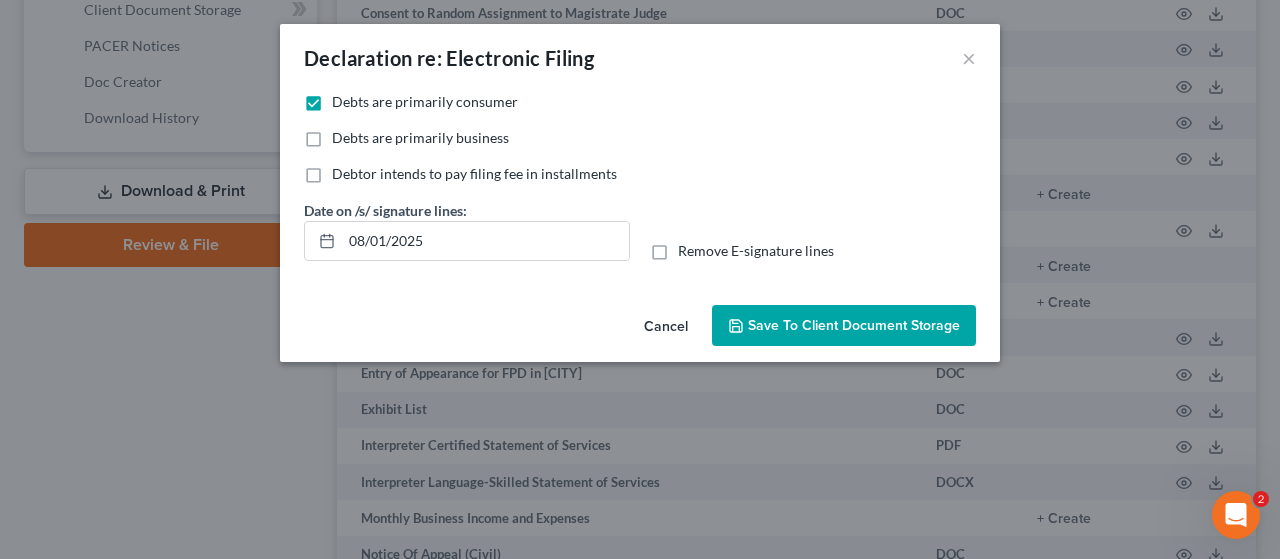 click on "Save to Client Document Storage" at bounding box center (854, 325) 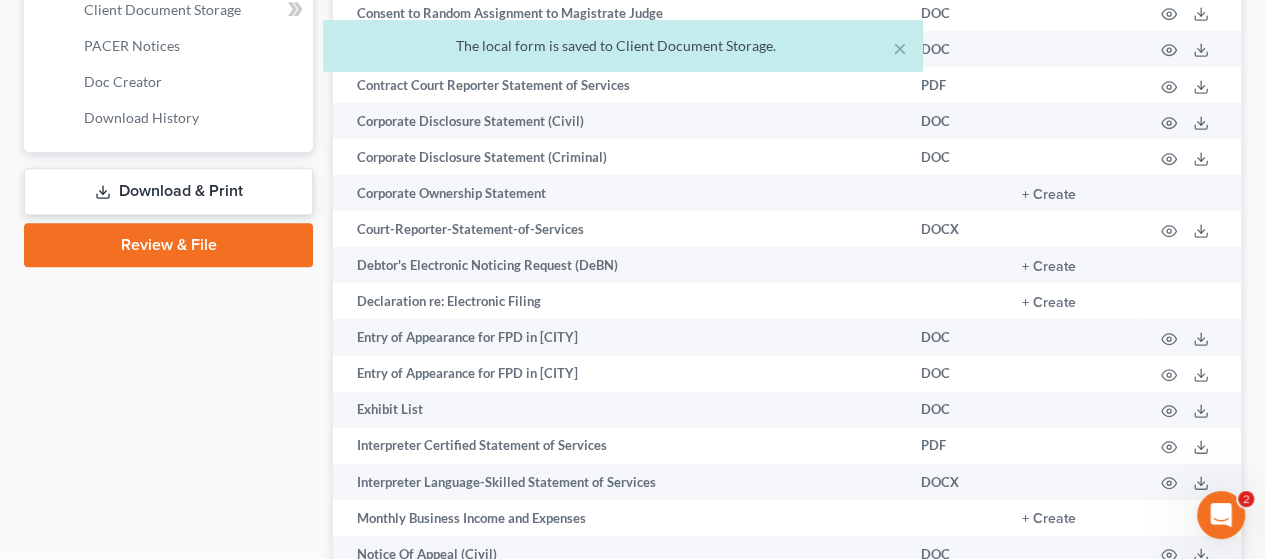 click on "Download & Print" at bounding box center [168, 191] 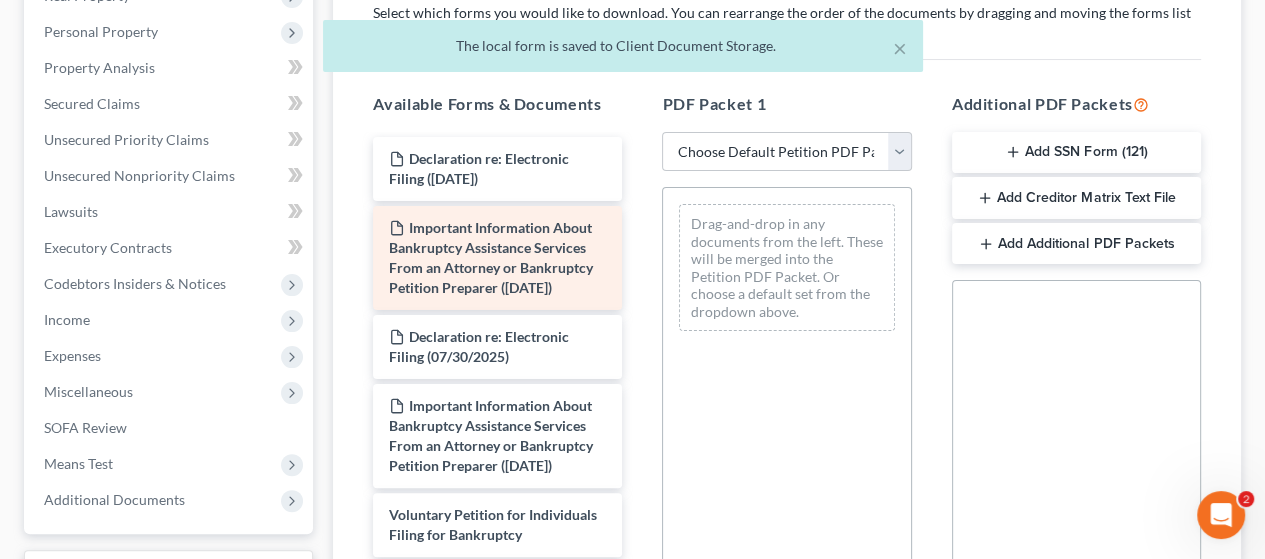 scroll, scrollTop: 400, scrollLeft: 0, axis: vertical 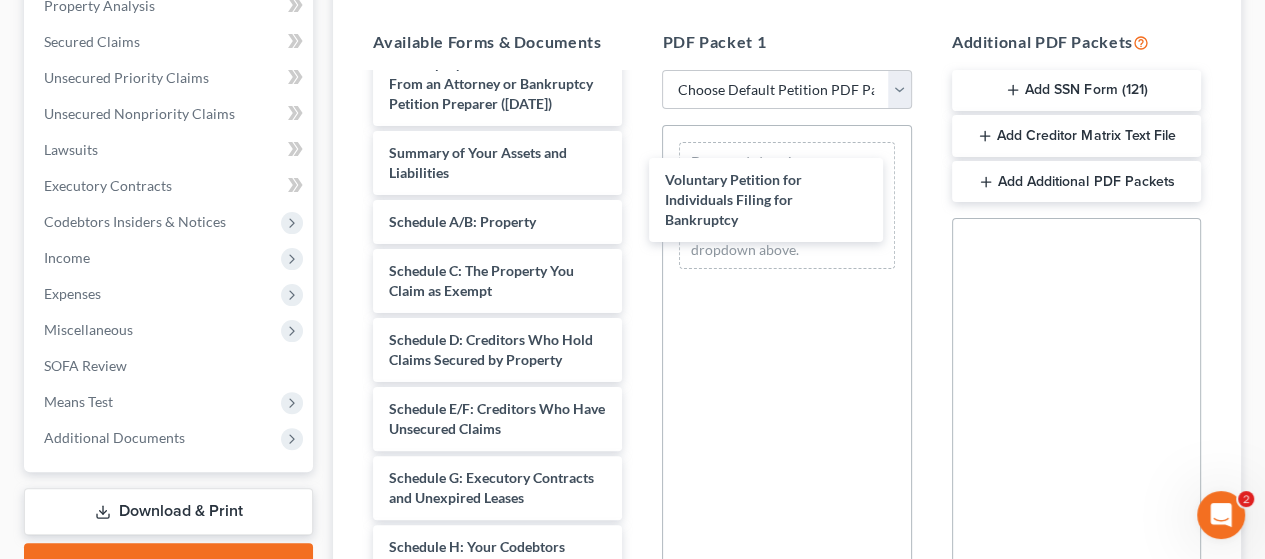 drag, startPoint x: 533, startPoint y: 205, endPoint x: 804, endPoint y: 175, distance: 272.65546 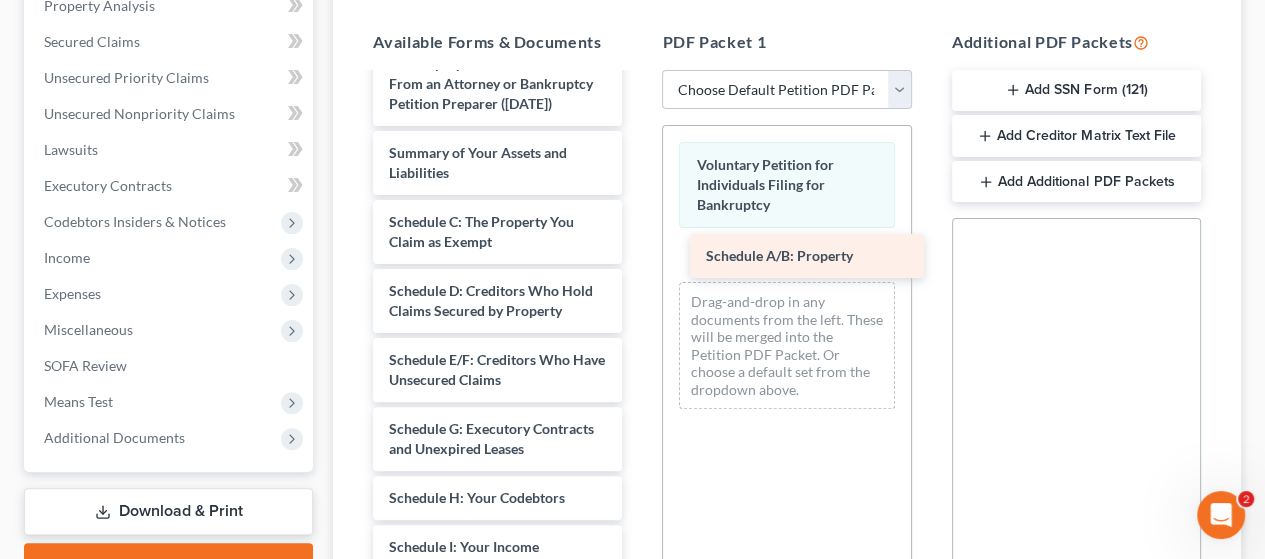 drag, startPoint x: 504, startPoint y: 256, endPoint x: 821, endPoint y: 252, distance: 317.02524 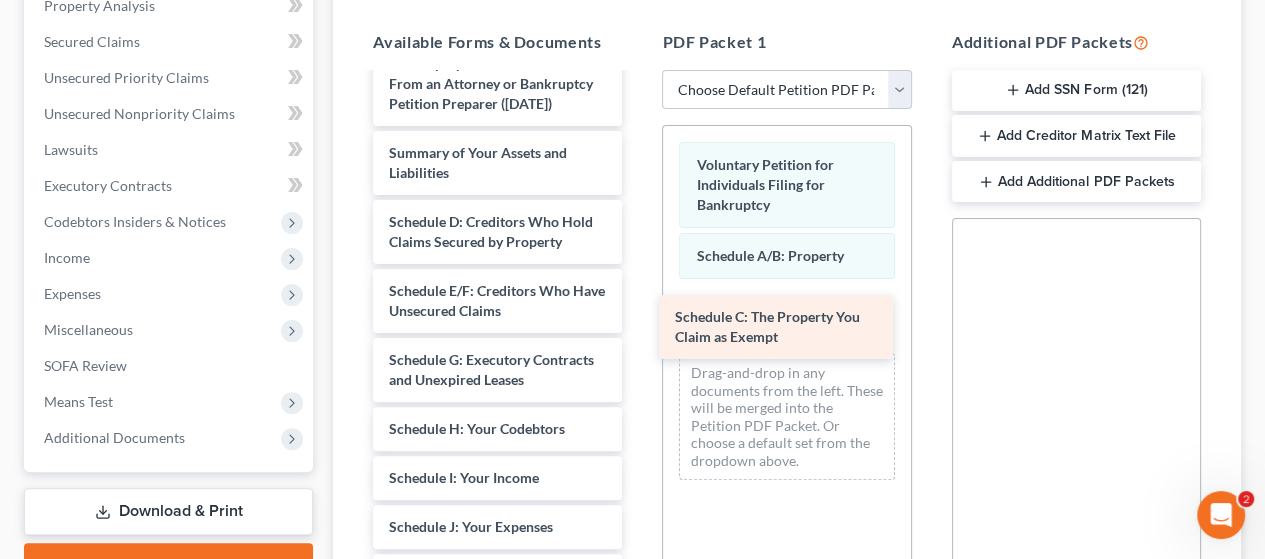 drag, startPoint x: 527, startPoint y: 271, endPoint x: 806, endPoint y: 321, distance: 283.4449 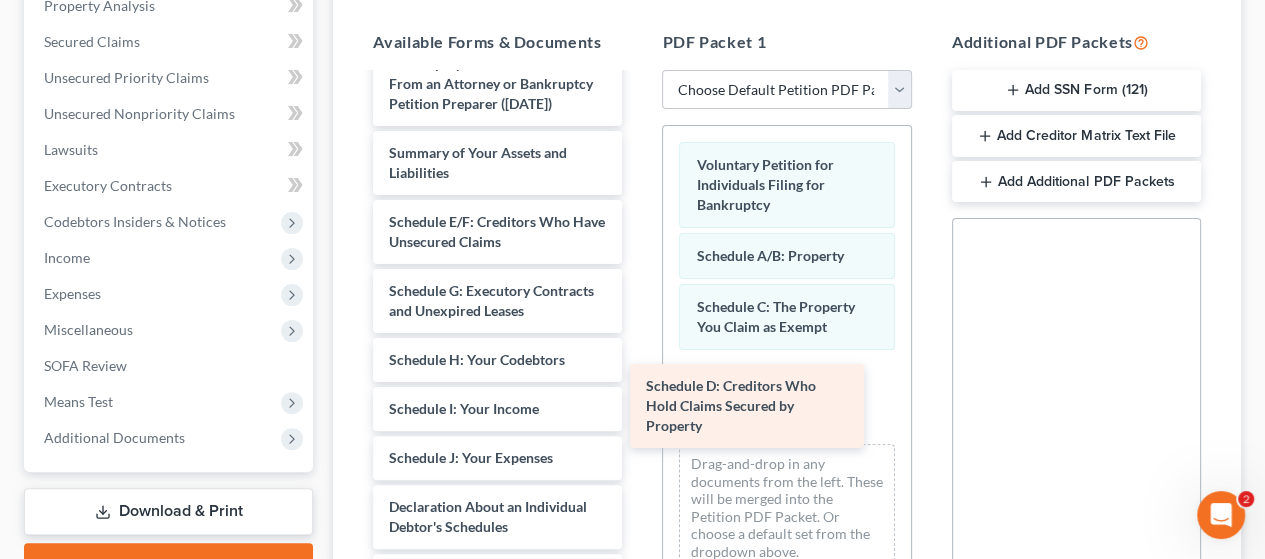 drag, startPoint x: 494, startPoint y: 264, endPoint x: 744, endPoint y: 387, distance: 278.6198 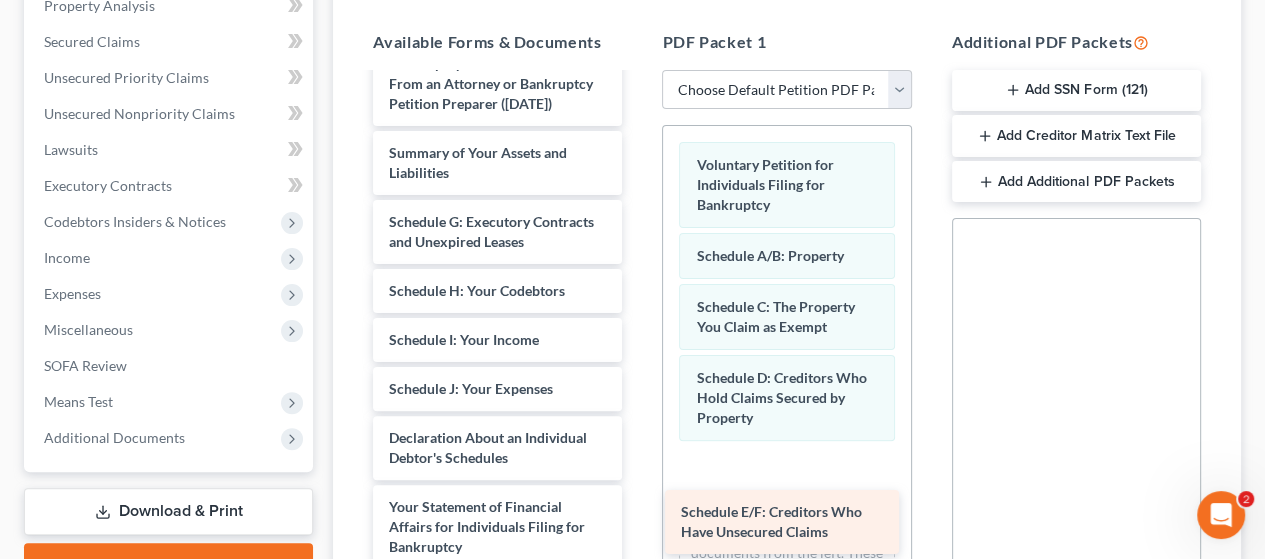drag, startPoint x: 496, startPoint y: 257, endPoint x: 785, endPoint y: 478, distance: 363.8159 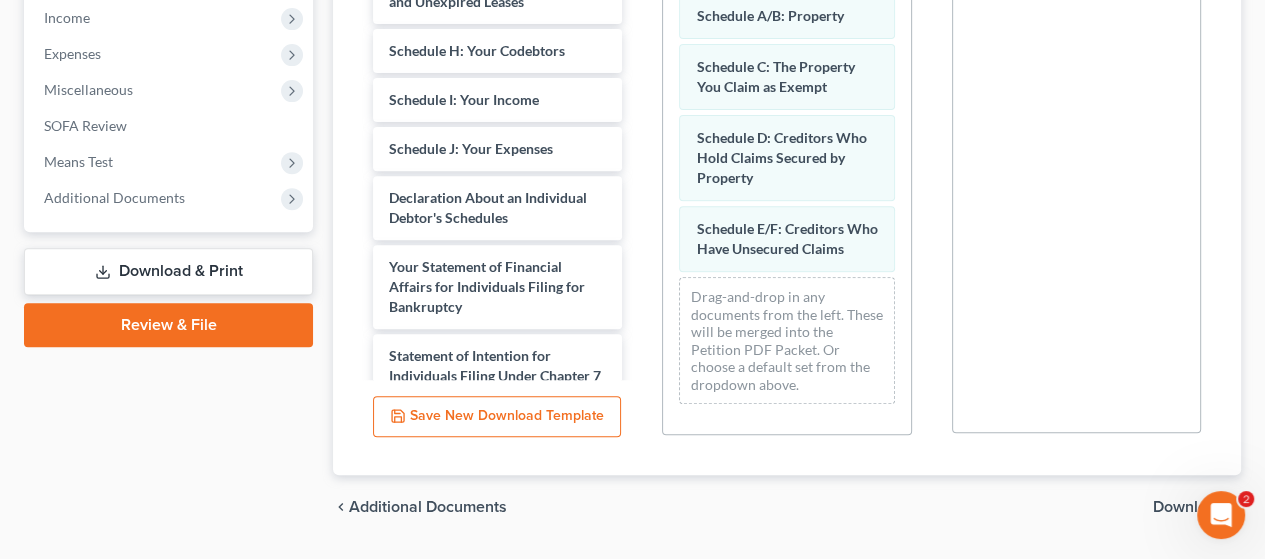 scroll, scrollTop: 594, scrollLeft: 0, axis: vertical 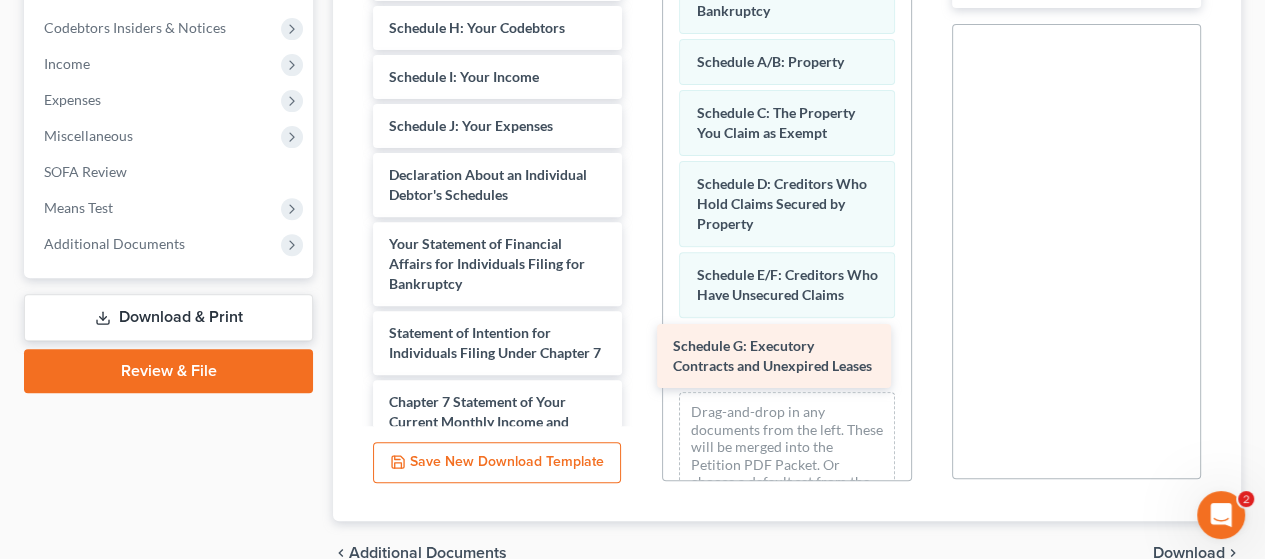 drag, startPoint x: 520, startPoint y: 60, endPoint x: 796, endPoint y: 333, distance: 388.20743 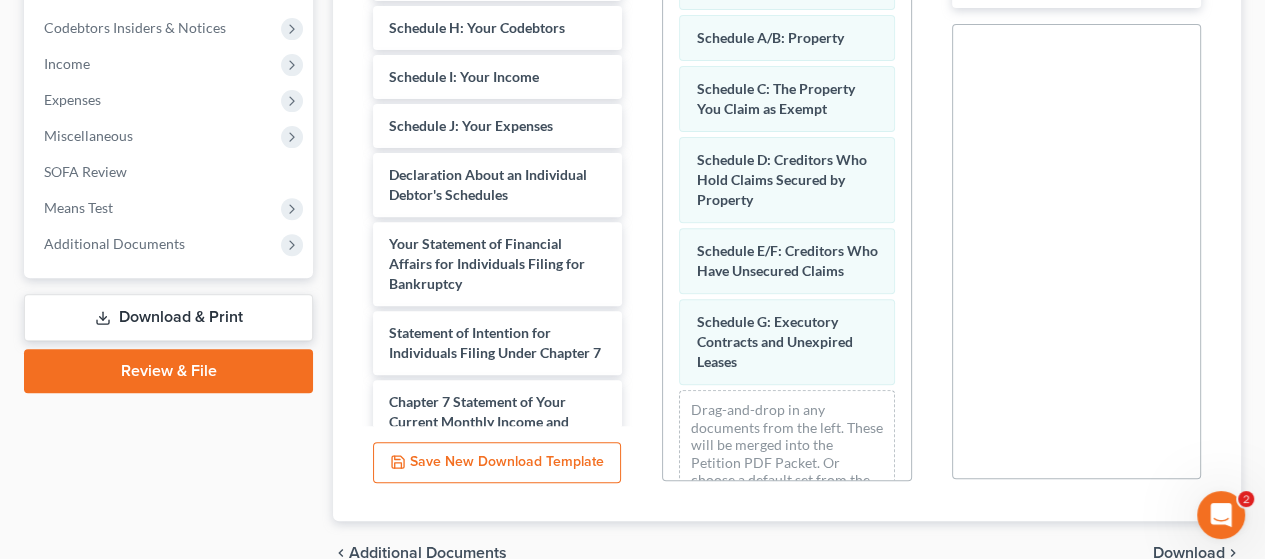 scroll, scrollTop: 93, scrollLeft: 0, axis: vertical 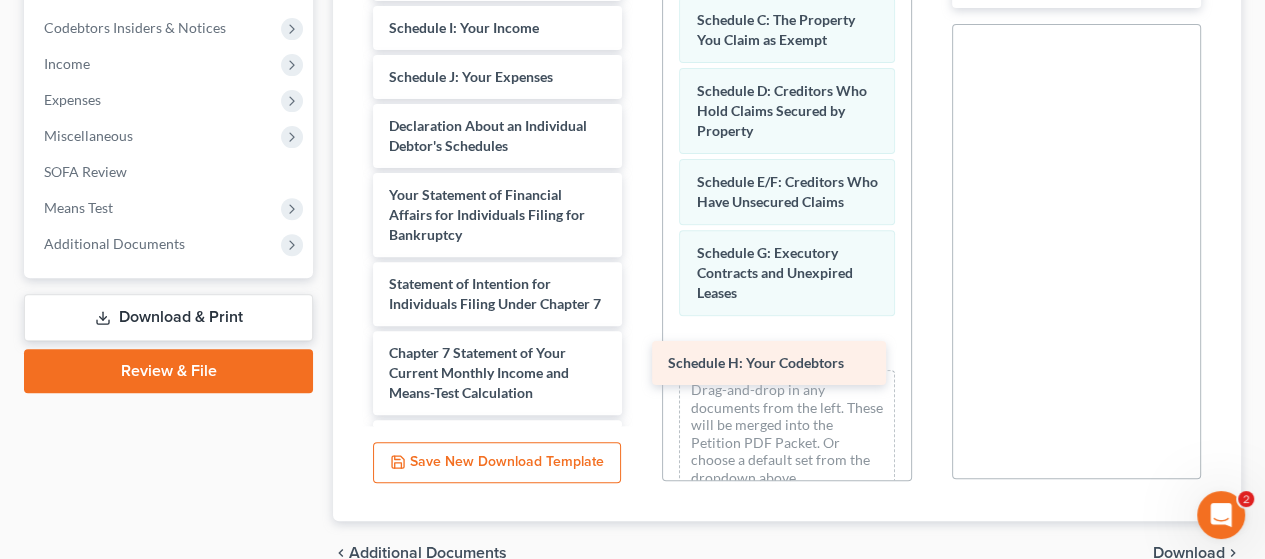 drag, startPoint x: 519, startPoint y: 55, endPoint x: 798, endPoint y: 347, distance: 403.8626 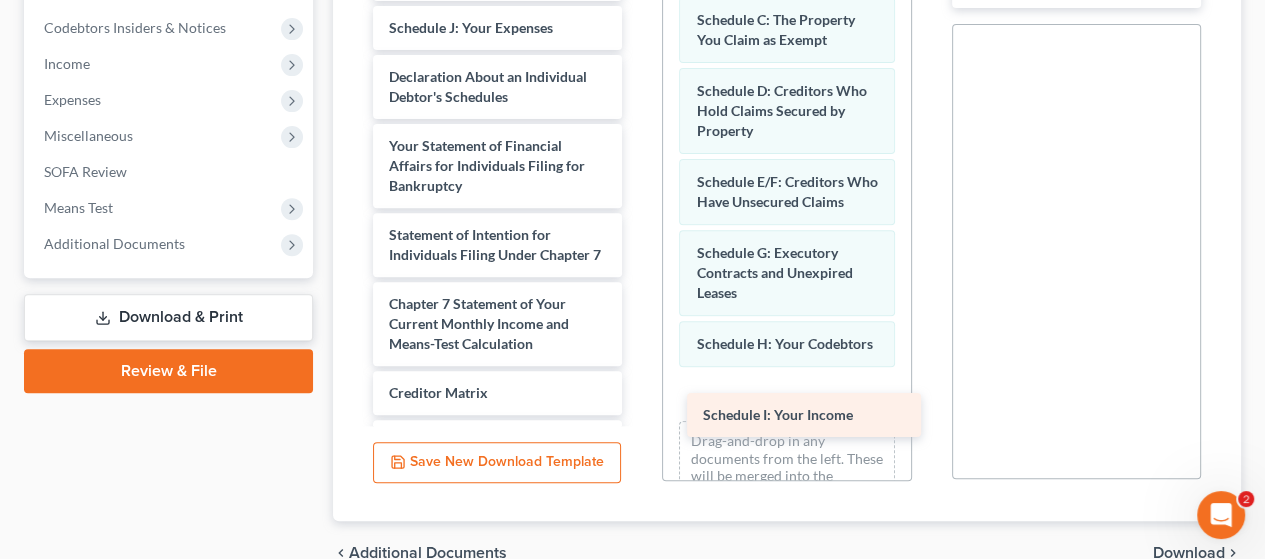 drag, startPoint x: 505, startPoint y: 68, endPoint x: 816, endPoint y: 423, distance: 471.95975 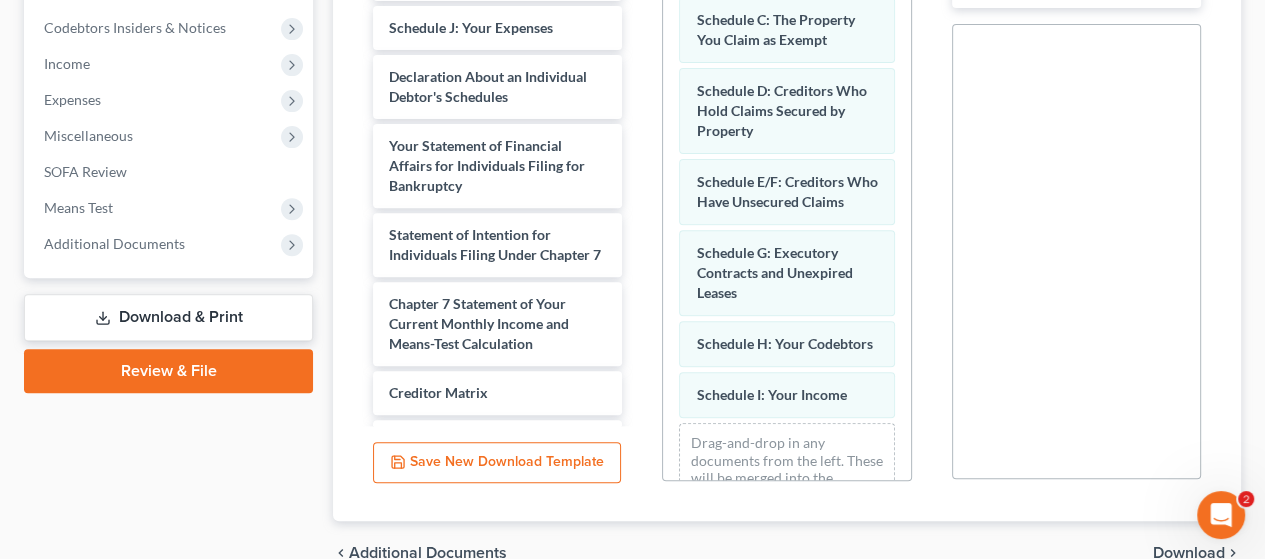 scroll, scrollTop: 214, scrollLeft: 0, axis: vertical 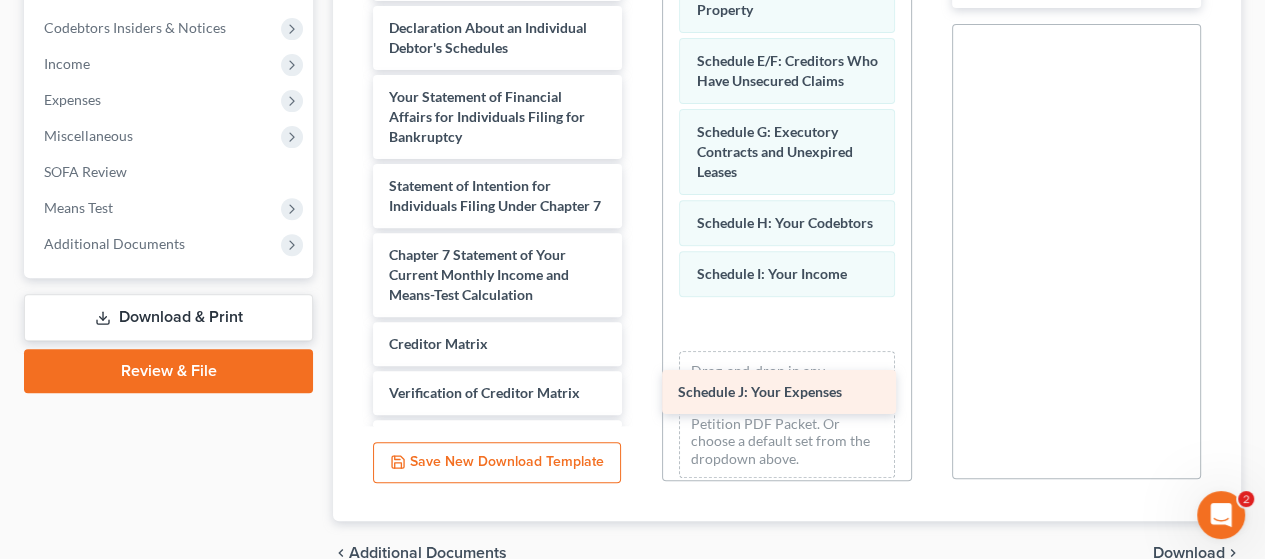 drag, startPoint x: 495, startPoint y: 62, endPoint x: 784, endPoint y: 391, distance: 437.90637 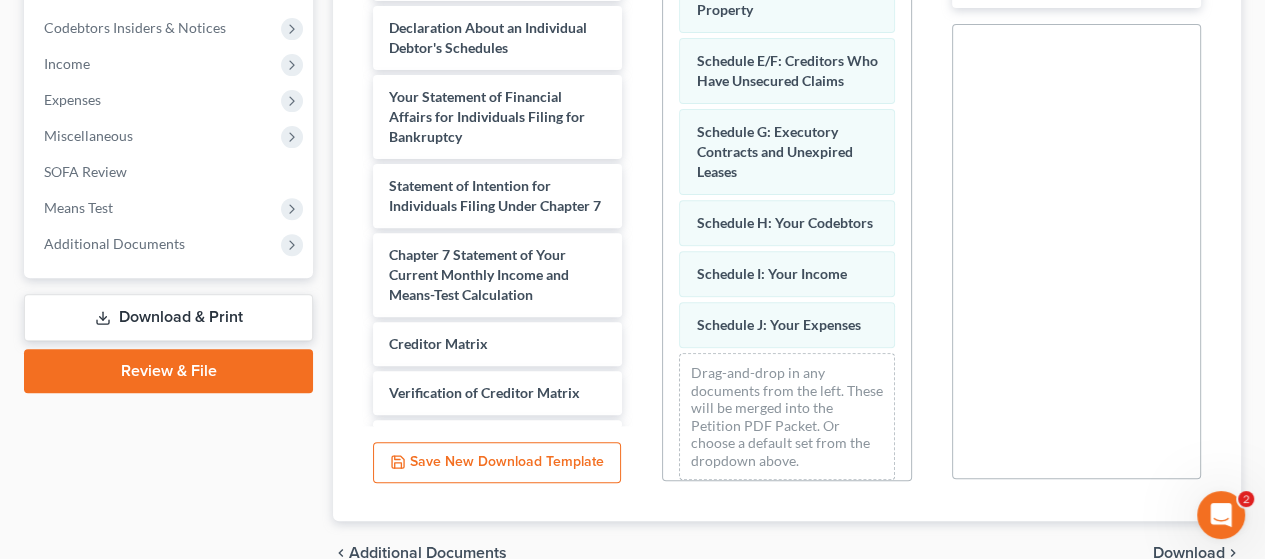 scroll, scrollTop: 265, scrollLeft: 0, axis: vertical 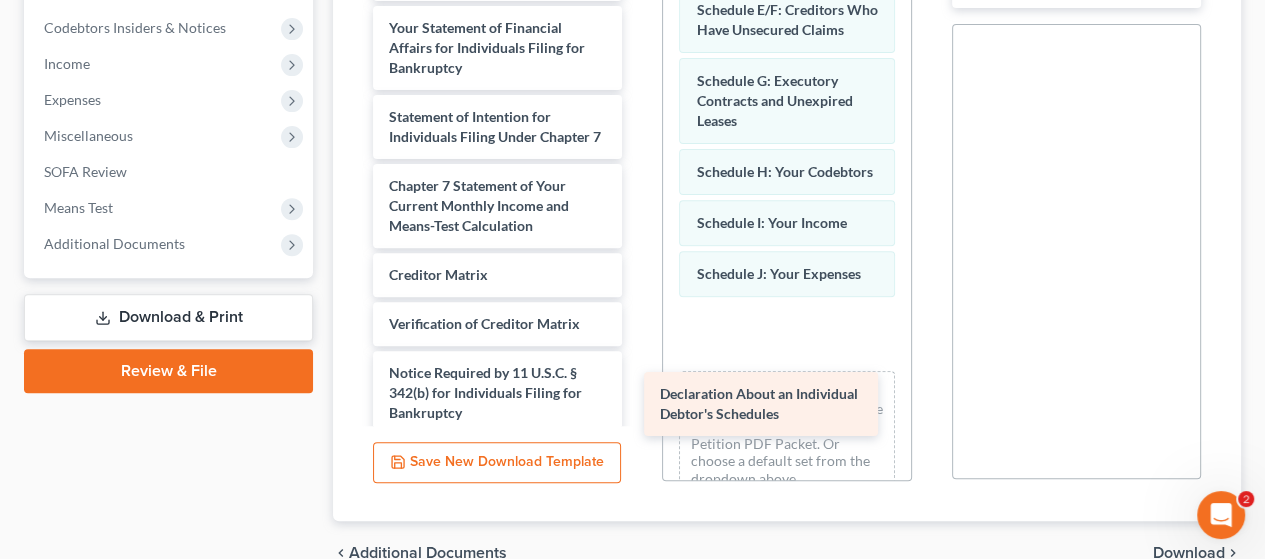 drag, startPoint x: 517, startPoint y: 59, endPoint x: 781, endPoint y: 371, distance: 408.70526 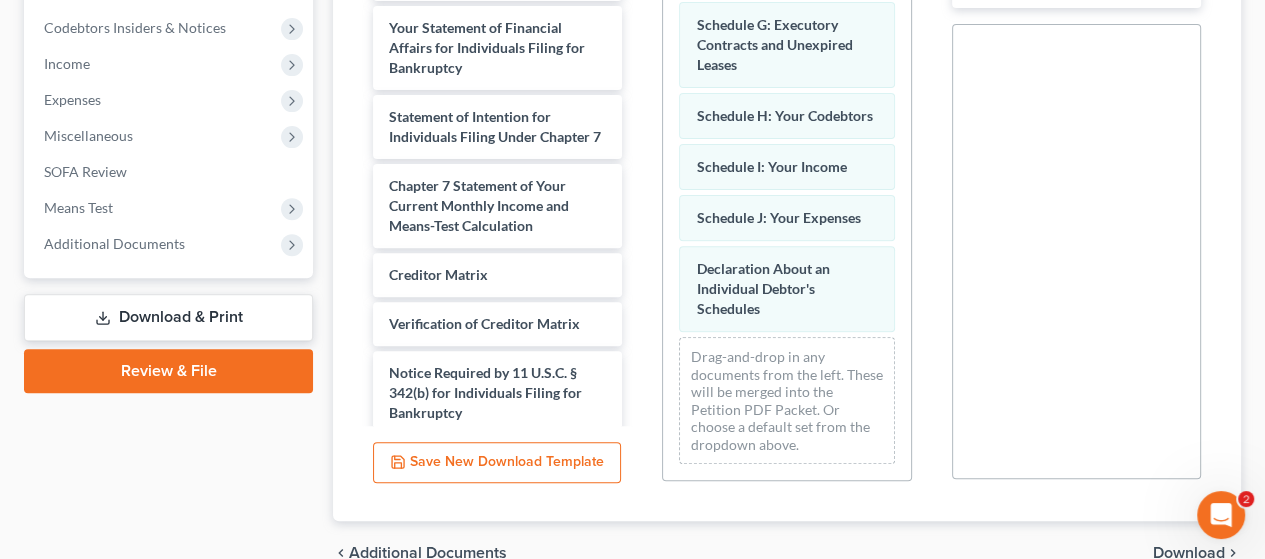 scroll, scrollTop: 356, scrollLeft: 0, axis: vertical 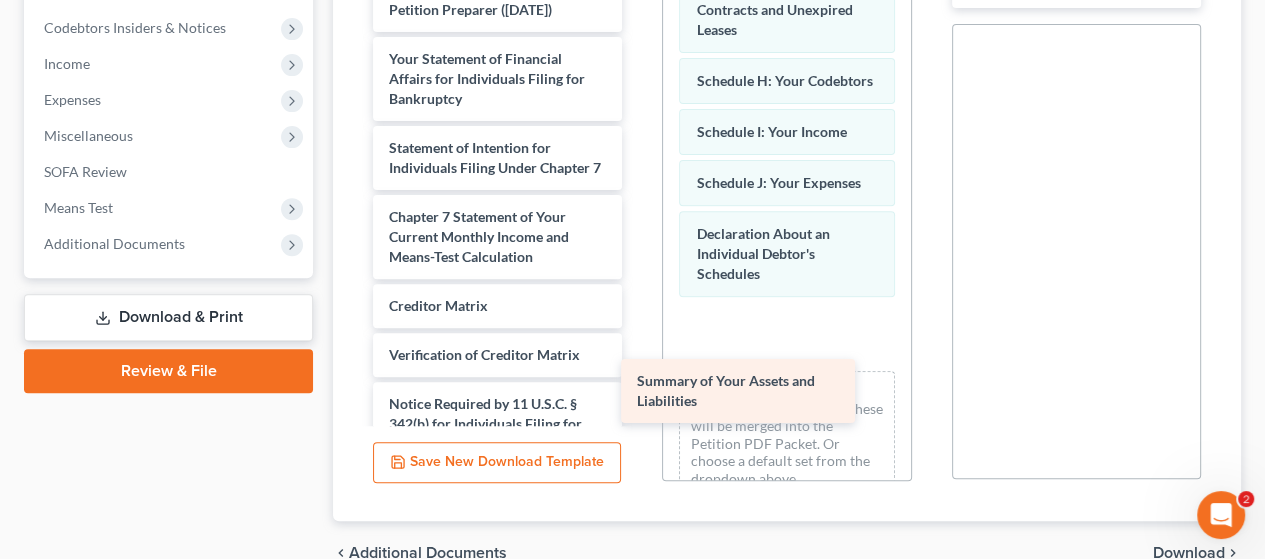 drag, startPoint x: 486, startPoint y: 86, endPoint x: 733, endPoint y: 358, distance: 367.41394 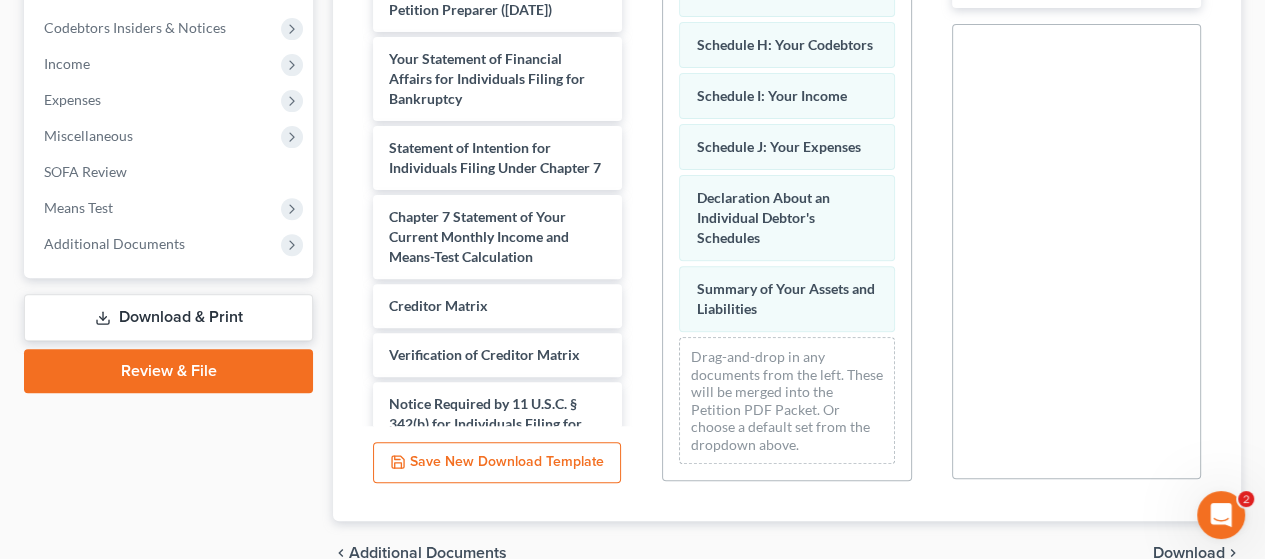 scroll, scrollTop: 426, scrollLeft: 0, axis: vertical 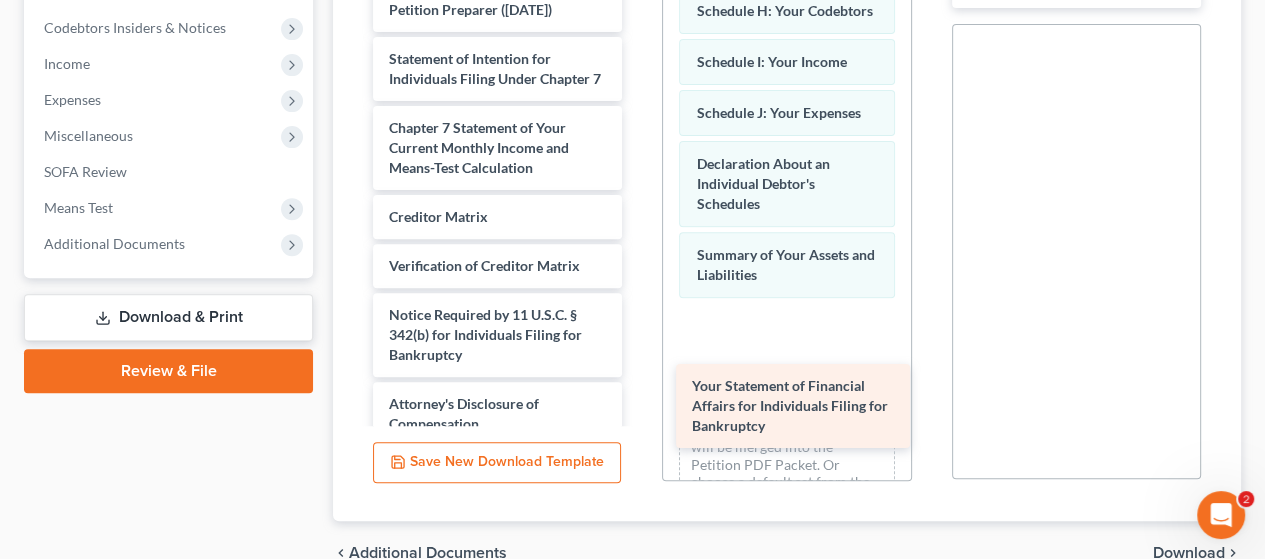 drag, startPoint x: 458, startPoint y: 96, endPoint x: 733, endPoint y: 342, distance: 368.9729 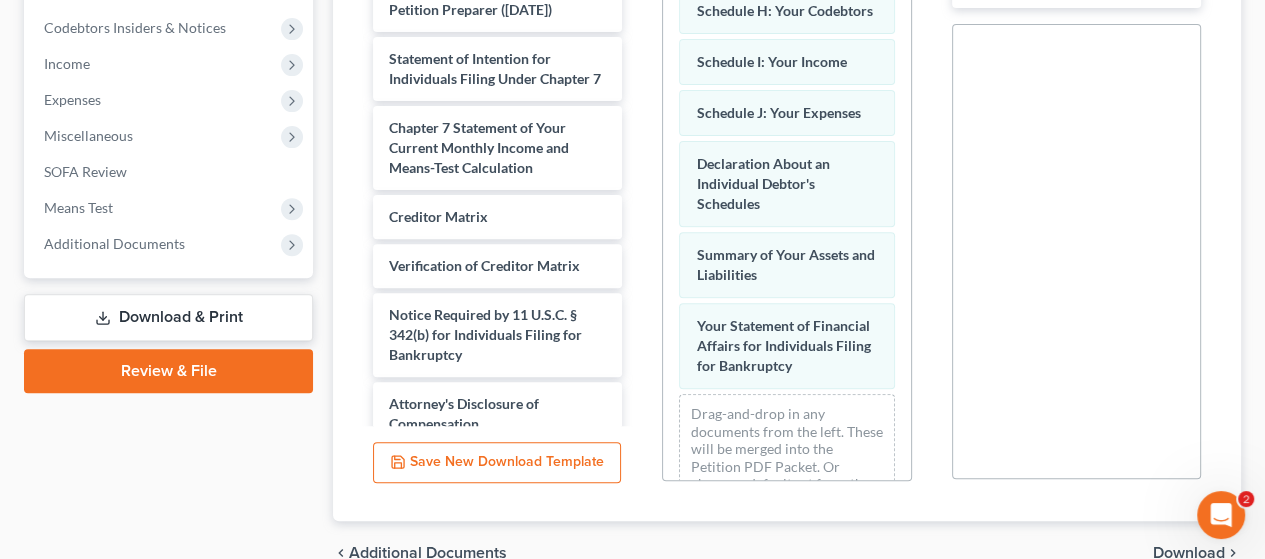 scroll, scrollTop: 536, scrollLeft: 0, axis: vertical 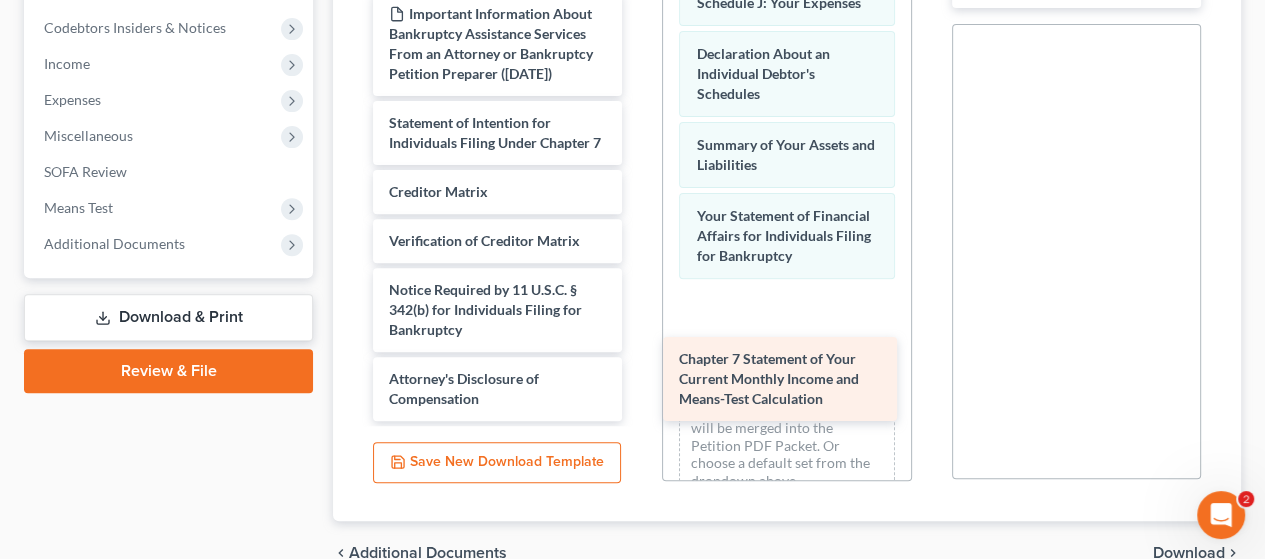 drag, startPoint x: 449, startPoint y: 187, endPoint x: 732, endPoint y: 350, distance: 326.58536 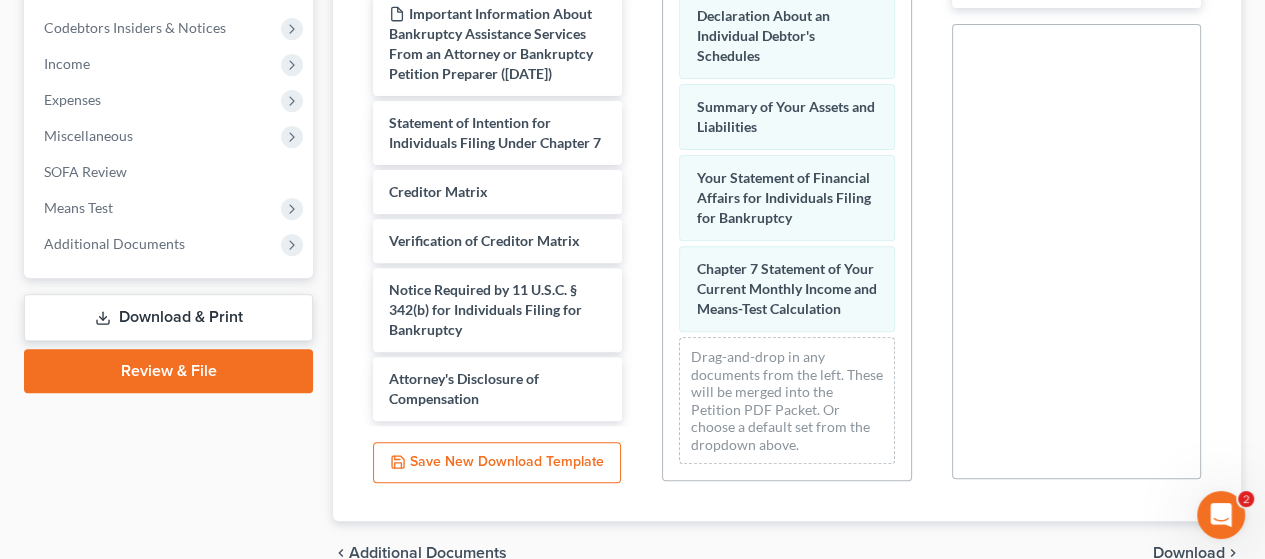 scroll, scrollTop: 648, scrollLeft: 0, axis: vertical 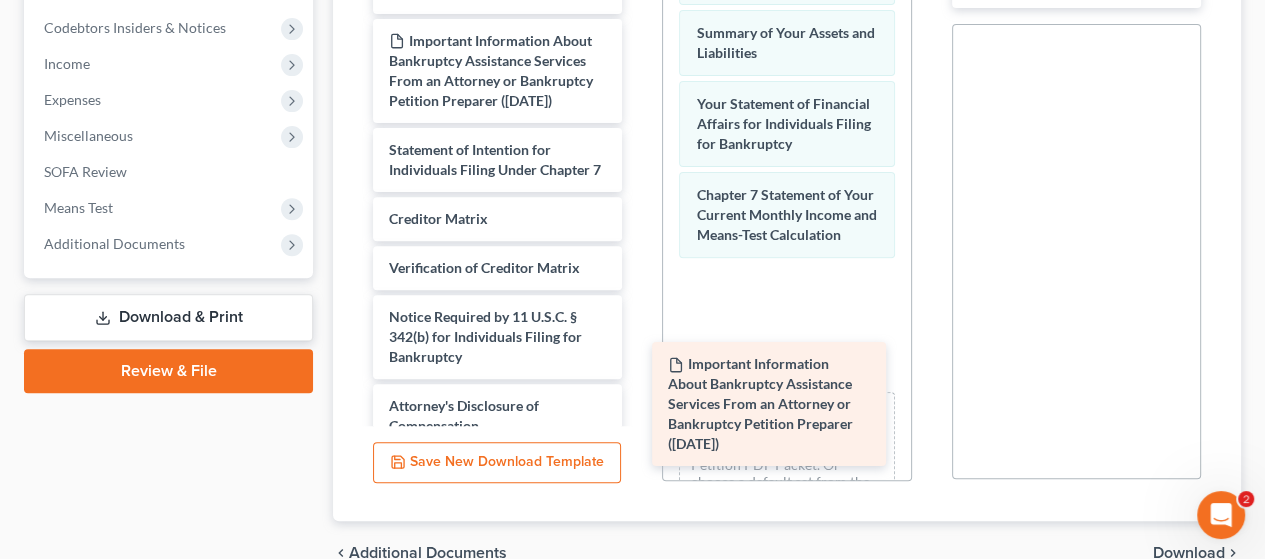 drag, startPoint x: 504, startPoint y: 21, endPoint x: 779, endPoint y: 411, distance: 477.2054 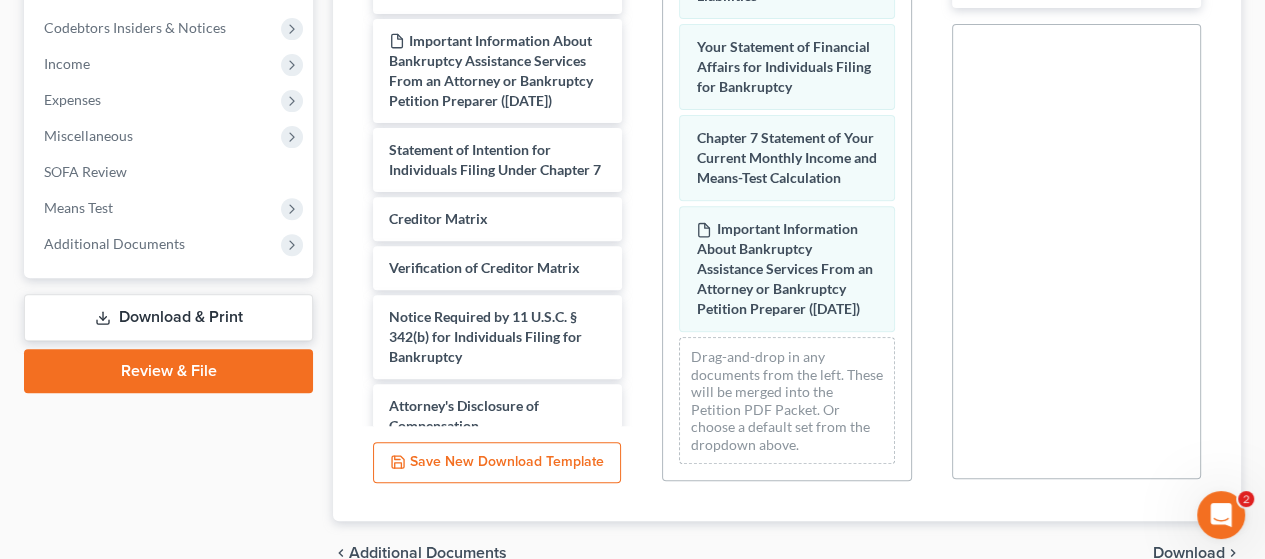 scroll, scrollTop: 798, scrollLeft: 0, axis: vertical 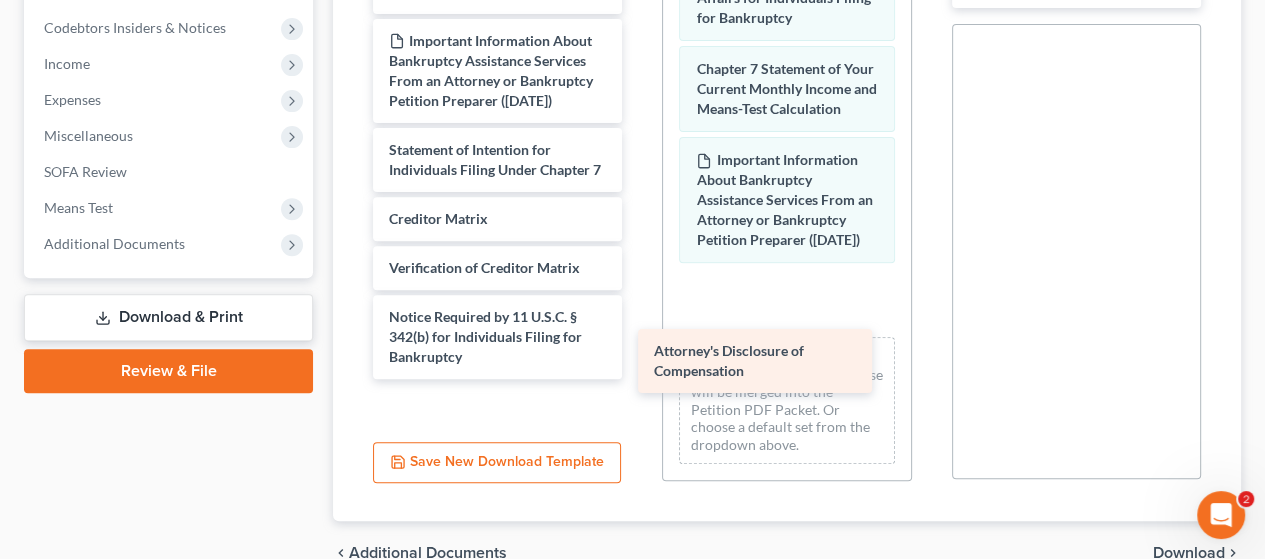 drag, startPoint x: 510, startPoint y: 363, endPoint x: 768, endPoint y: 326, distance: 260.6396 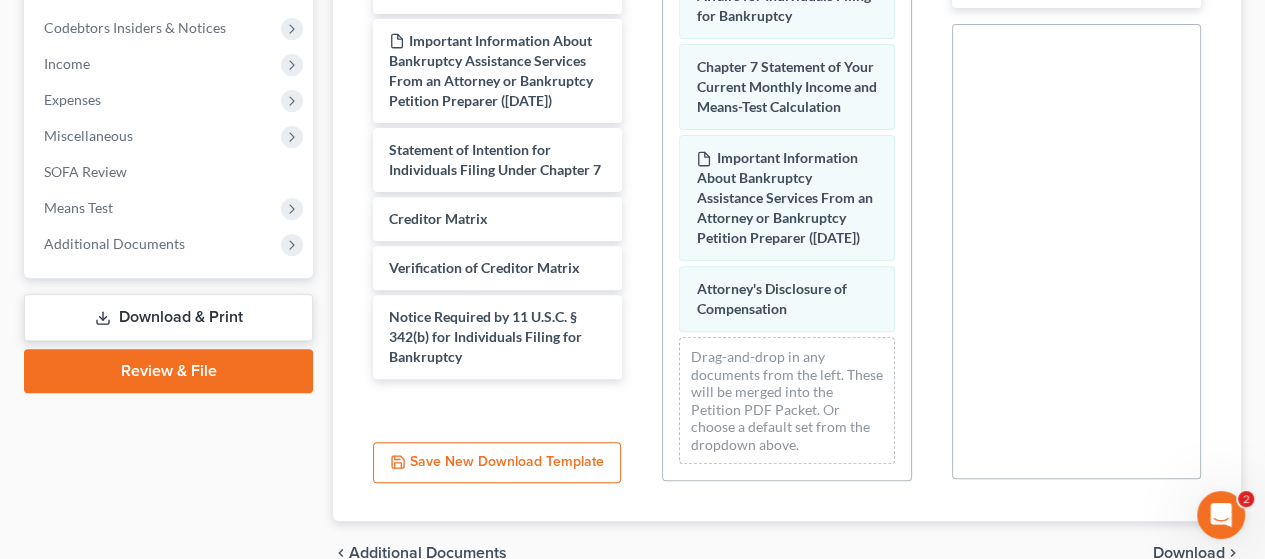 scroll, scrollTop: 868, scrollLeft: 0, axis: vertical 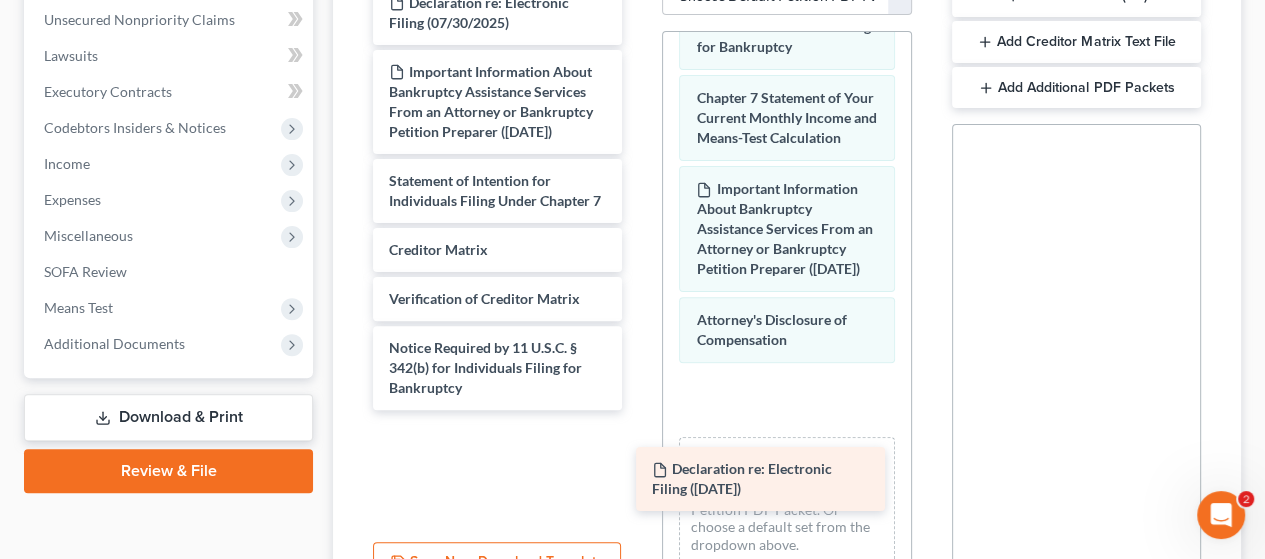 drag, startPoint x: 535, startPoint y: 12, endPoint x: 798, endPoint y: 480, distance: 536.8361 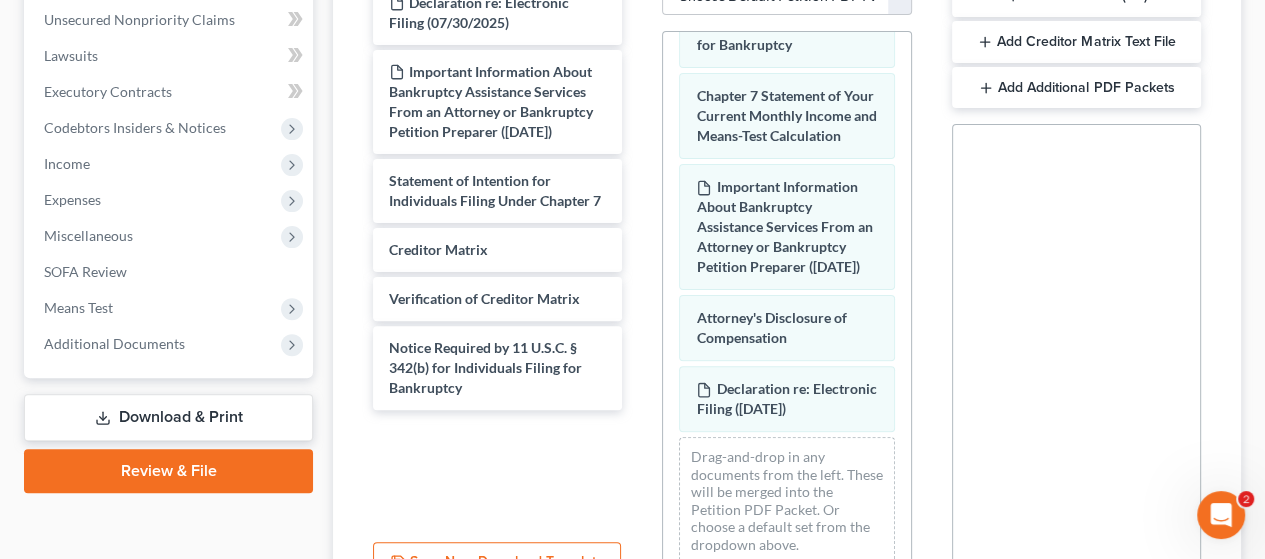 scroll, scrollTop: 959, scrollLeft: 0, axis: vertical 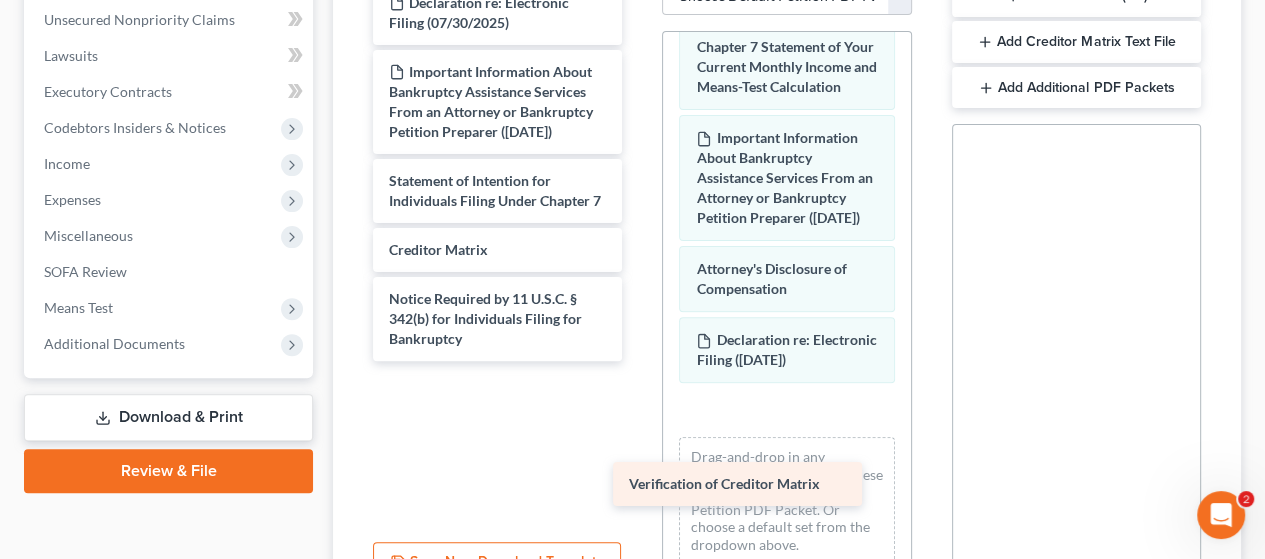 drag, startPoint x: 472, startPoint y: 291, endPoint x: 720, endPoint y: 463, distance: 301.8079 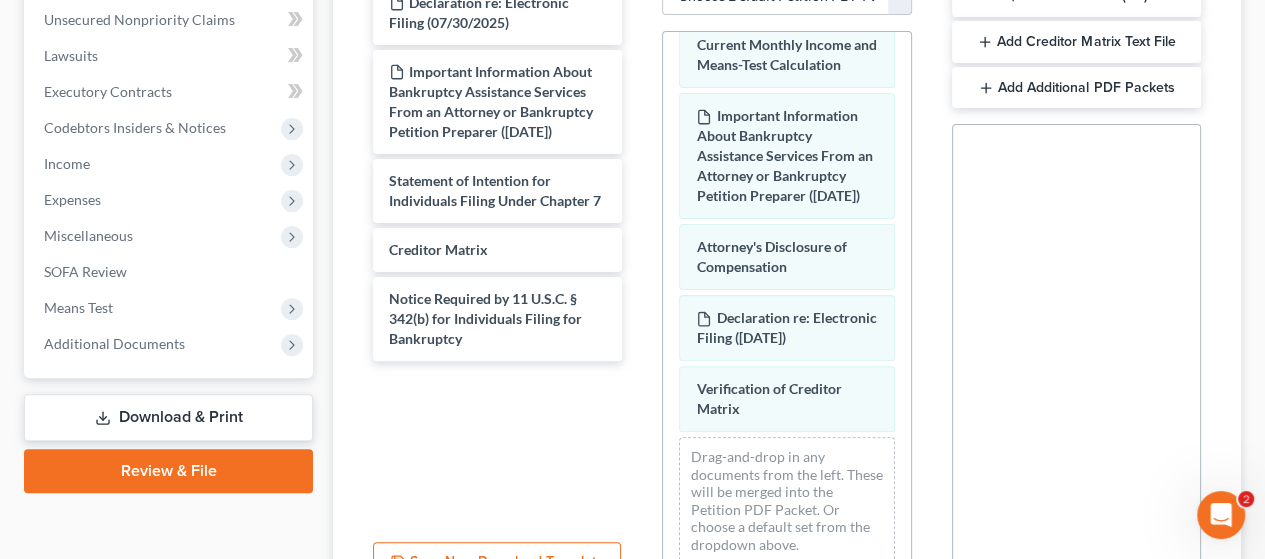 scroll, scrollTop: 1030, scrollLeft: 0, axis: vertical 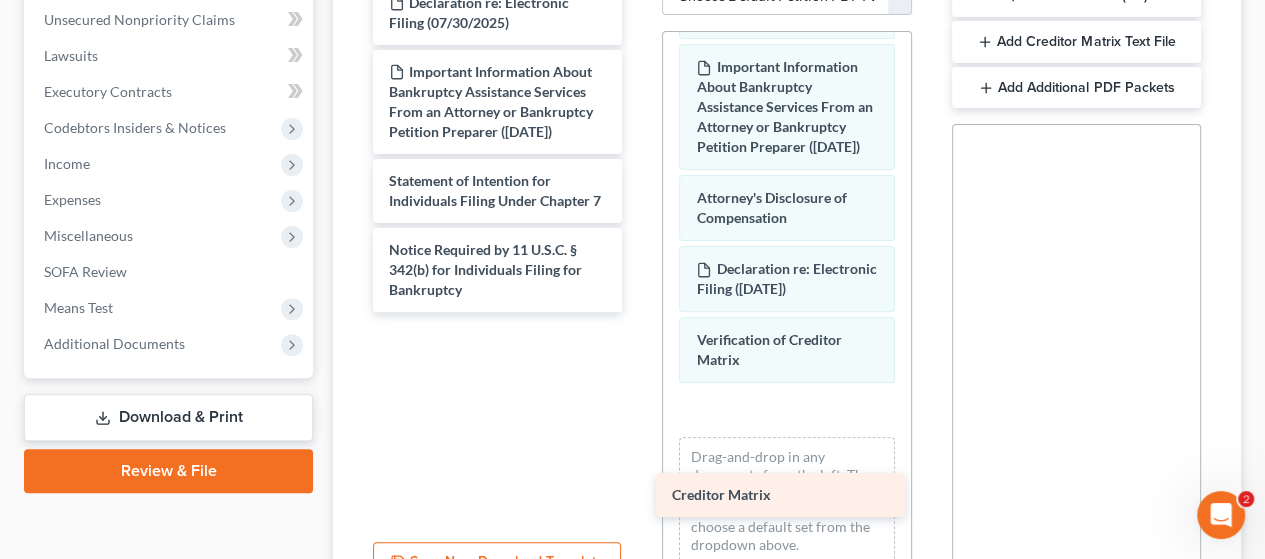 drag, startPoint x: 476, startPoint y: 238, endPoint x: 735, endPoint y: 472, distance: 349.05157 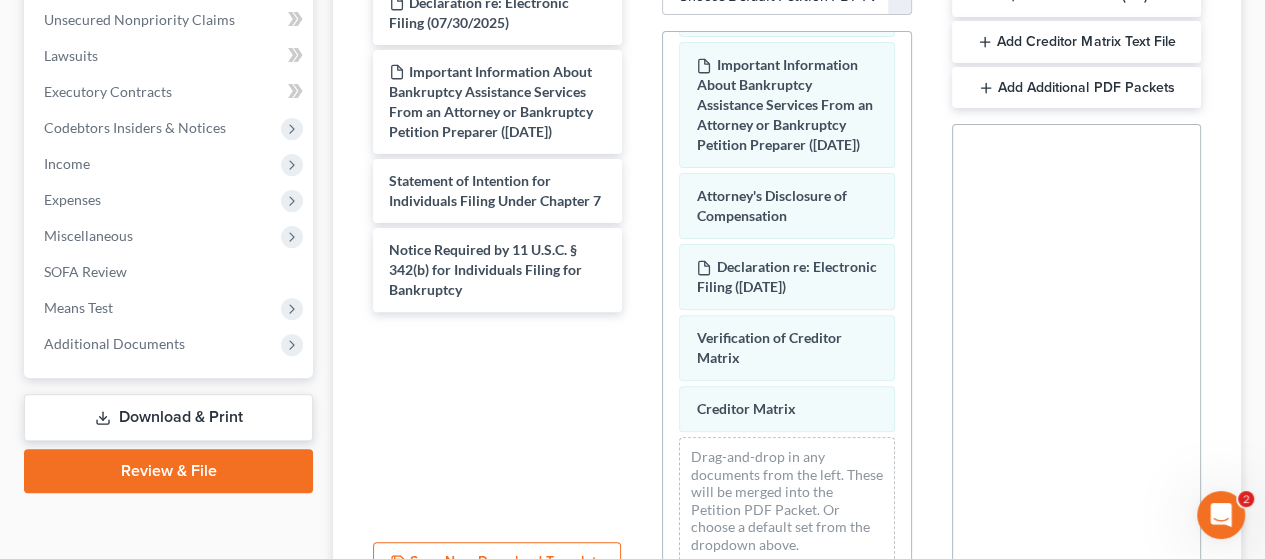 scroll, scrollTop: 1080, scrollLeft: 0, axis: vertical 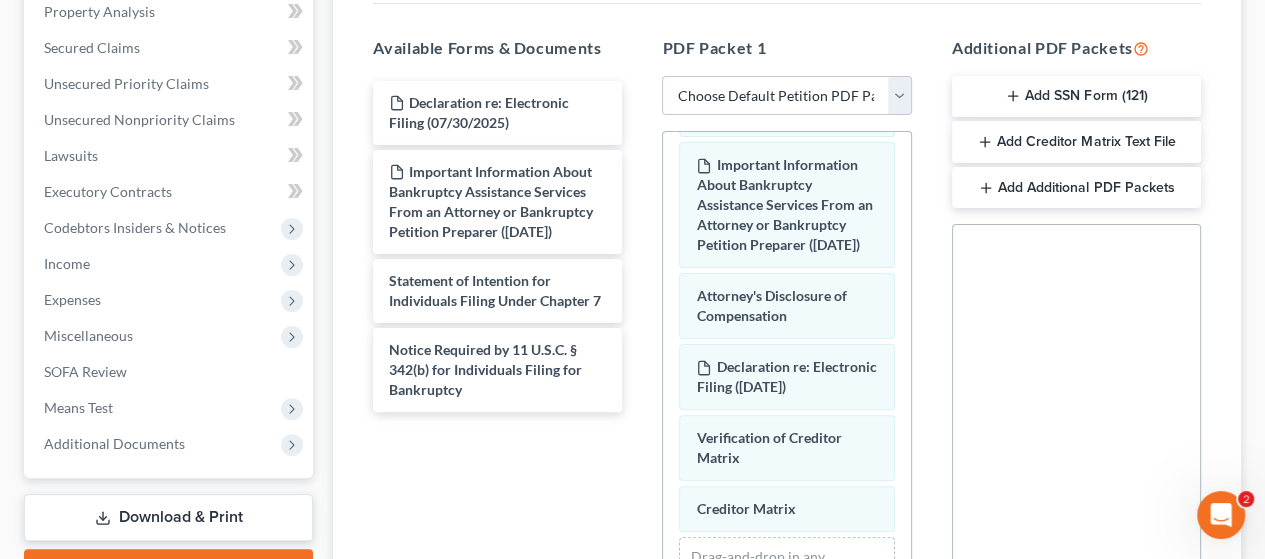 click on "Add Creditor Matrix Text File" at bounding box center (1076, 142) 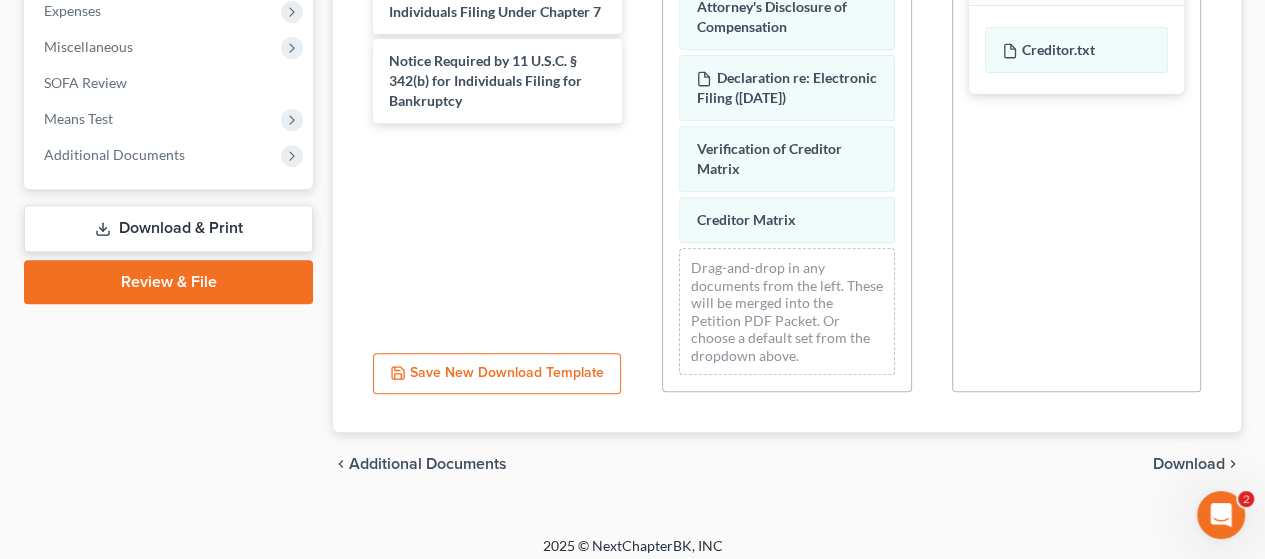 scroll, scrollTop: 694, scrollLeft: 0, axis: vertical 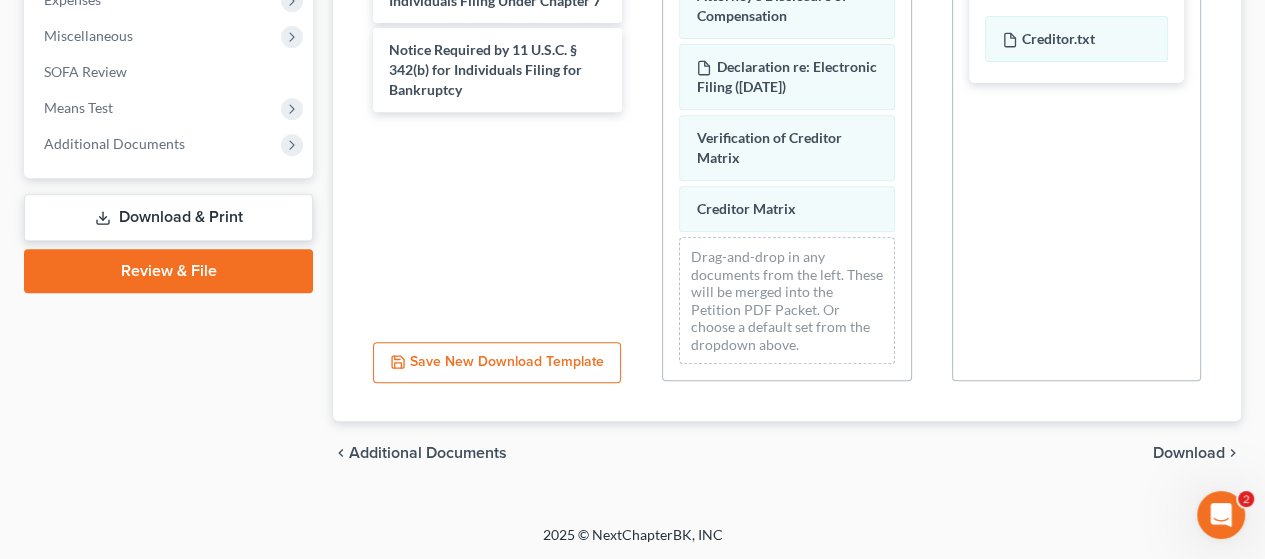 drag, startPoint x: 1184, startPoint y: 446, endPoint x: 1070, endPoint y: 454, distance: 114.28036 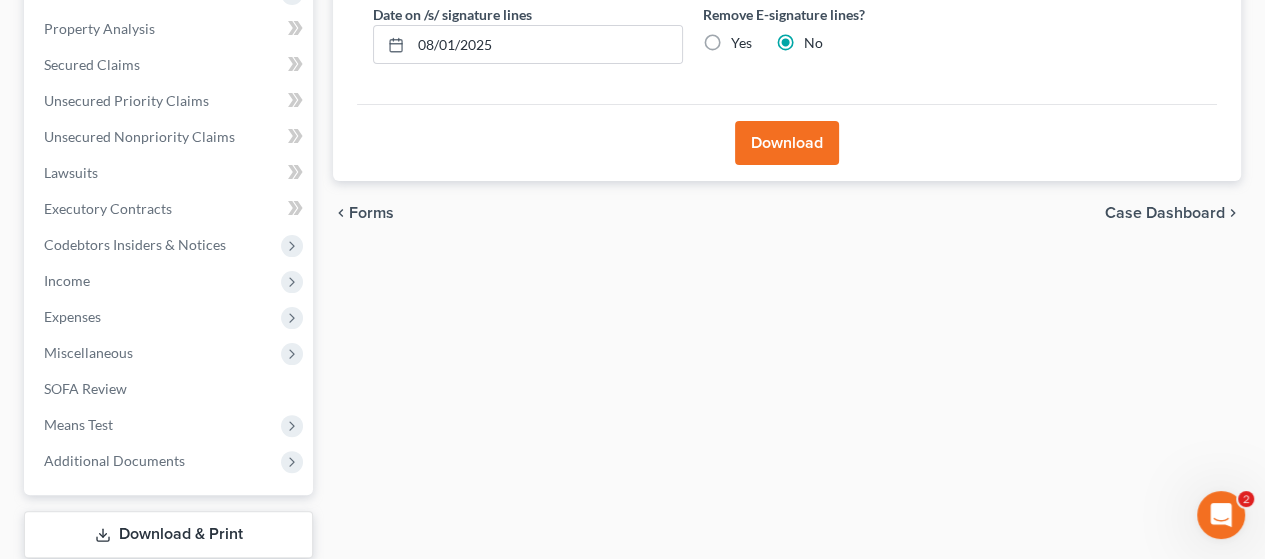 scroll, scrollTop: 102, scrollLeft: 0, axis: vertical 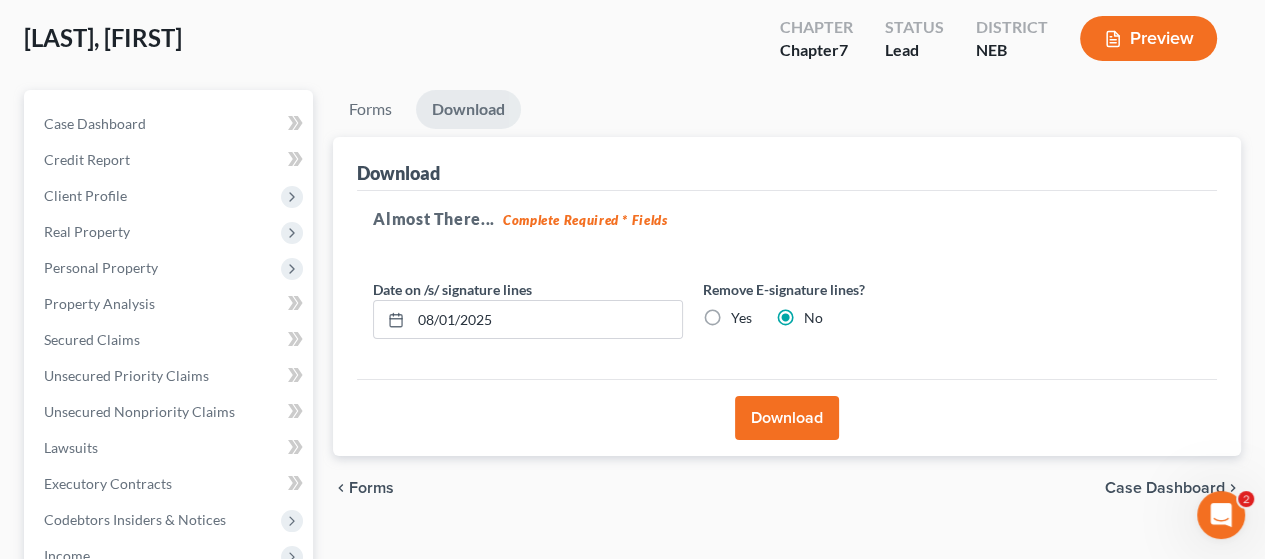 click on "Download" at bounding box center (787, 418) 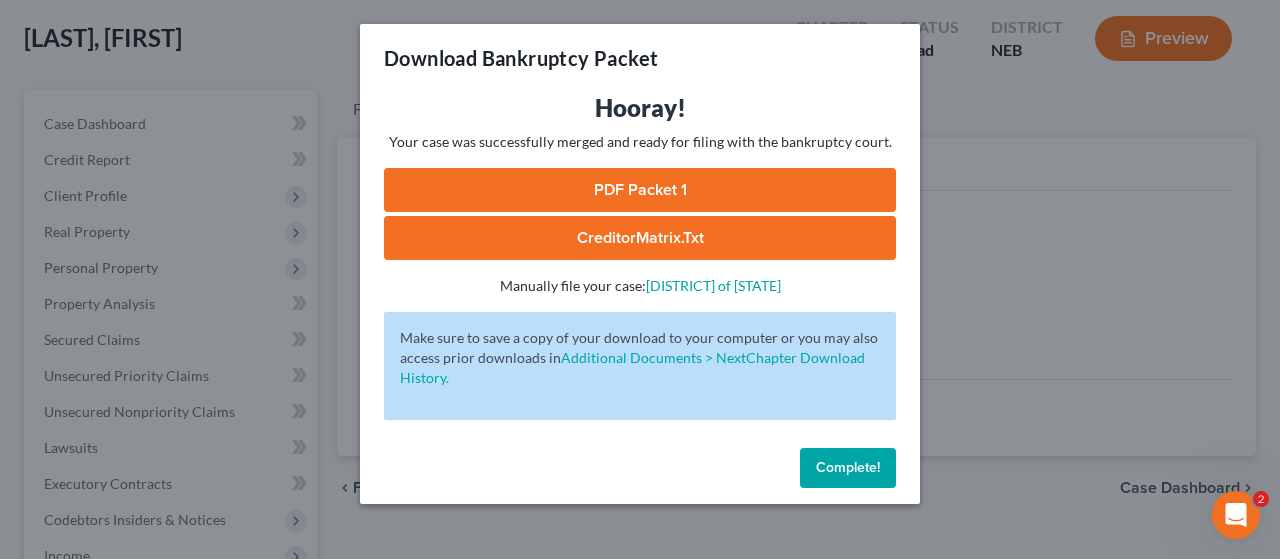 click on "PDF Packet 1" at bounding box center [640, 190] 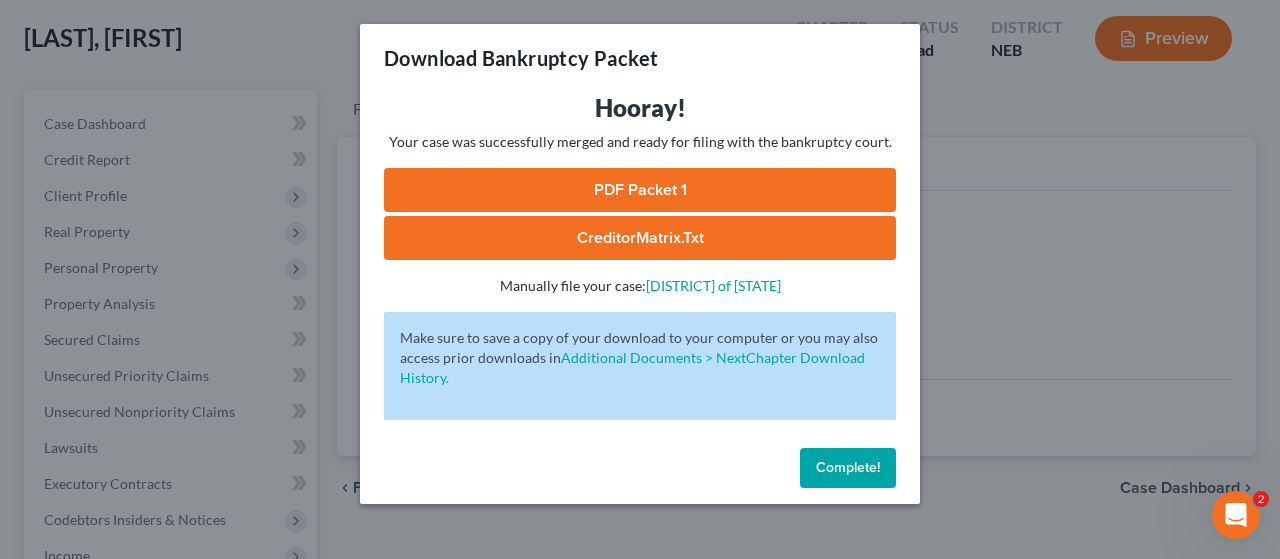 click on "CreditorMatrix.txt" at bounding box center [640, 238] 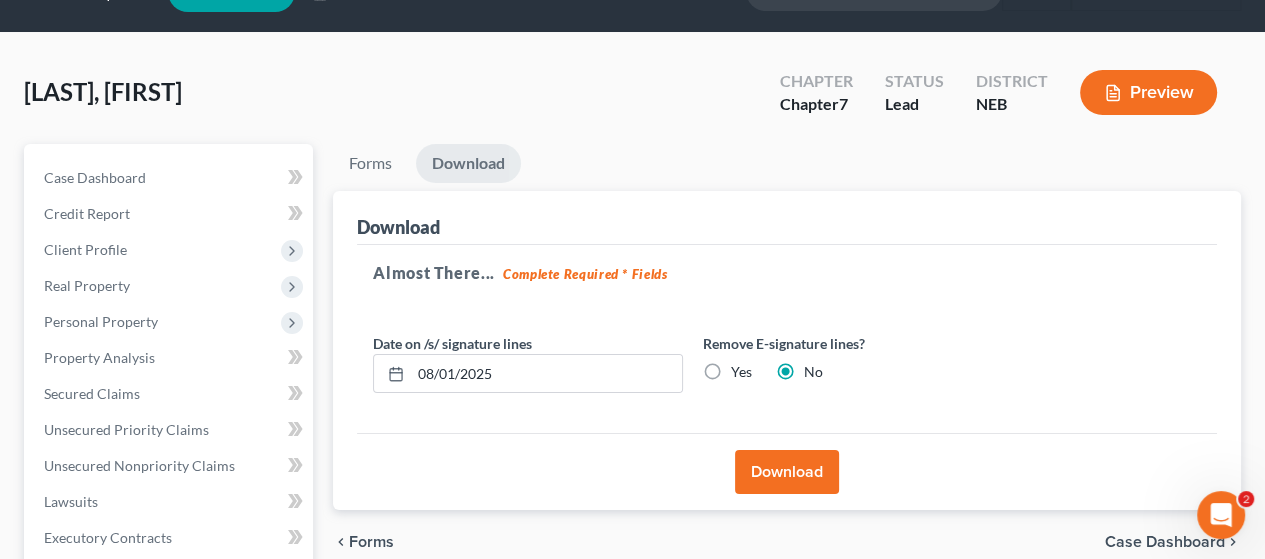 scroll, scrollTop: 0, scrollLeft: 0, axis: both 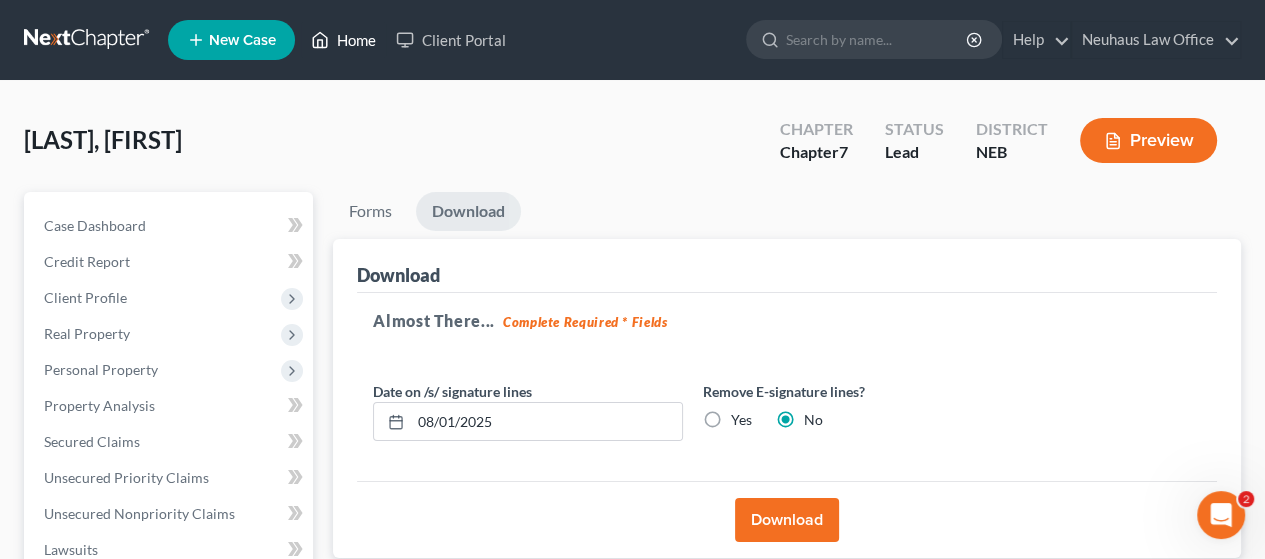 click on "Home" at bounding box center (343, 40) 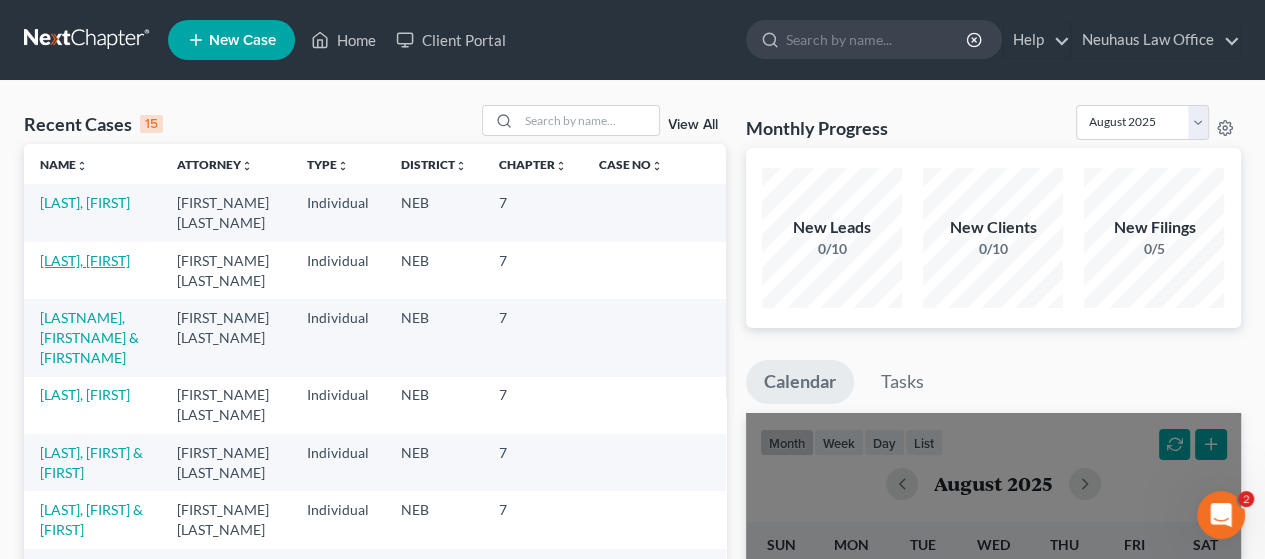 click on "[LAST], [FIRST]" at bounding box center (85, 260) 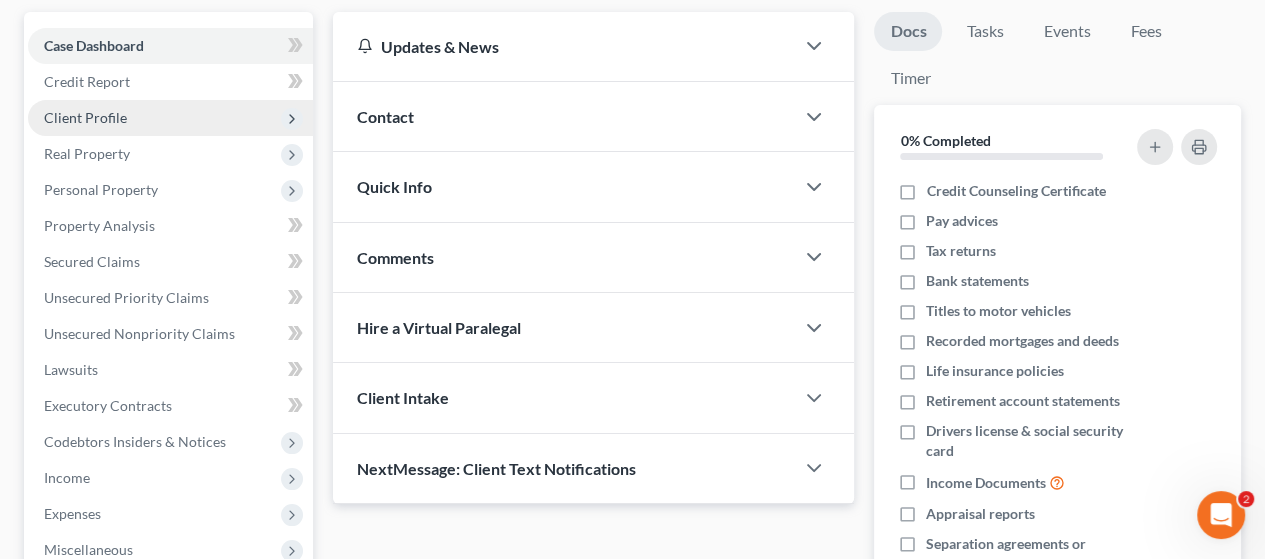 scroll, scrollTop: 300, scrollLeft: 0, axis: vertical 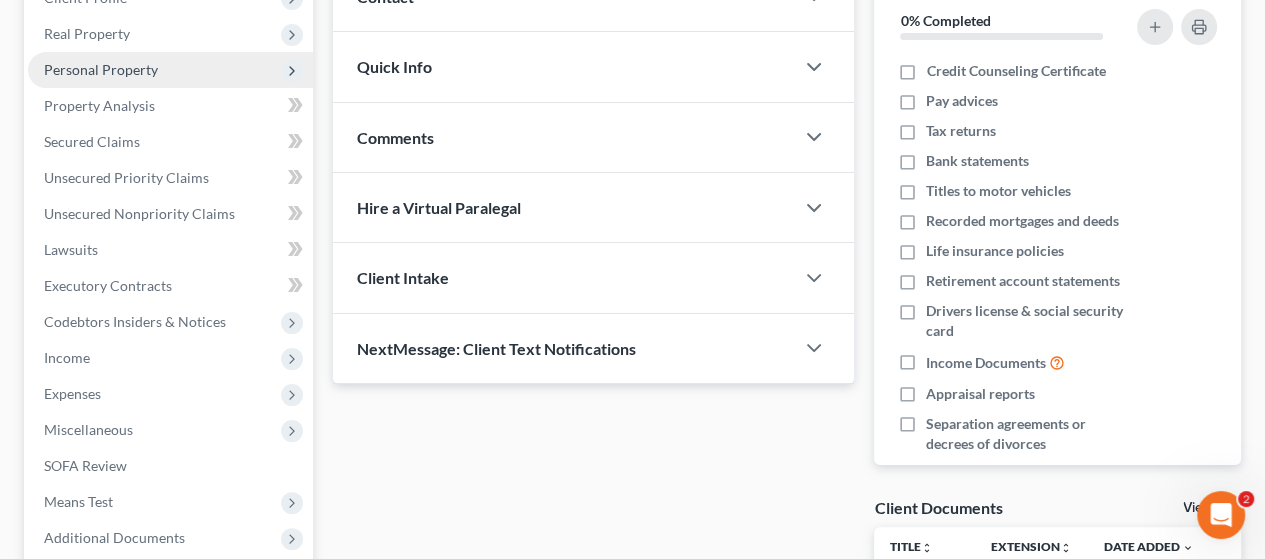click on "Personal Property" at bounding box center [101, 69] 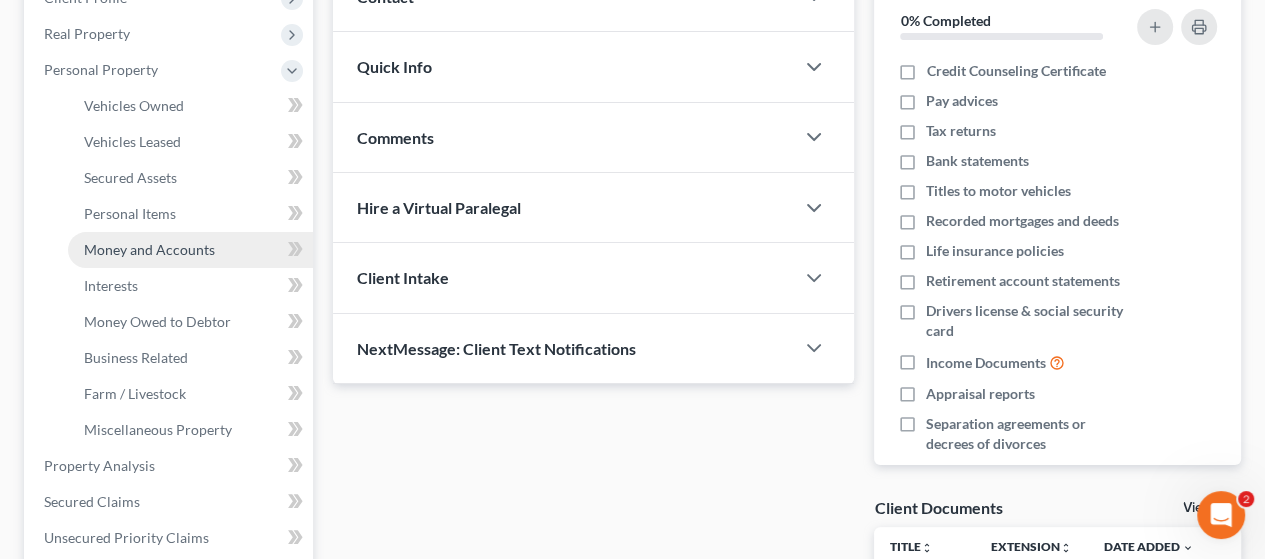 click on "Money and Accounts" at bounding box center [149, 249] 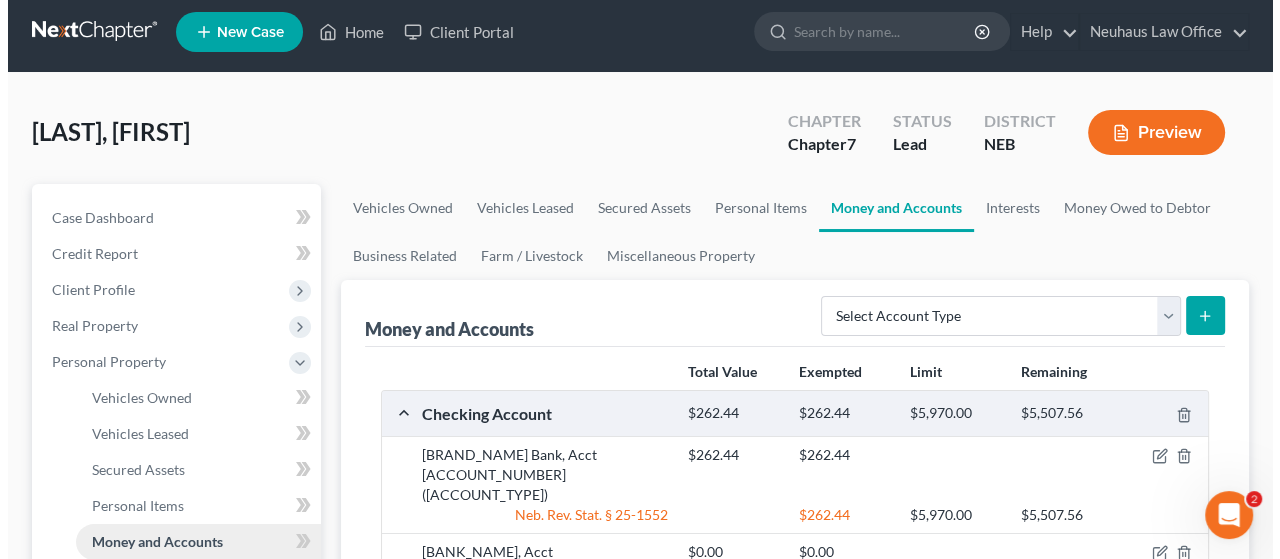 scroll, scrollTop: 0, scrollLeft: 0, axis: both 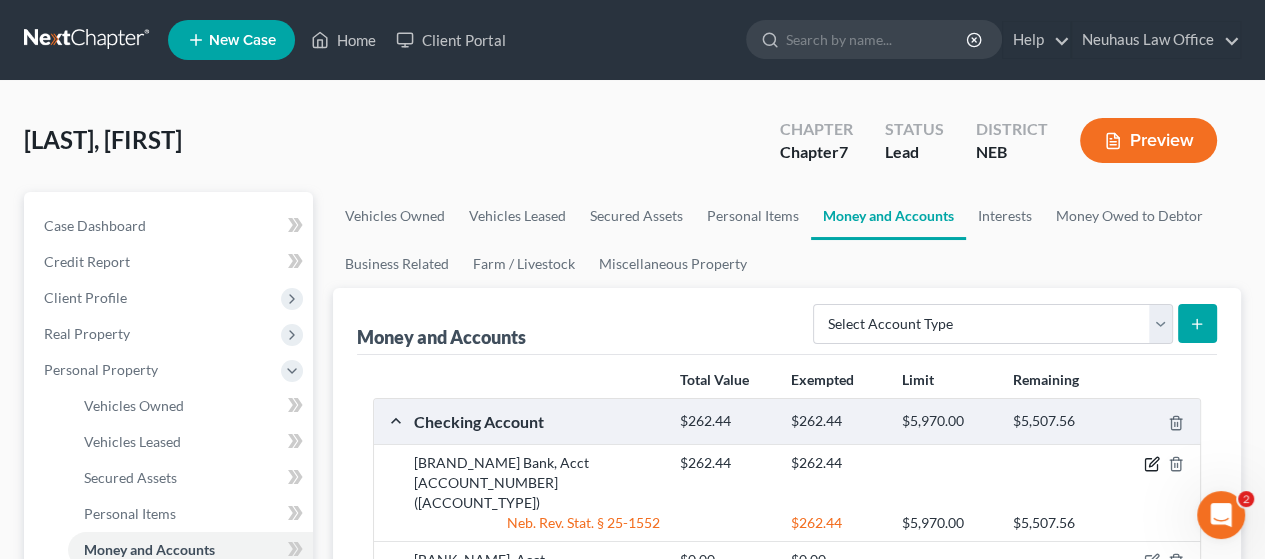 click 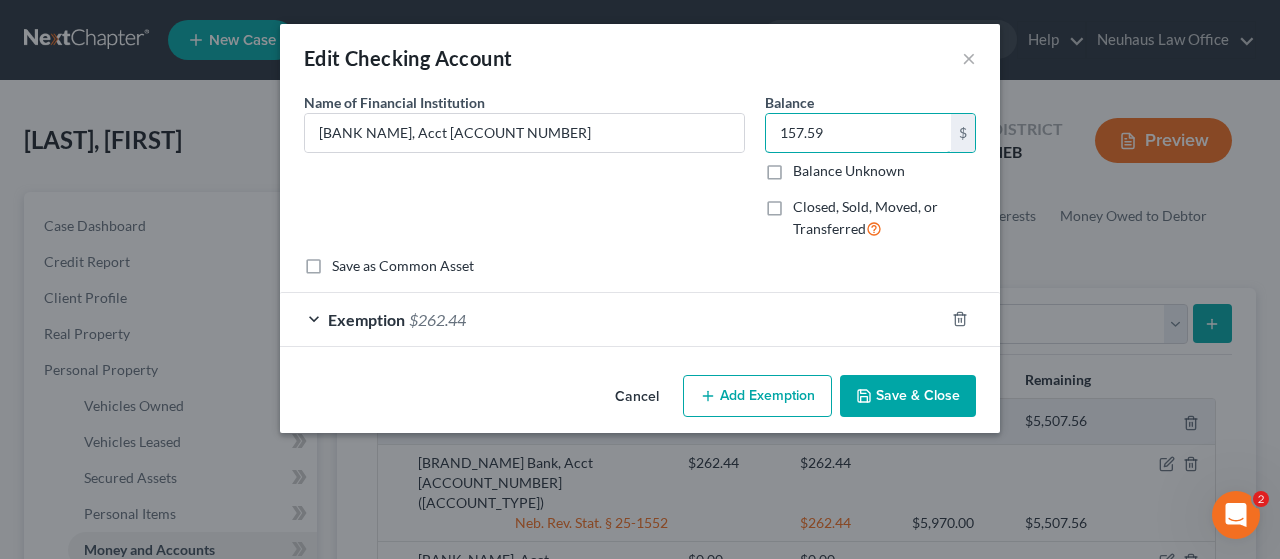 type on "157.59" 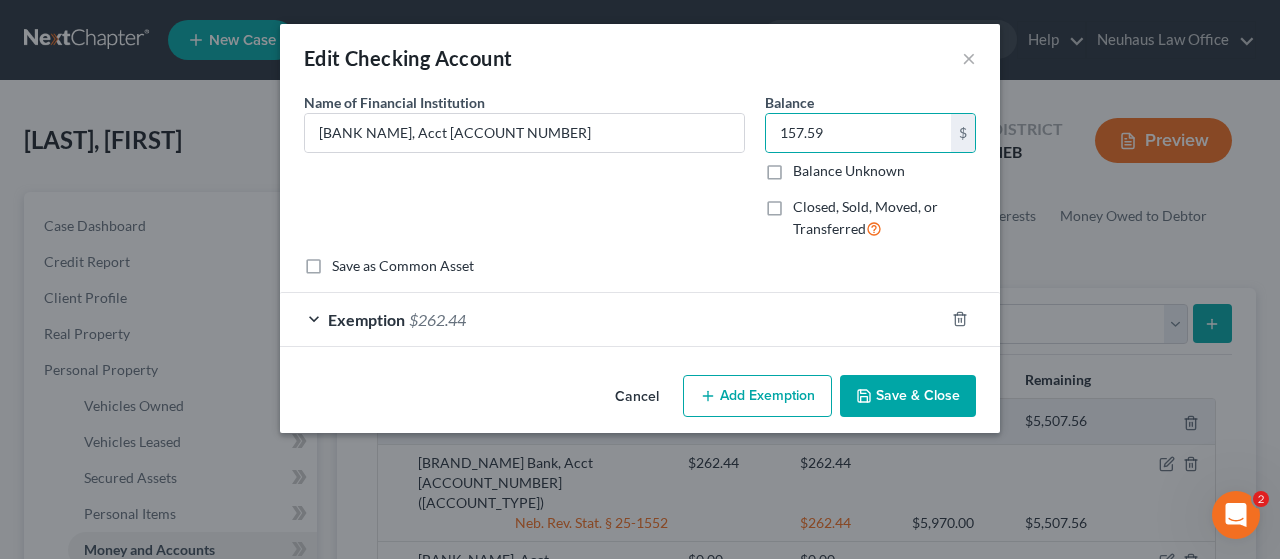 click on "Exemption $262.44" at bounding box center (612, 319) 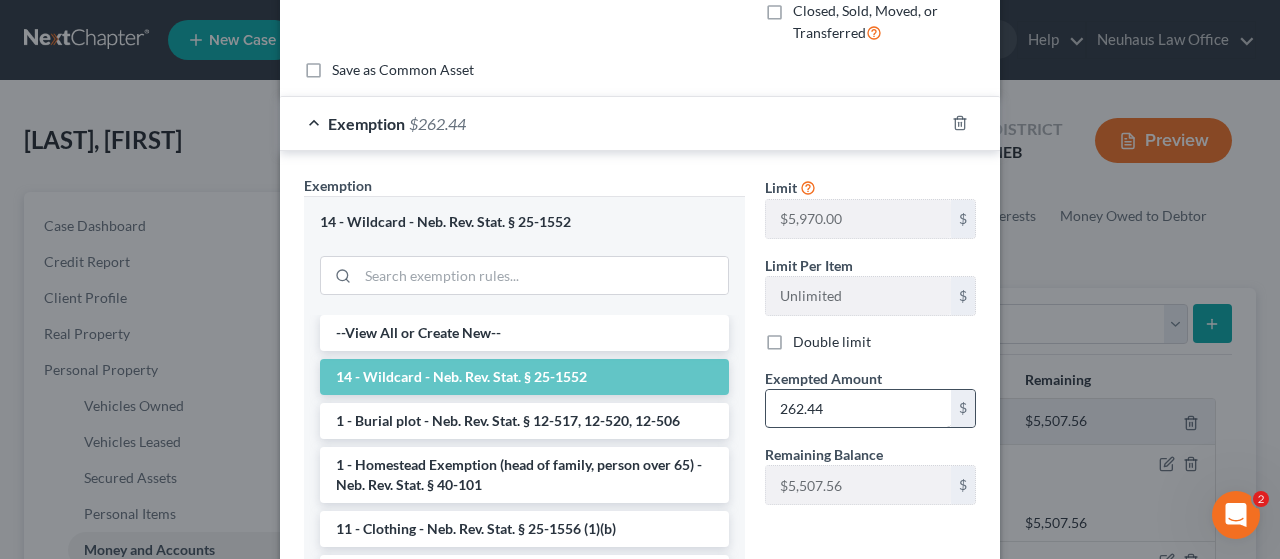 scroll, scrollTop: 200, scrollLeft: 0, axis: vertical 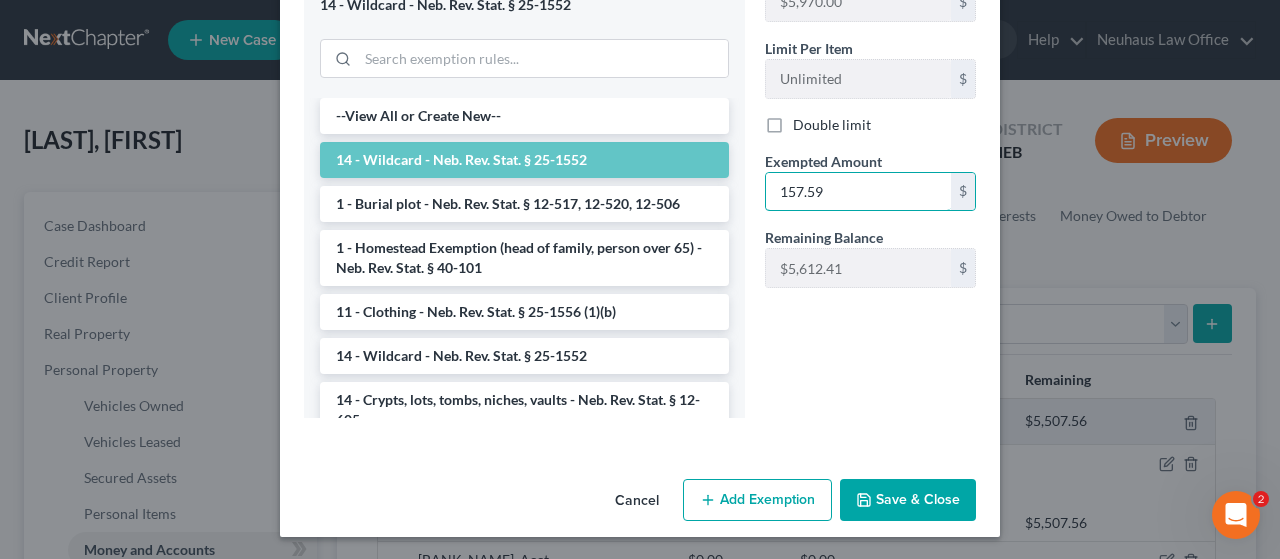 type on "157.59" 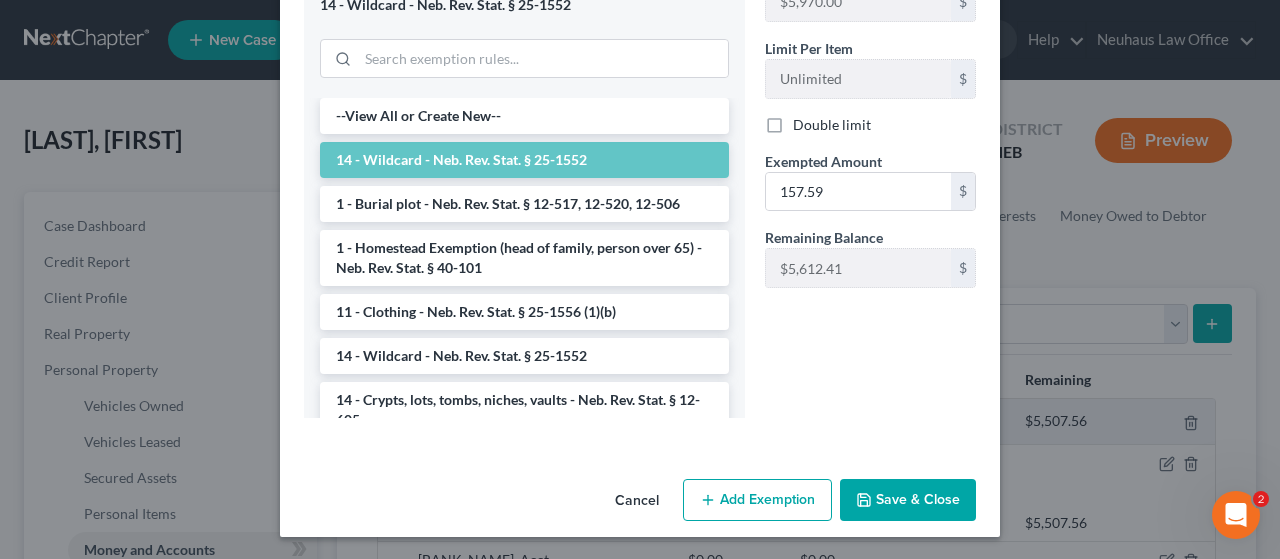 click on "Save & Close" at bounding box center (908, 500) 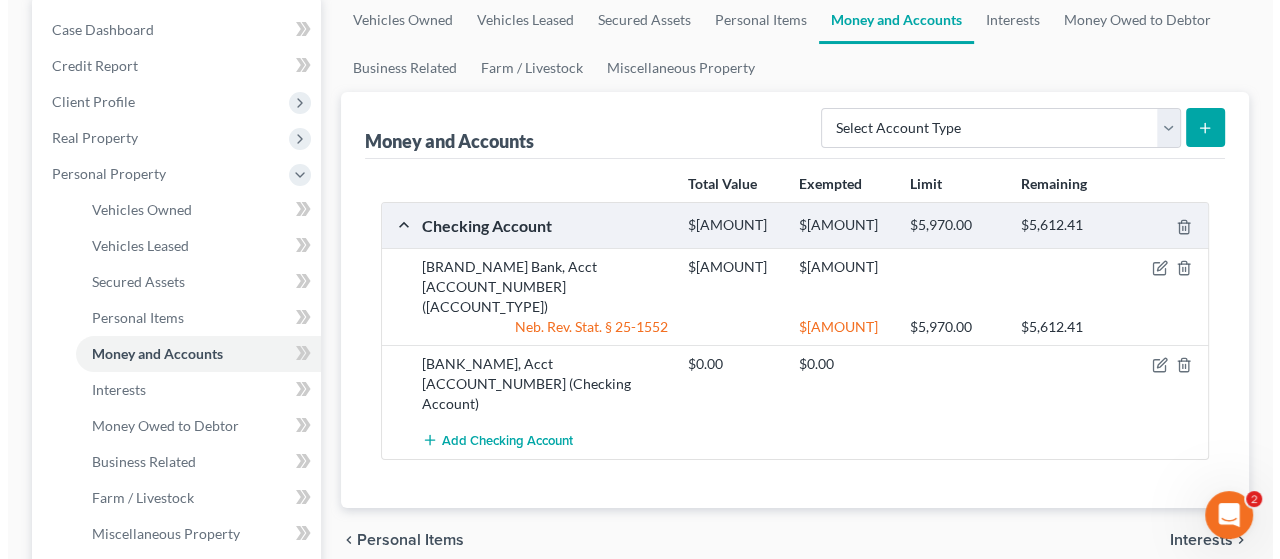 scroll, scrollTop: 200, scrollLeft: 0, axis: vertical 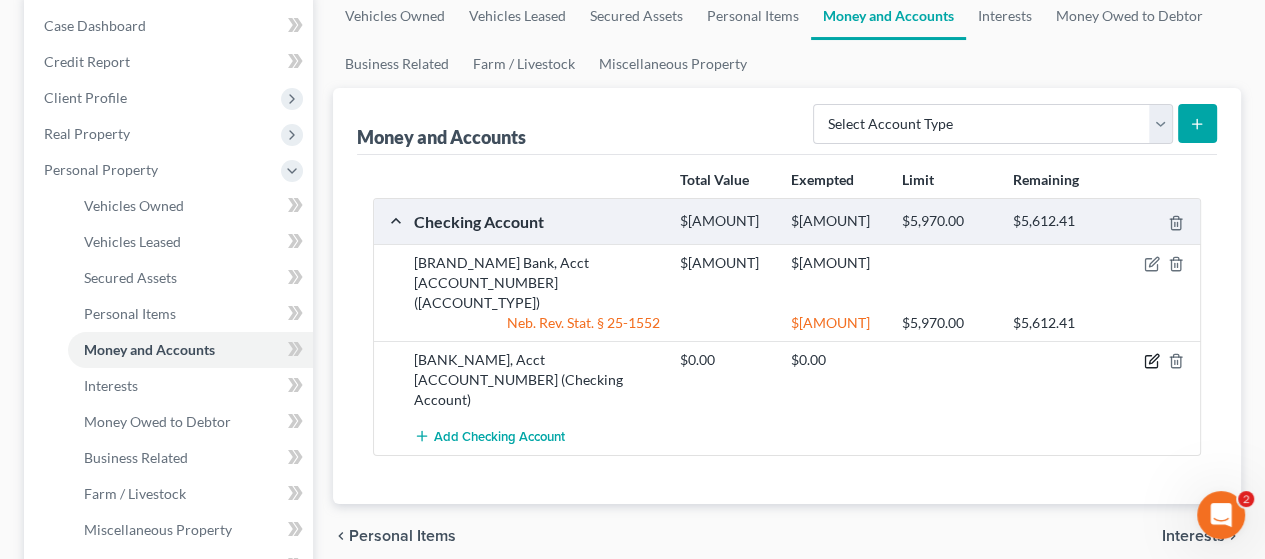 click 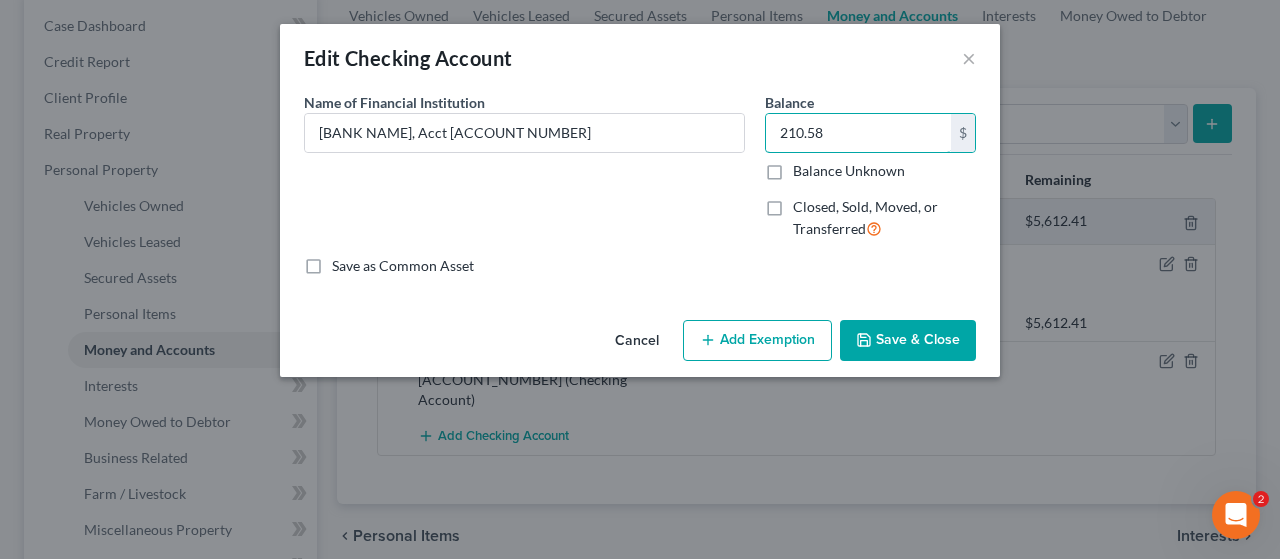 type on "210.58" 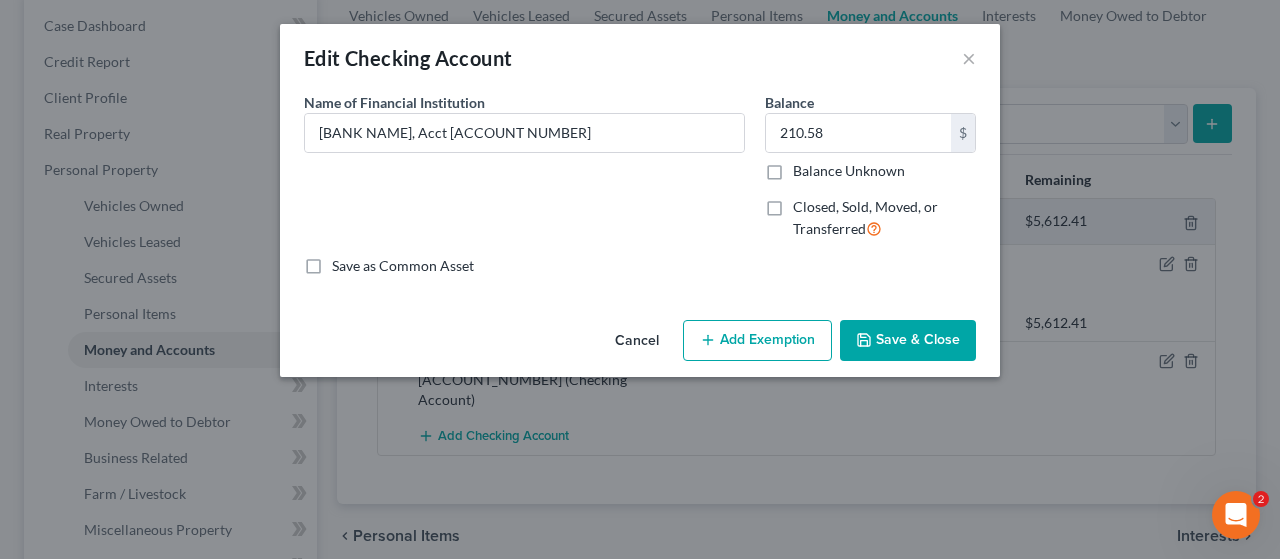 click on "Add Exemption" at bounding box center [757, 341] 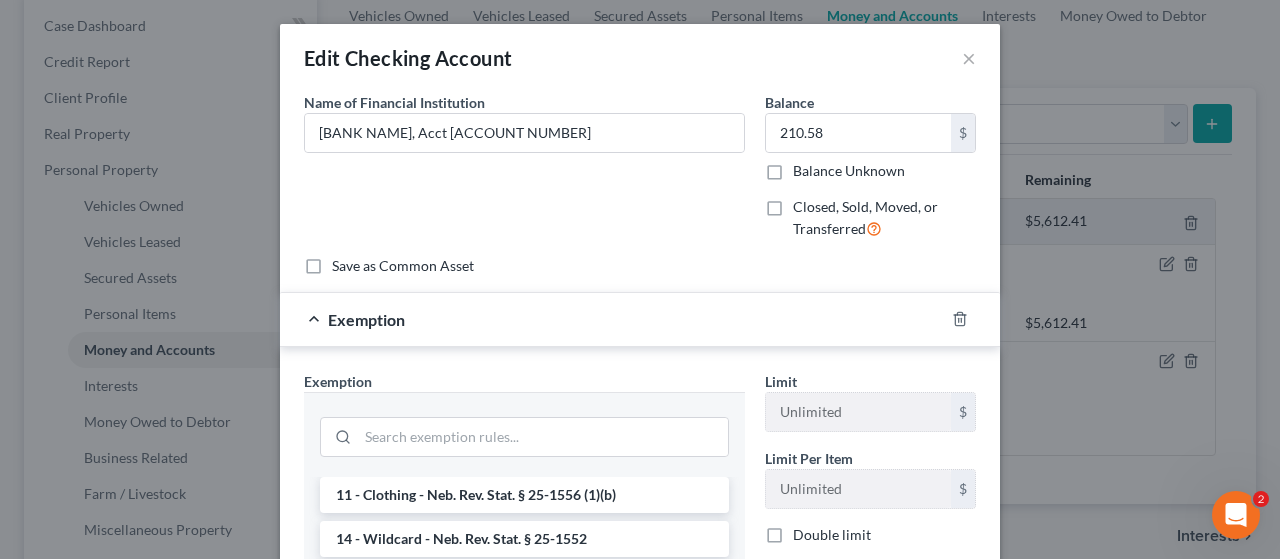 scroll, scrollTop: 200, scrollLeft: 0, axis: vertical 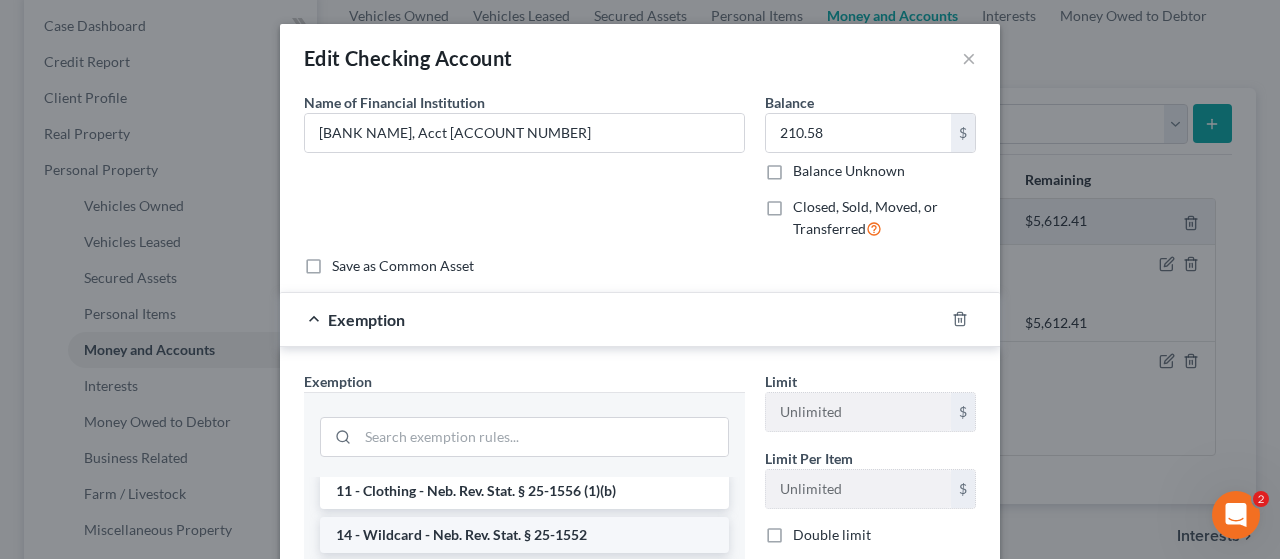 click on "14 - Wildcard - Neb. Rev. Stat. § 25-1552" at bounding box center [524, 535] 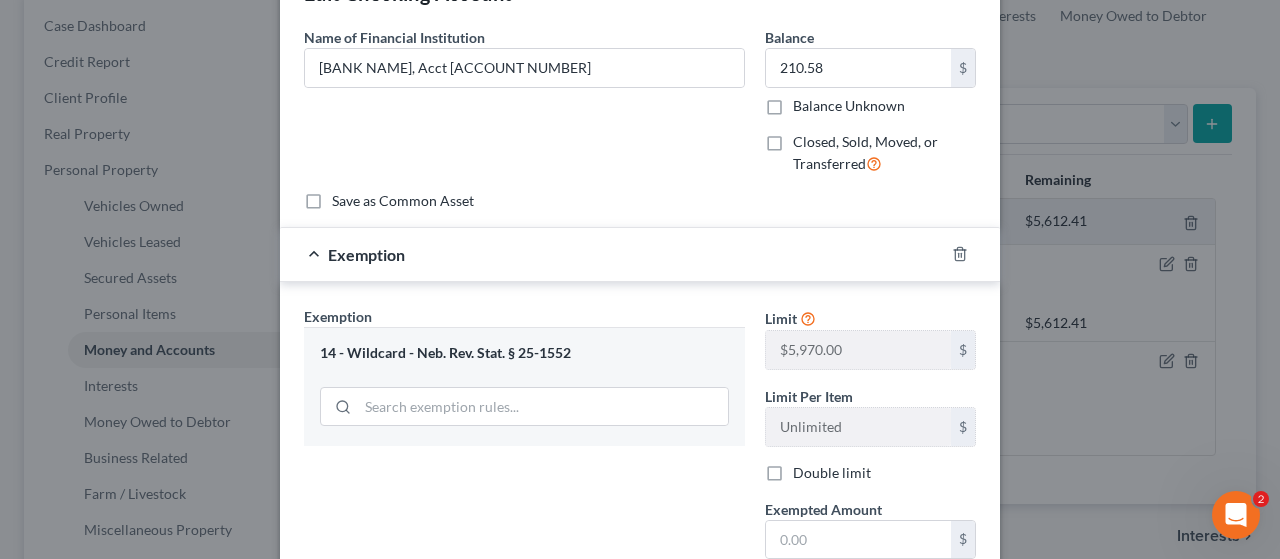 scroll, scrollTop: 100, scrollLeft: 0, axis: vertical 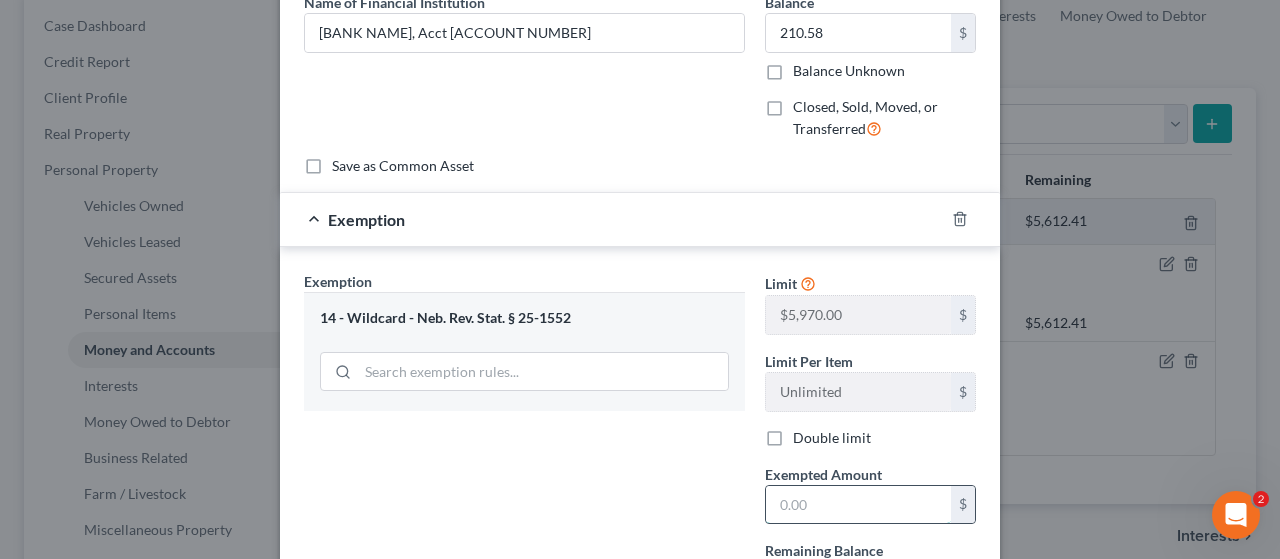 click at bounding box center [858, 505] 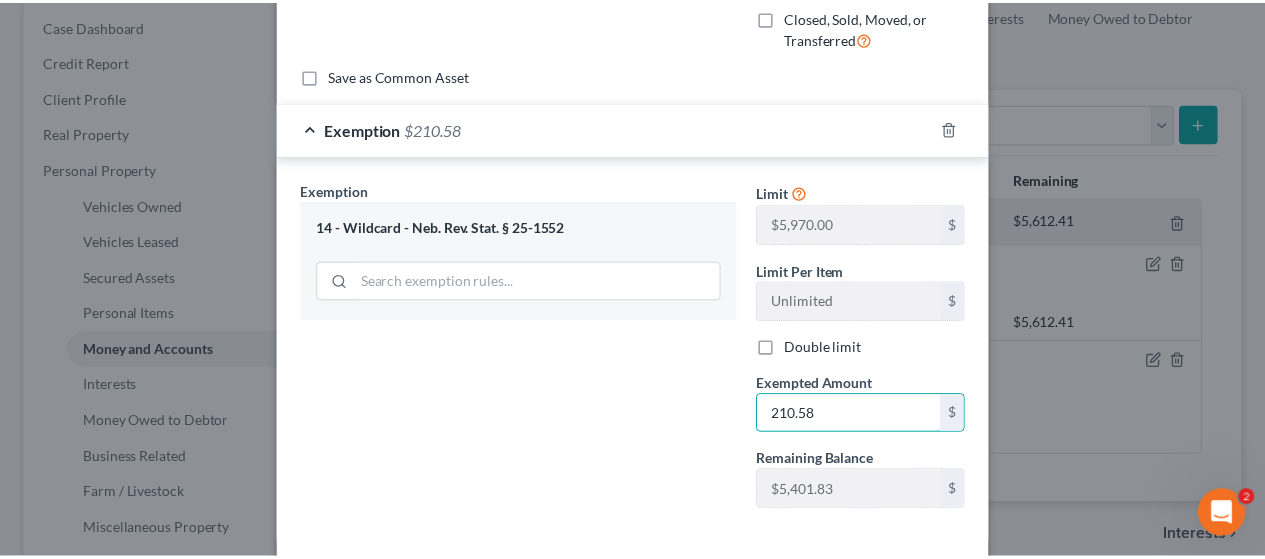 scroll, scrollTop: 282, scrollLeft: 0, axis: vertical 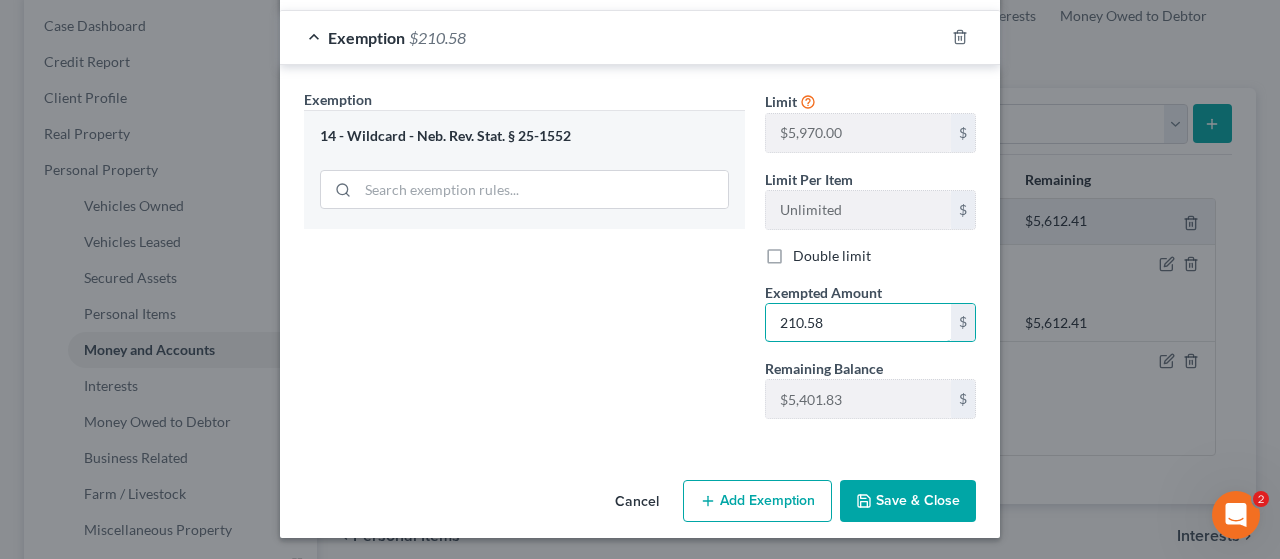 type on "210.58" 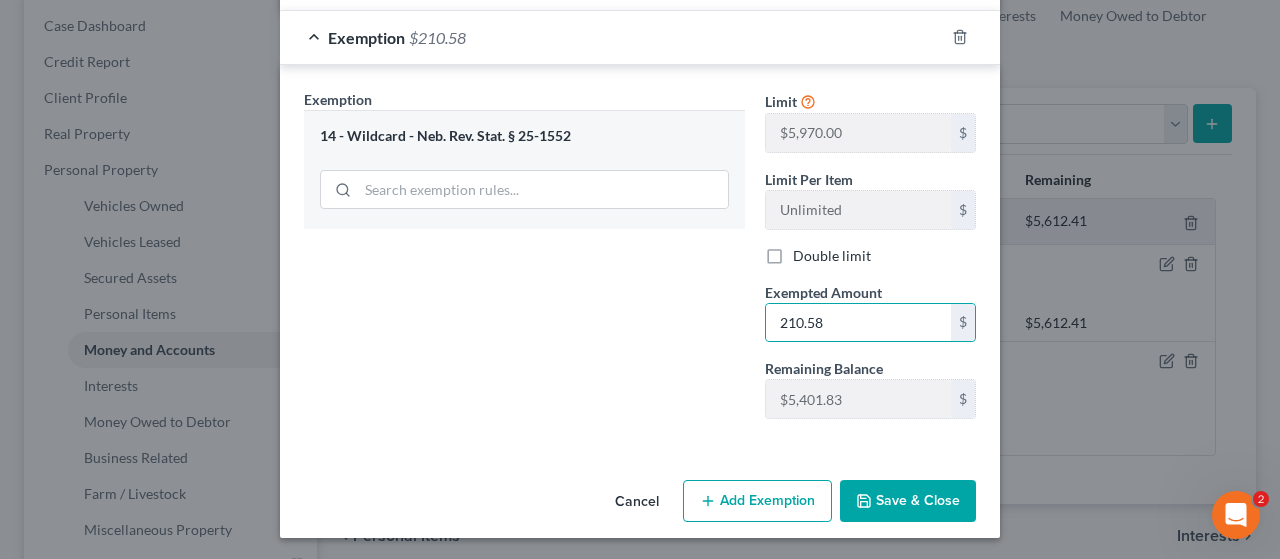 click on "Save & Close" at bounding box center [908, 501] 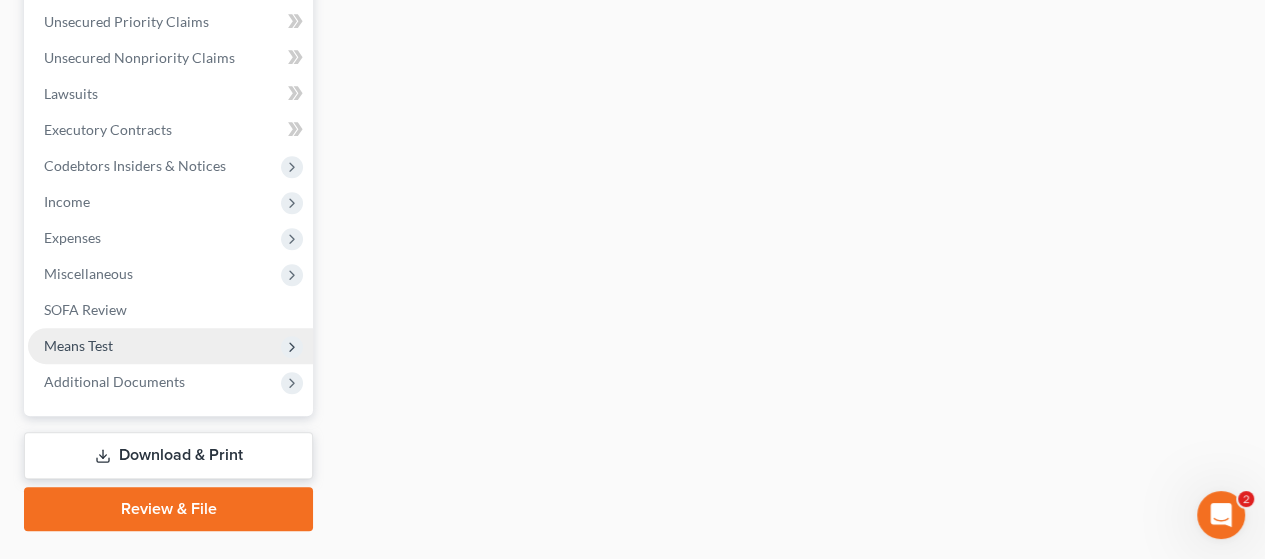 scroll, scrollTop: 862, scrollLeft: 0, axis: vertical 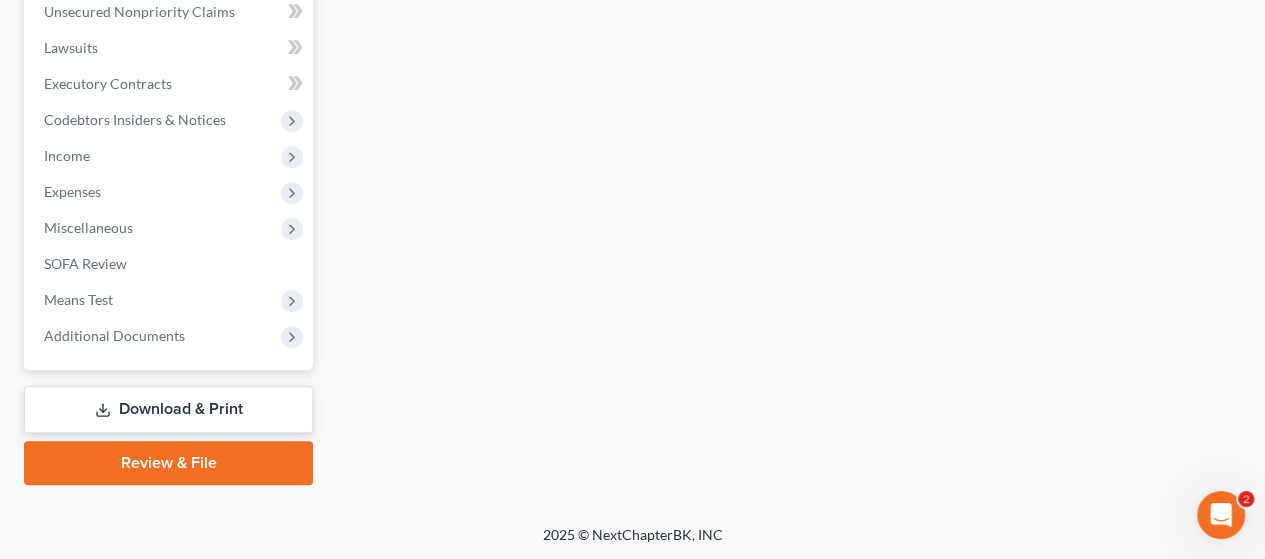 click on "Download & Print" at bounding box center (168, 409) 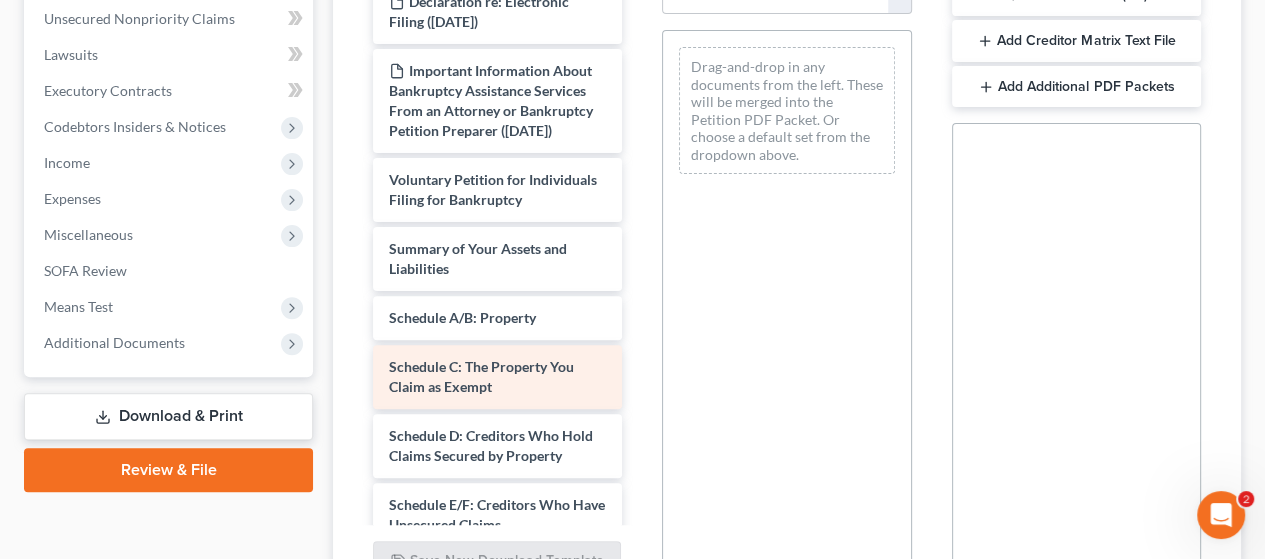 scroll, scrollTop: 500, scrollLeft: 0, axis: vertical 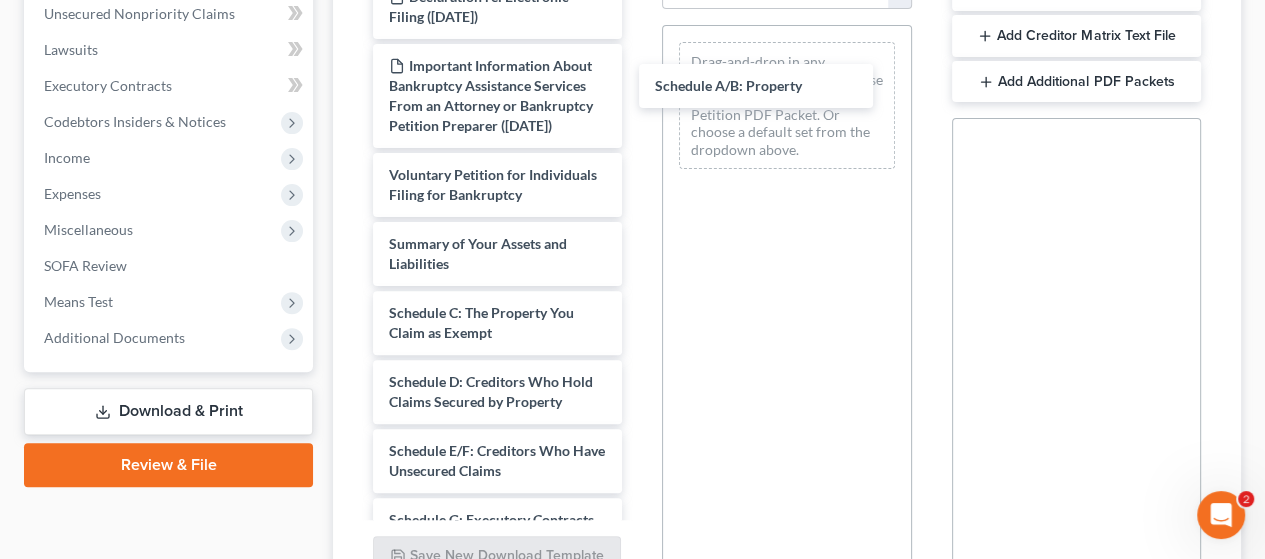 drag, startPoint x: 484, startPoint y: 347, endPoint x: 744, endPoint y: 118, distance: 346.46933 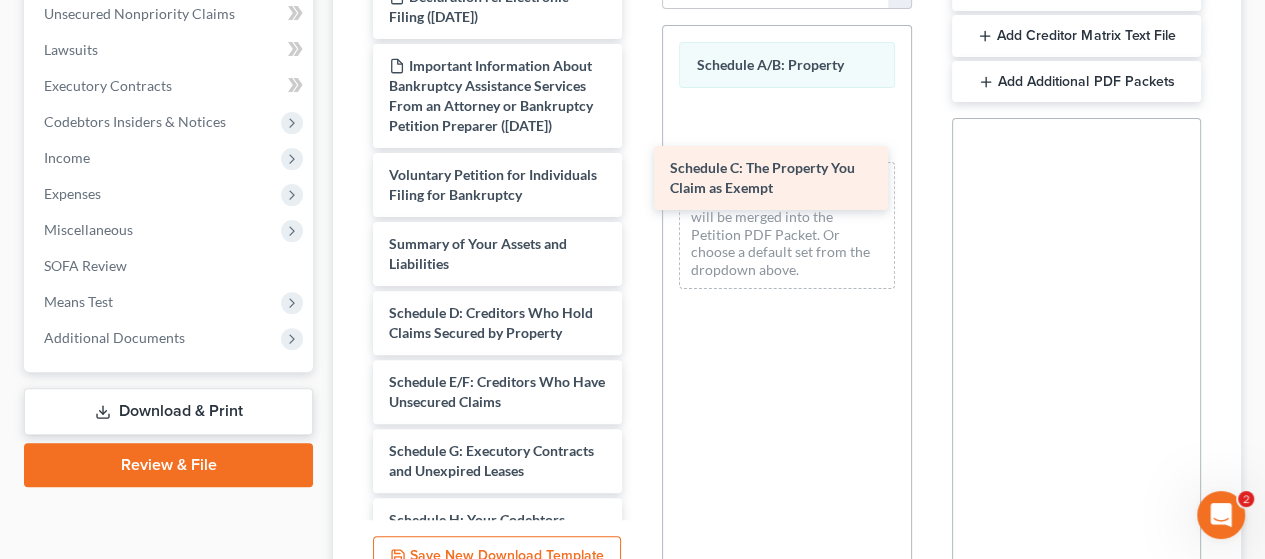 drag, startPoint x: 484, startPoint y: 334, endPoint x: 766, endPoint y: 136, distance: 344.5693 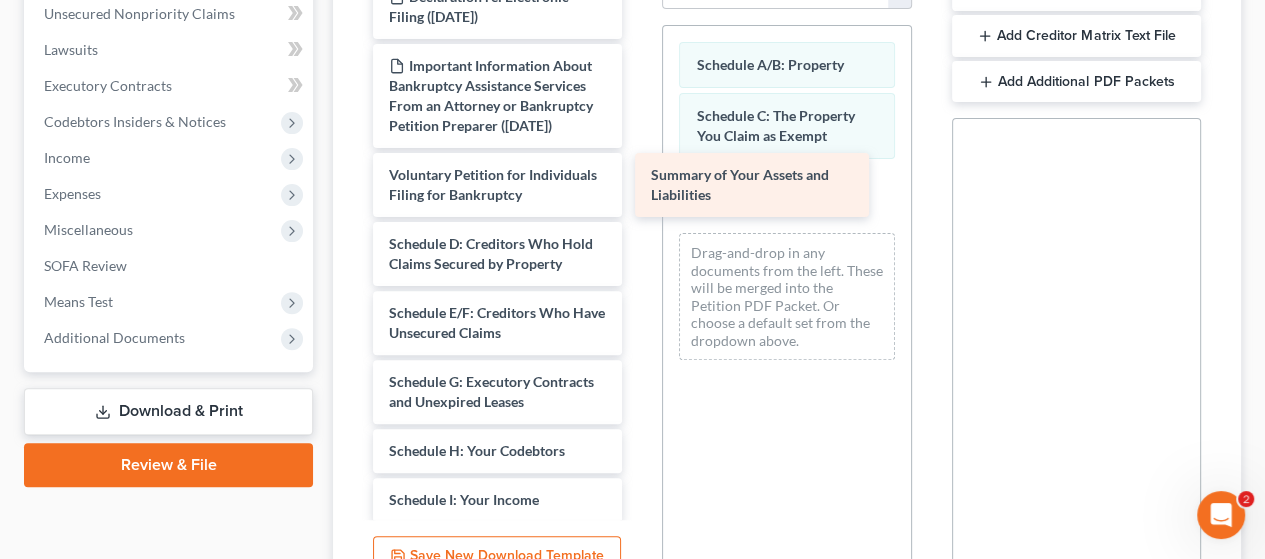 drag, startPoint x: 516, startPoint y: 291, endPoint x: 777, endPoint y: 184, distance: 282.08154 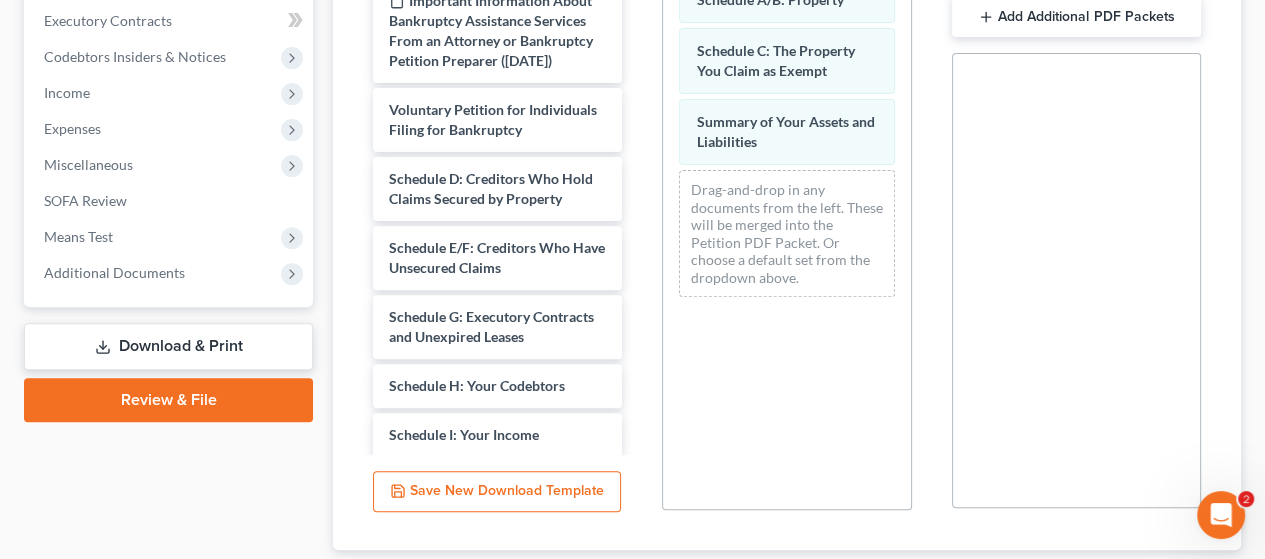 scroll, scrollTop: 694, scrollLeft: 0, axis: vertical 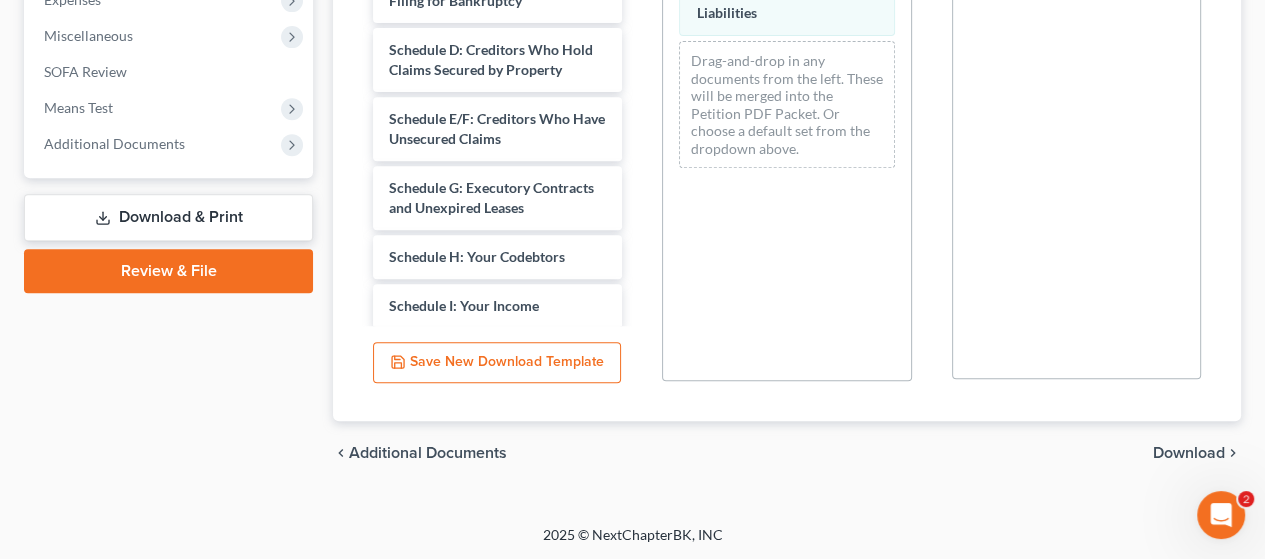 click on "Download" at bounding box center [1189, 453] 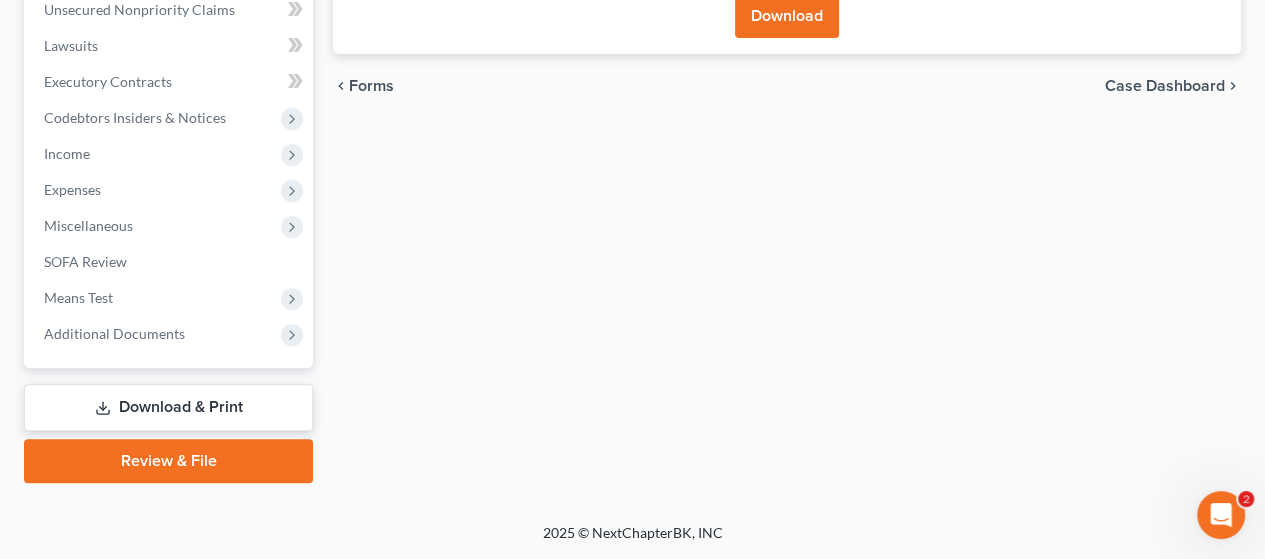 scroll, scrollTop: 502, scrollLeft: 0, axis: vertical 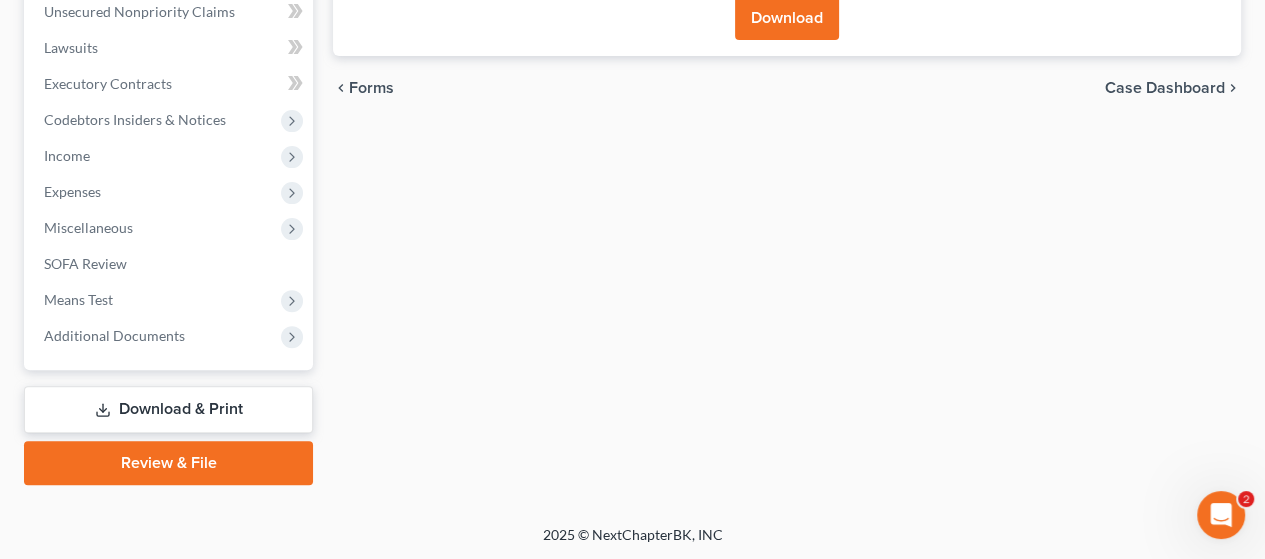 click on "Download" at bounding box center [787, 18] 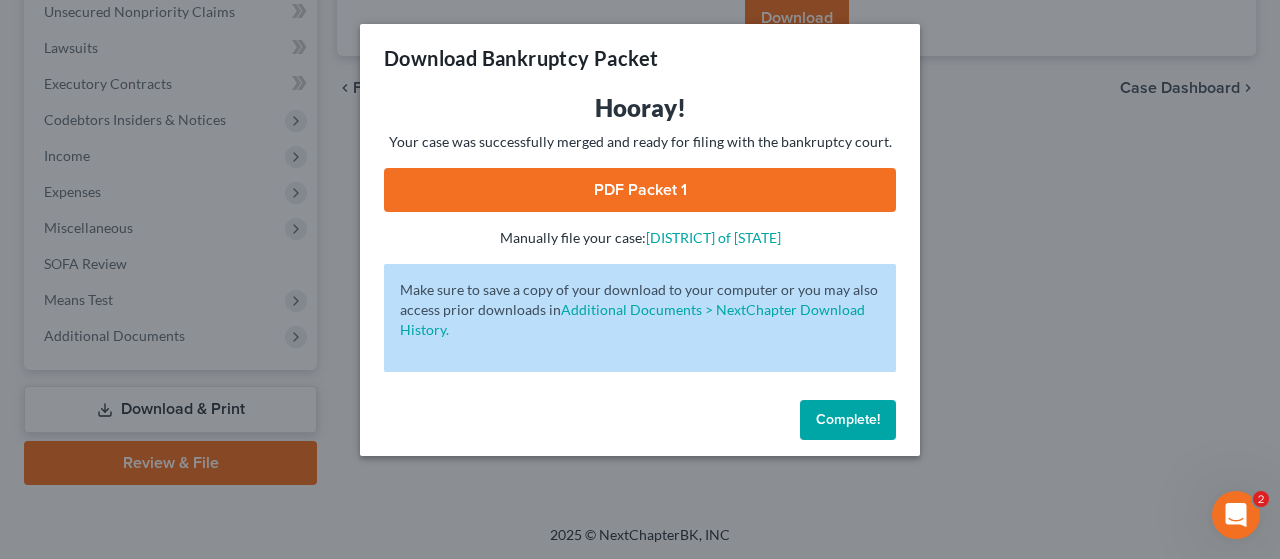 click on "PDF Packet 1" at bounding box center (640, 190) 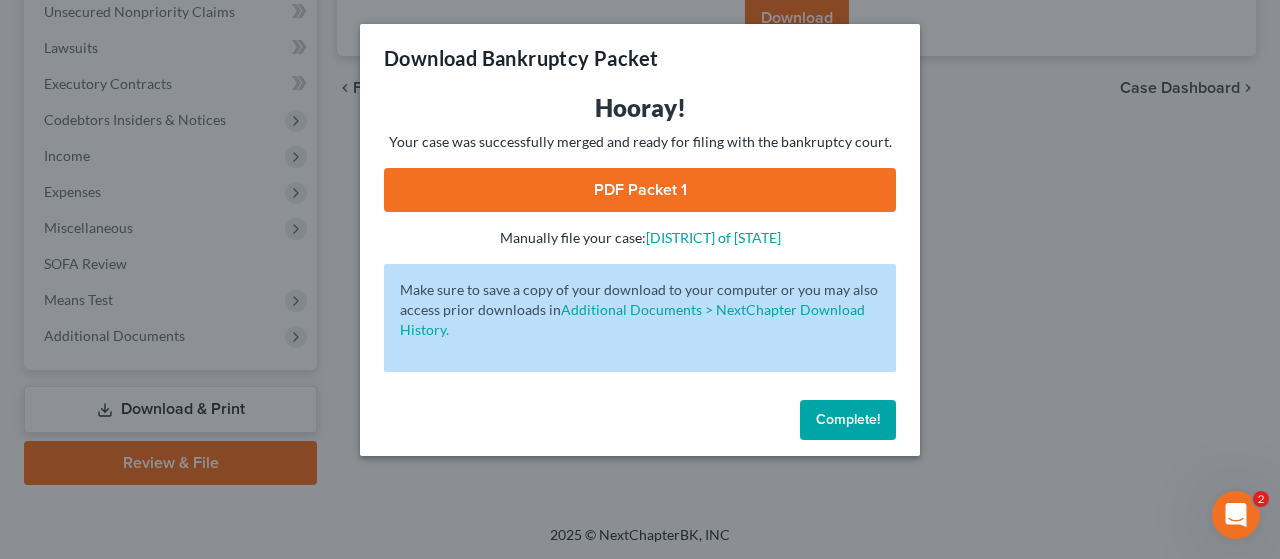 click on "Complete!" at bounding box center (848, 419) 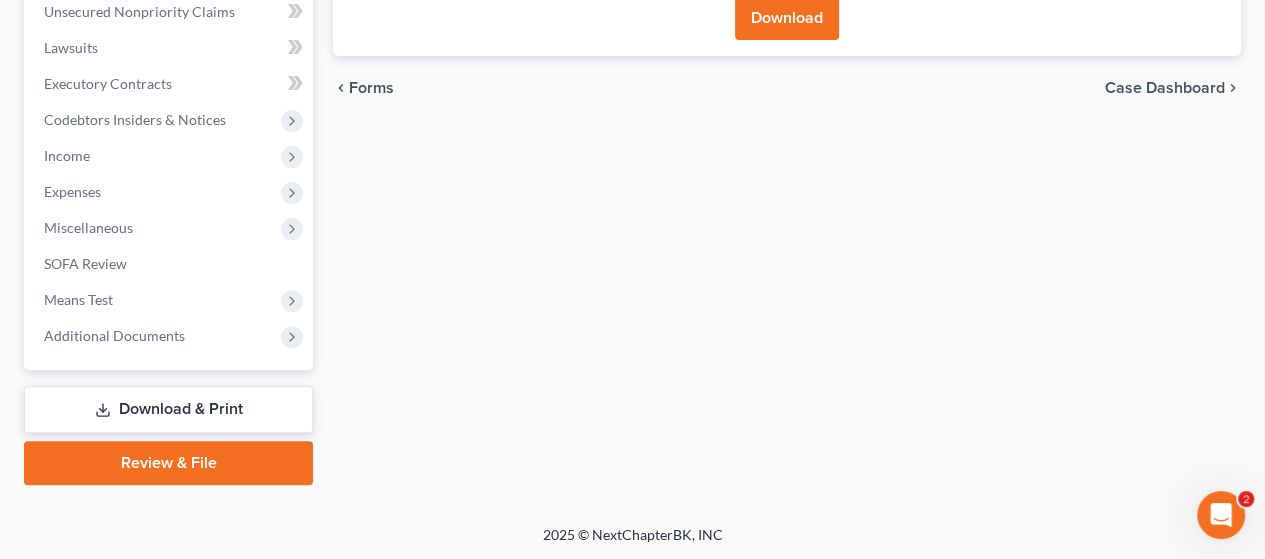 scroll, scrollTop: 402, scrollLeft: 0, axis: vertical 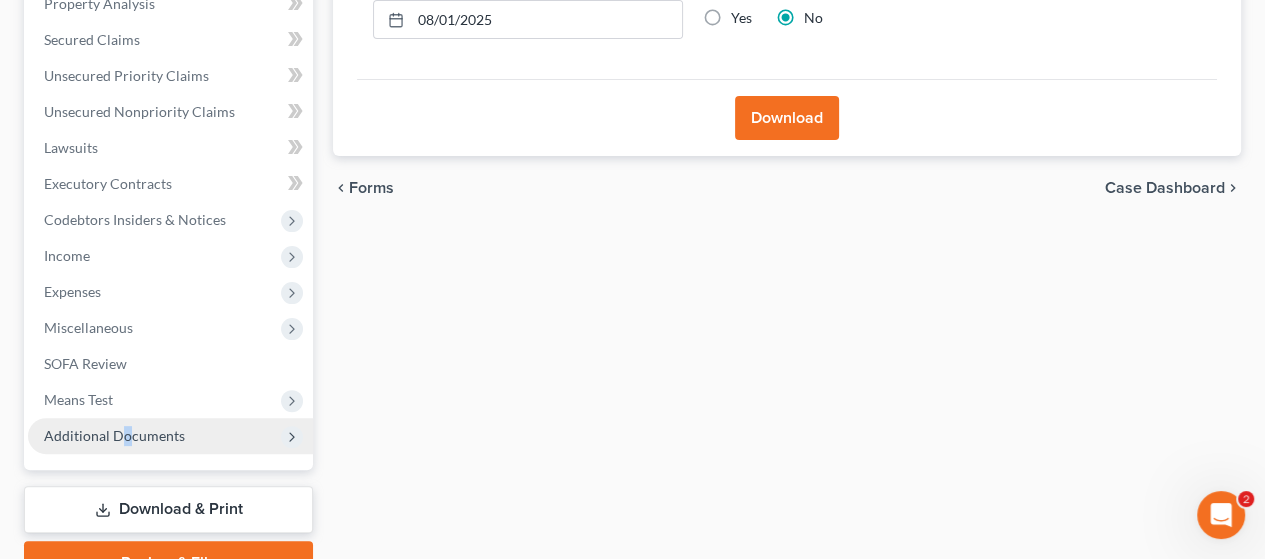 click on "Additional Documents" at bounding box center (170, 436) 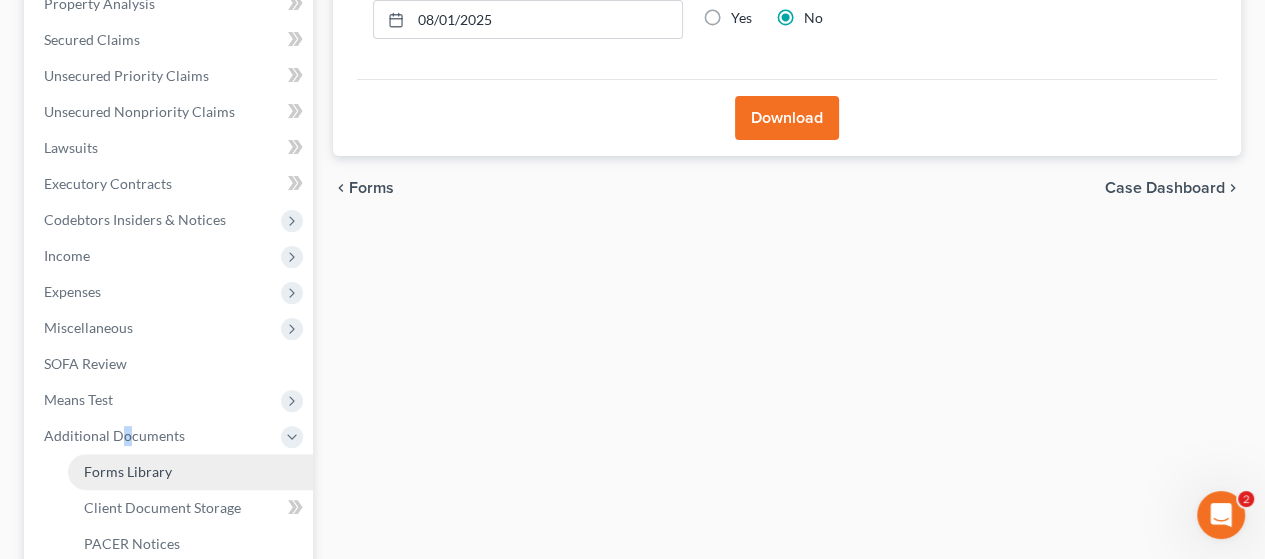 click on "Forms Library" at bounding box center (190, 472) 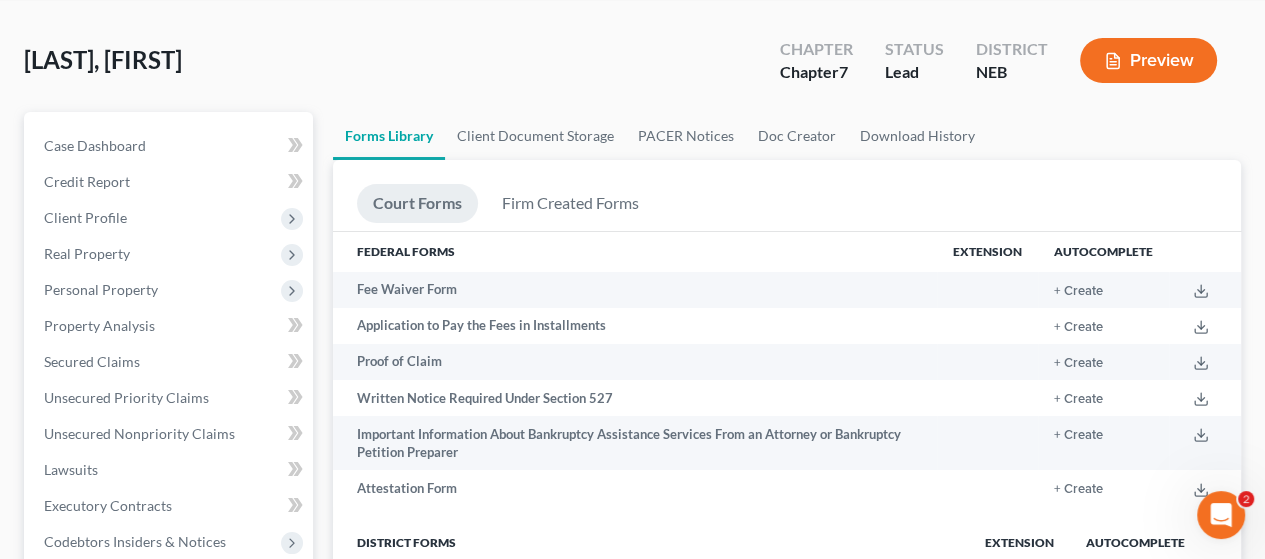 scroll, scrollTop: 300, scrollLeft: 0, axis: vertical 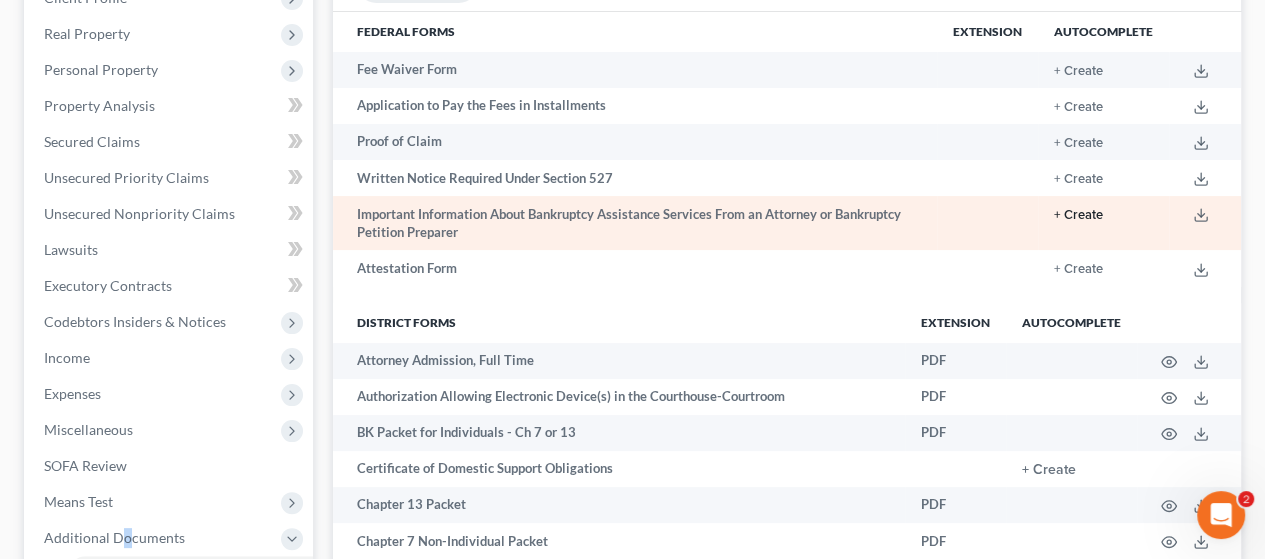 click on "+ Create" at bounding box center [1078, 215] 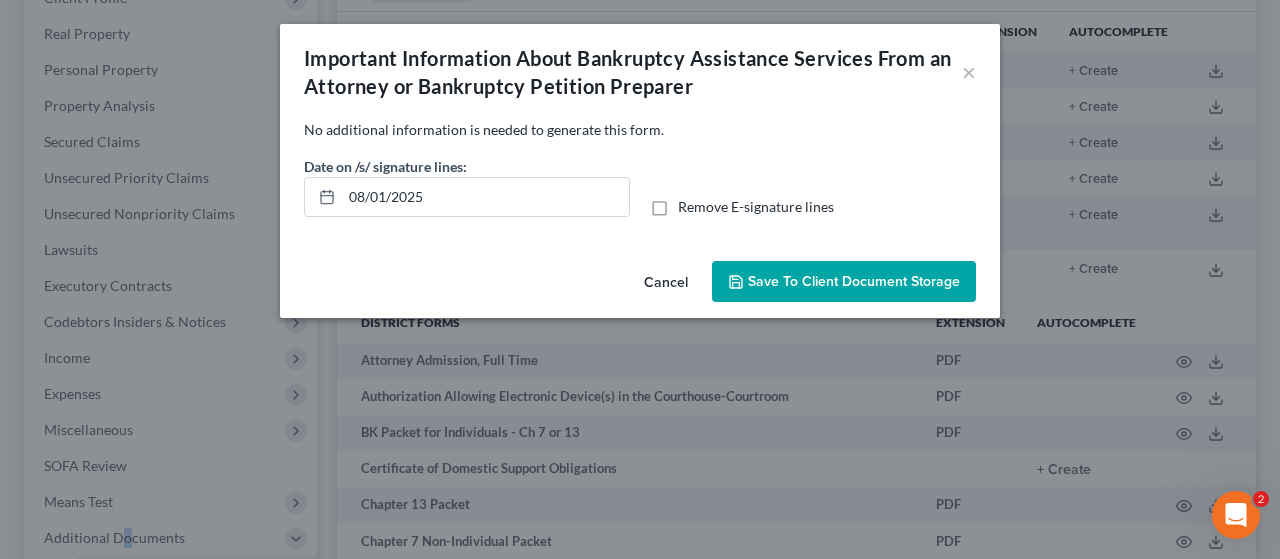 click on "Save to Client Document Storage" at bounding box center (854, 281) 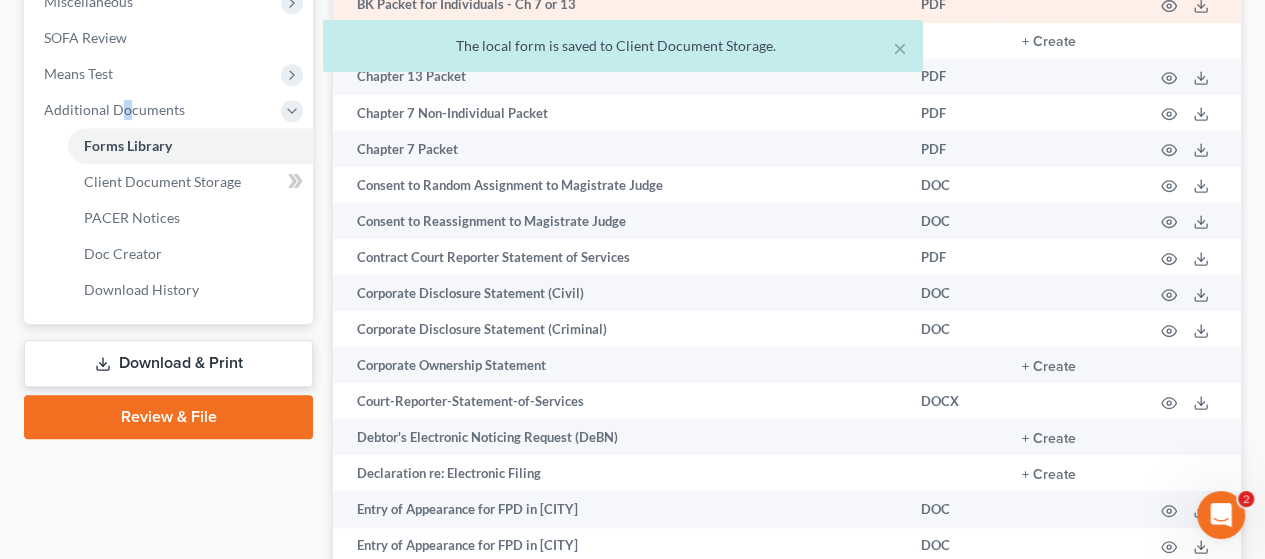 scroll, scrollTop: 800, scrollLeft: 0, axis: vertical 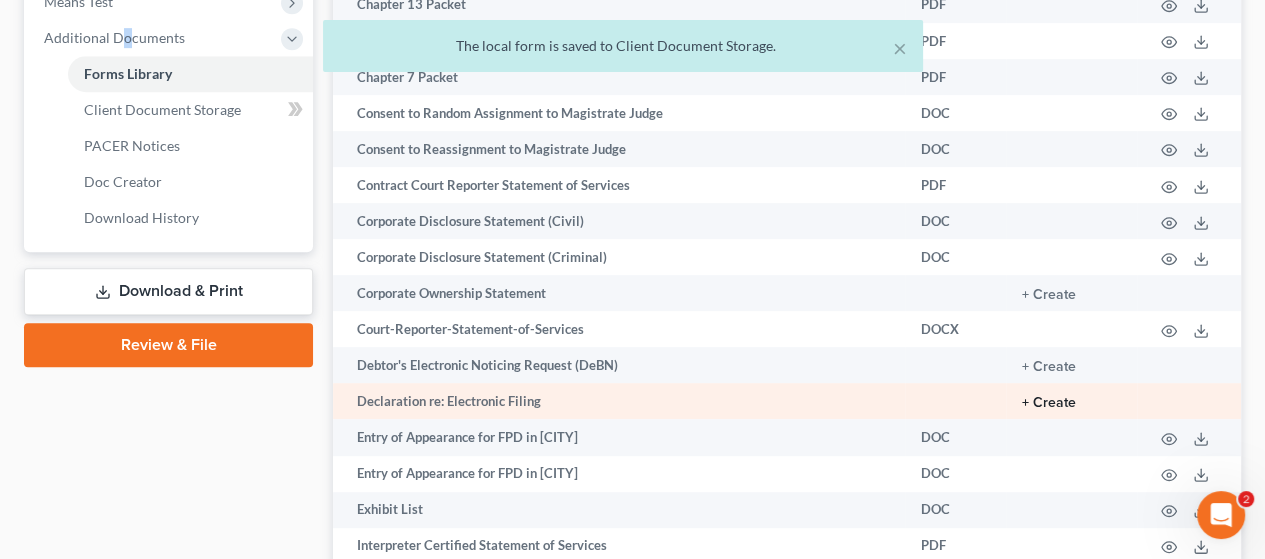 click on "+ Create" at bounding box center (1049, 403) 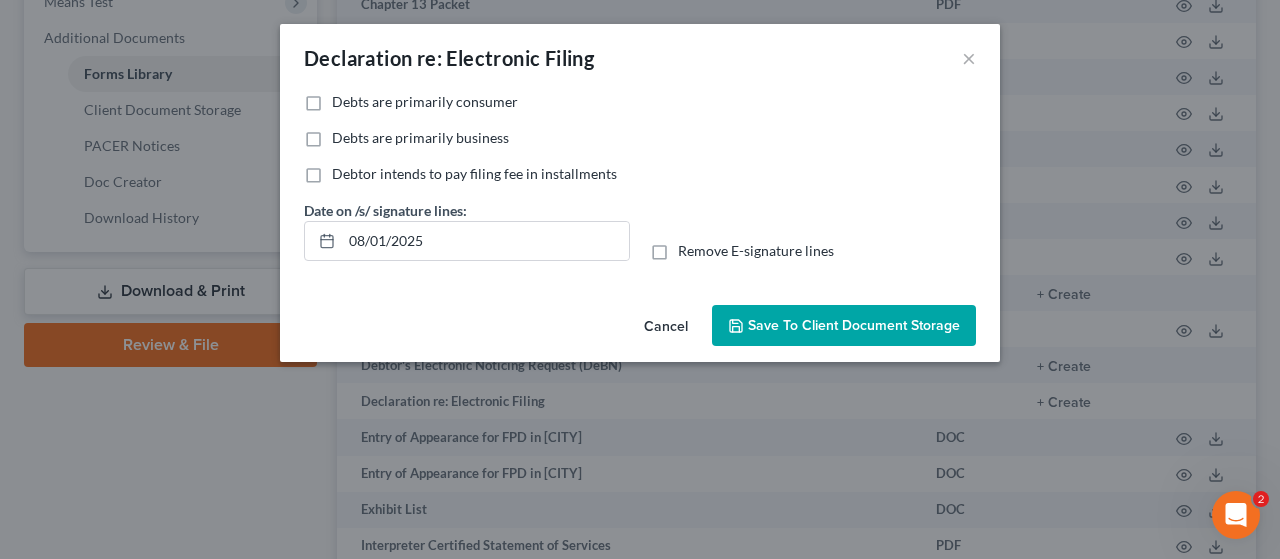 click on "Debts are primarily consumer" at bounding box center (425, 102) 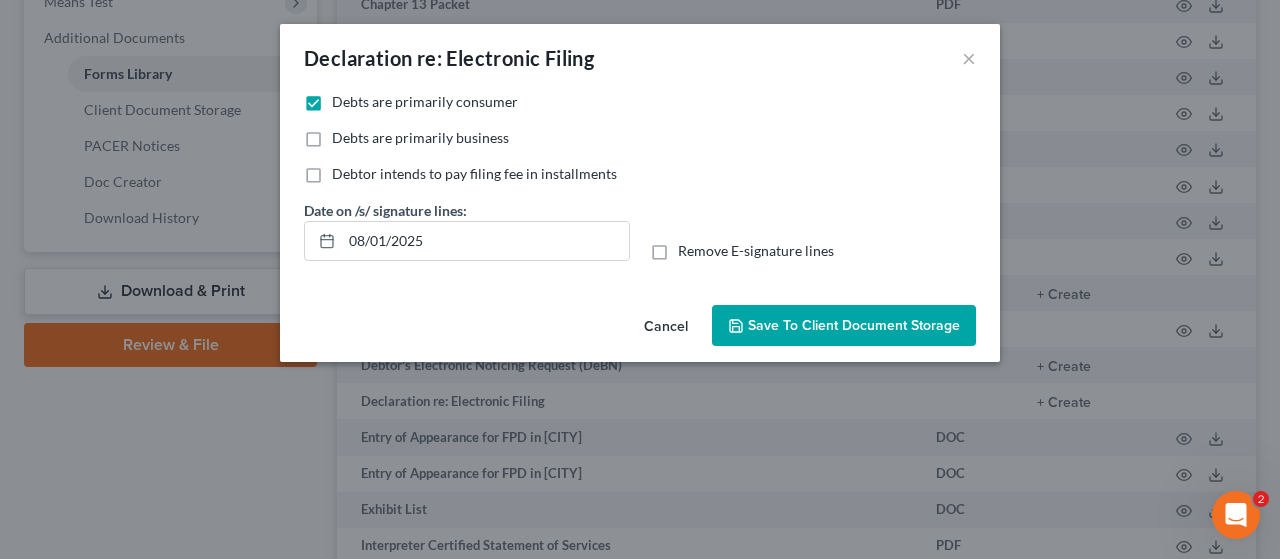 click on "Save to Client Document Storage" at bounding box center (854, 325) 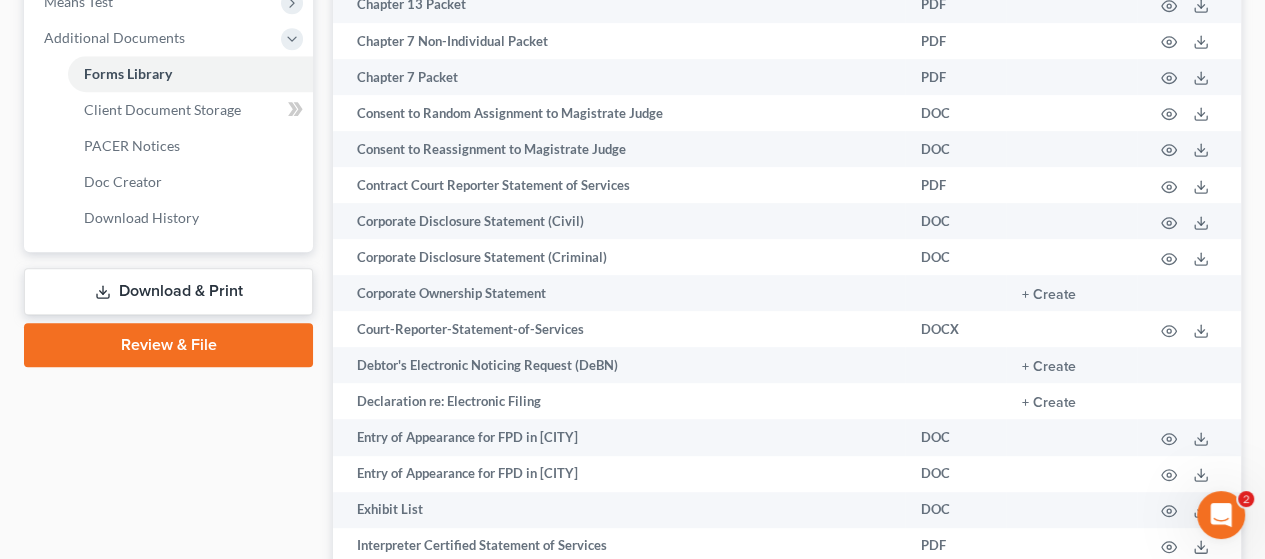 click on "Download & Print" at bounding box center (168, 291) 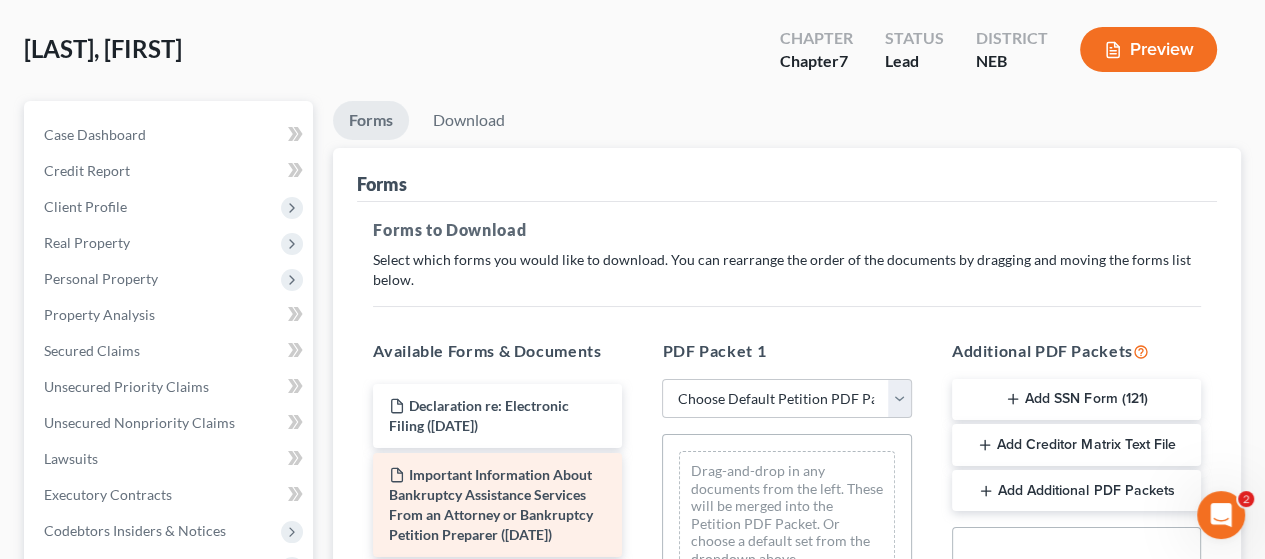 scroll, scrollTop: 0, scrollLeft: 0, axis: both 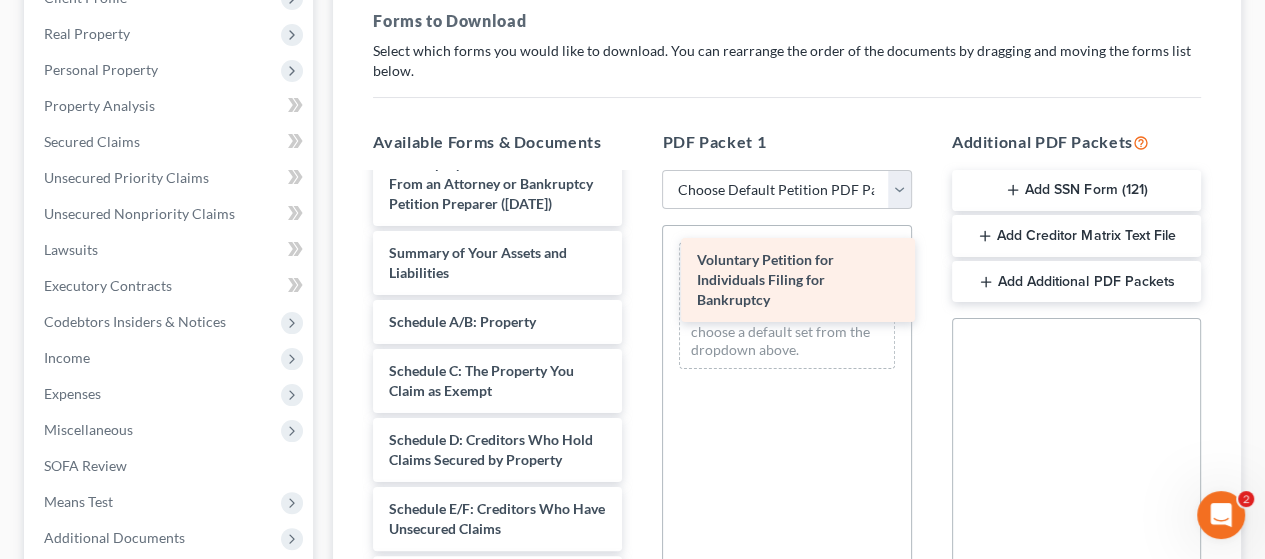 drag, startPoint x: 476, startPoint y: 310, endPoint x: 777, endPoint y: 283, distance: 302.20853 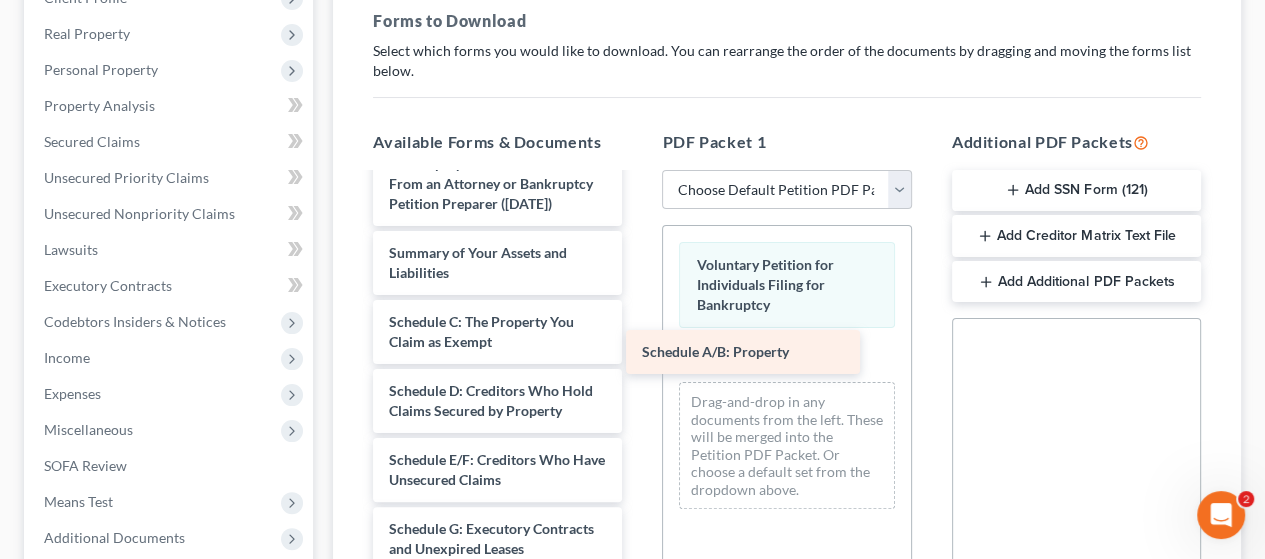 drag, startPoint x: 527, startPoint y: 356, endPoint x: 787, endPoint y: 349, distance: 260.0942 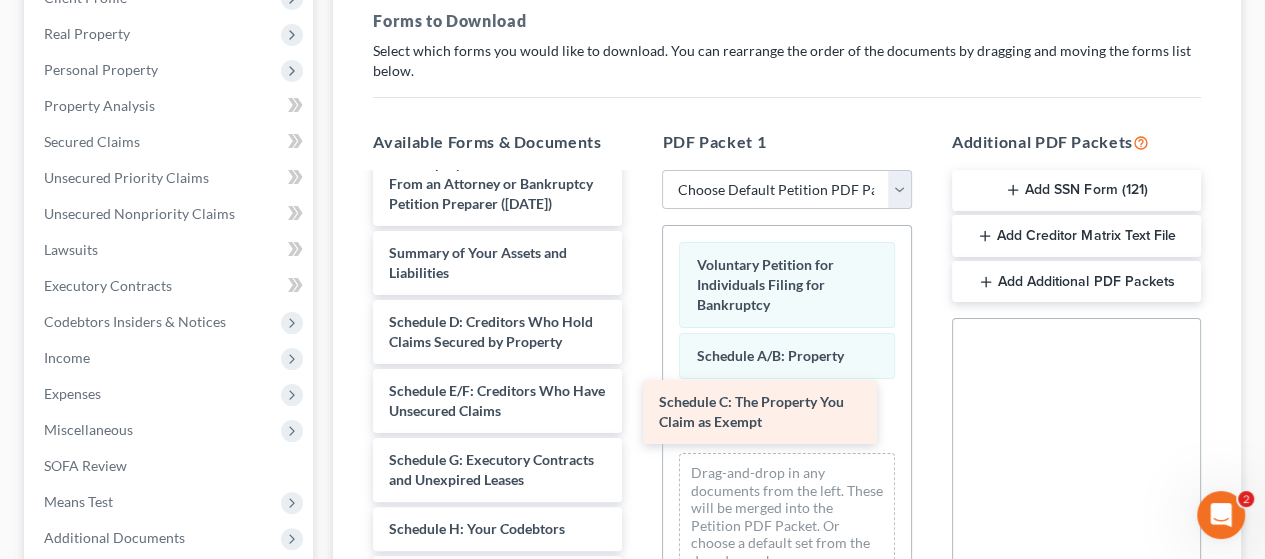 drag, startPoint x: 508, startPoint y: 357, endPoint x: 779, endPoint y: 395, distance: 273.65125 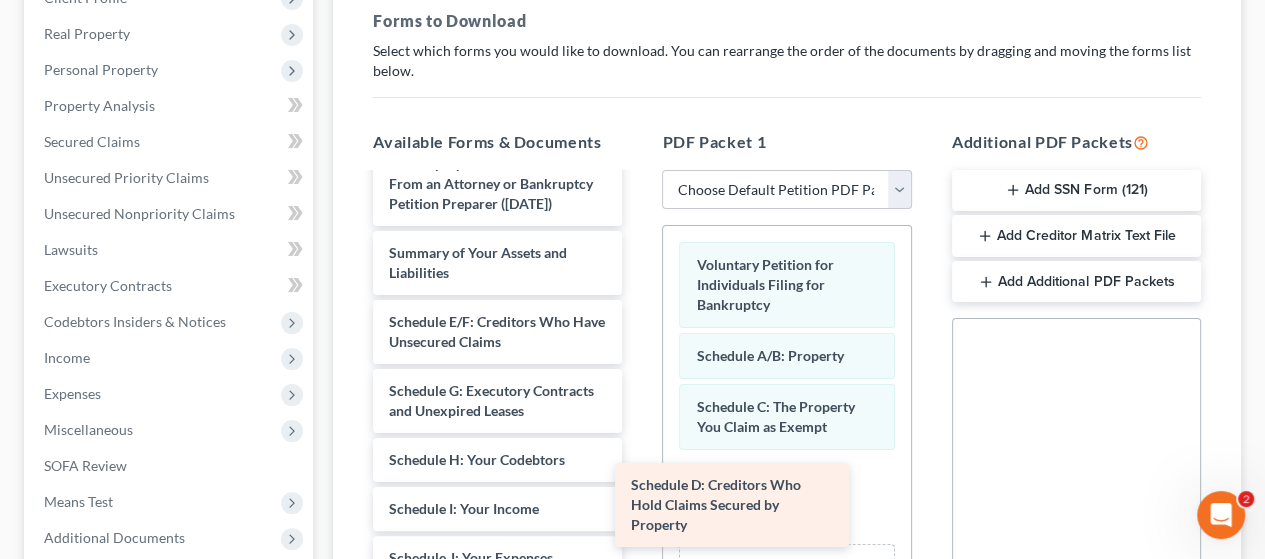 drag, startPoint x: 451, startPoint y: 361, endPoint x: 733, endPoint y: 466, distance: 300.9136 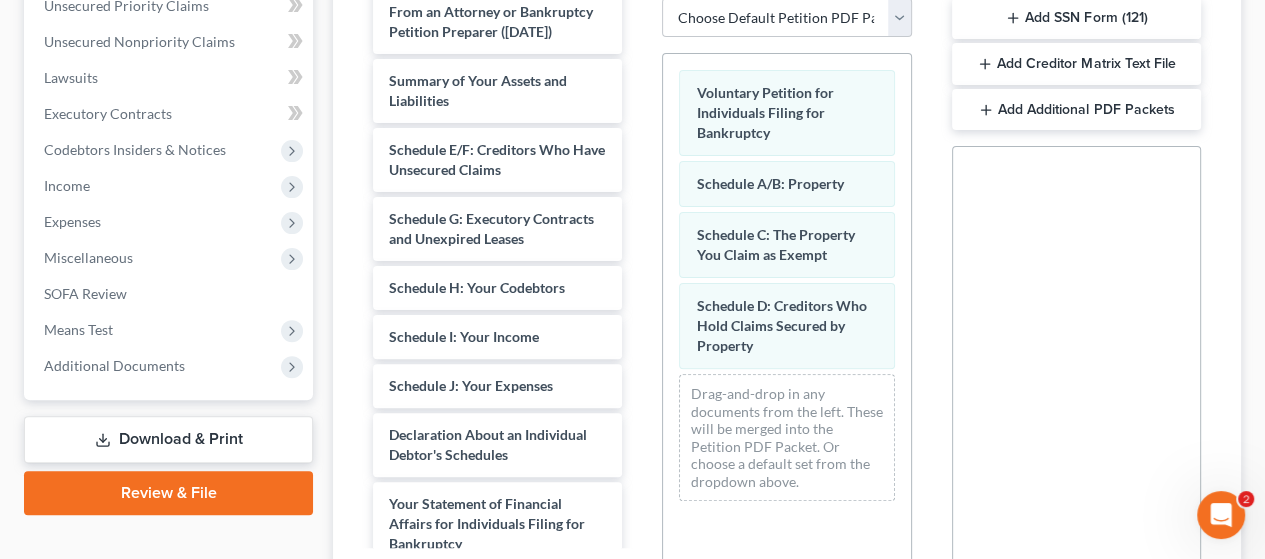 scroll, scrollTop: 500, scrollLeft: 0, axis: vertical 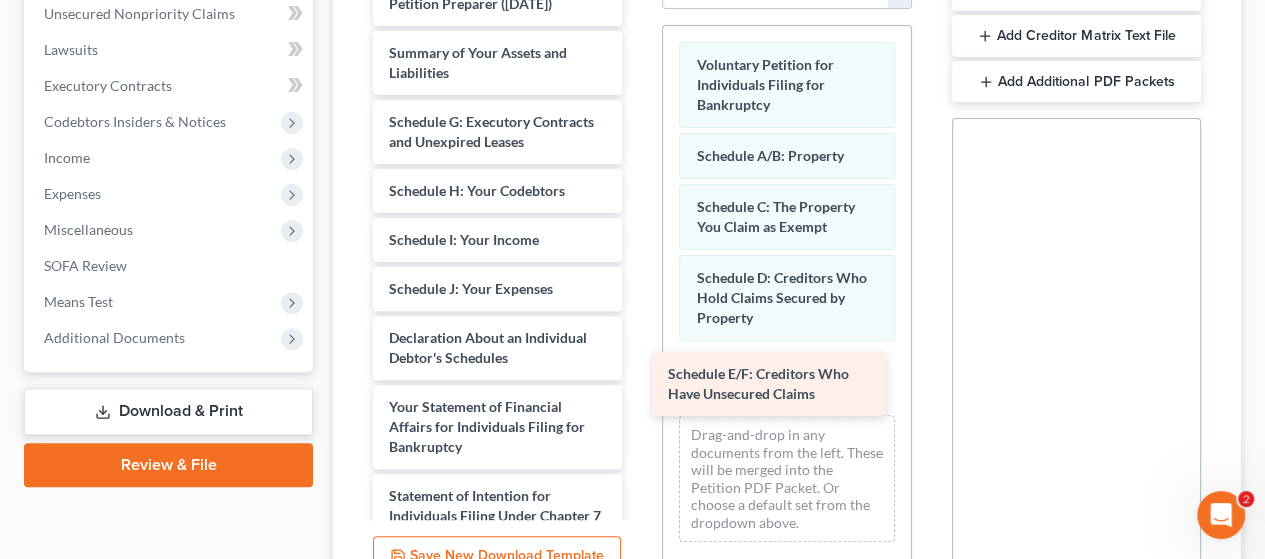 drag, startPoint x: 501, startPoint y: 161, endPoint x: 772, endPoint y: 371, distance: 342.84253 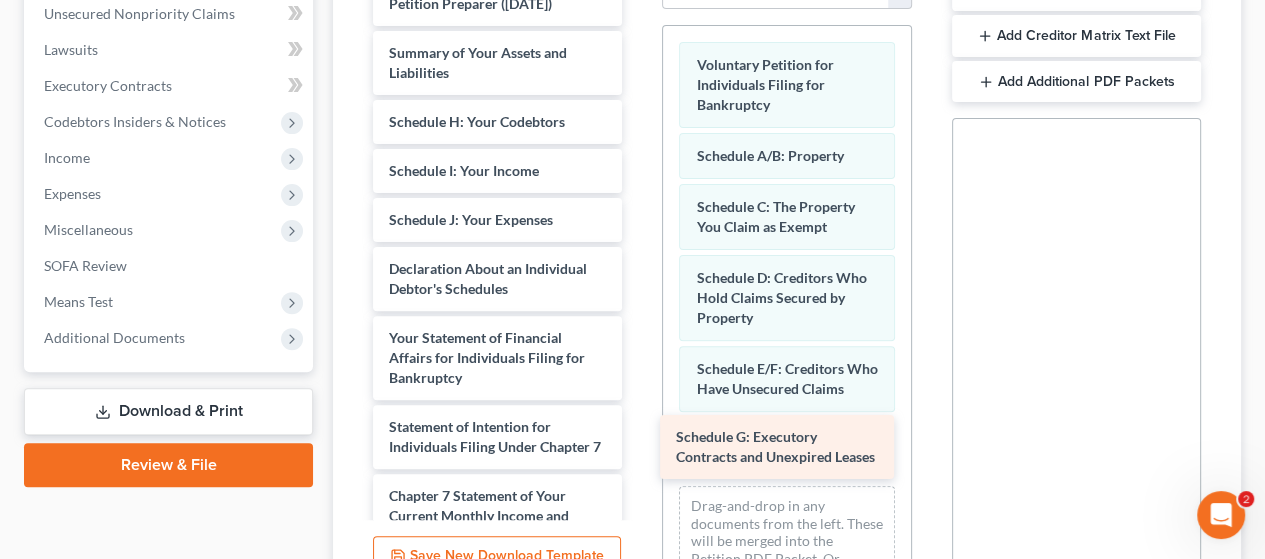 drag, startPoint x: 505, startPoint y: 161, endPoint x: 792, endPoint y: 438, distance: 398.8709 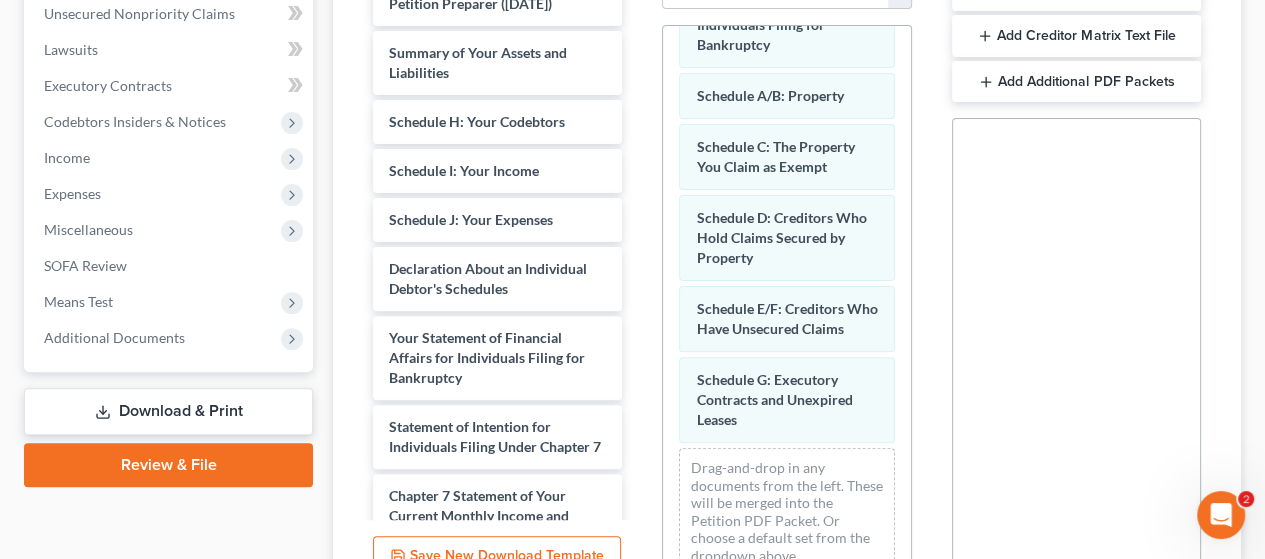scroll, scrollTop: 93, scrollLeft: 0, axis: vertical 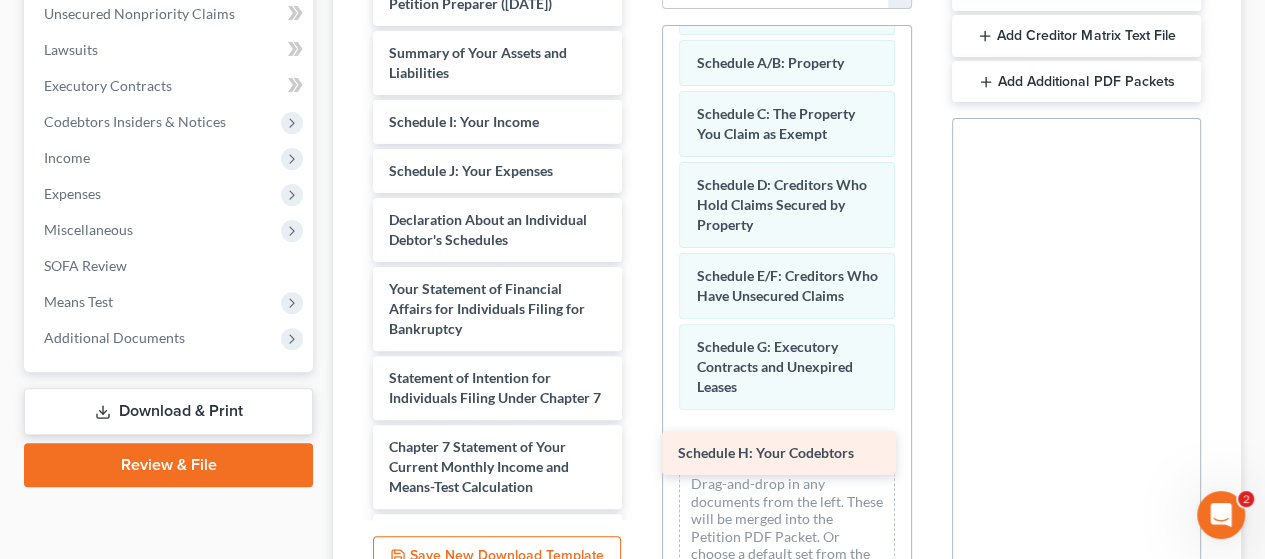 drag, startPoint x: 504, startPoint y: 147, endPoint x: 784, endPoint y: 439, distance: 404.55408 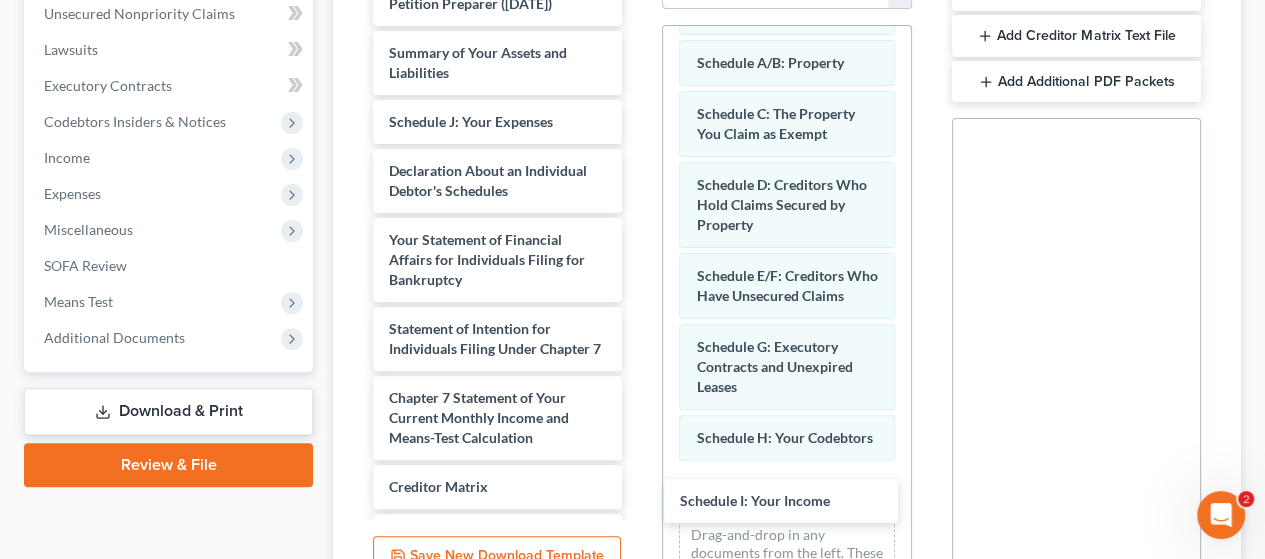 drag, startPoint x: 522, startPoint y: 150, endPoint x: 810, endPoint y: 500, distance: 453.2593 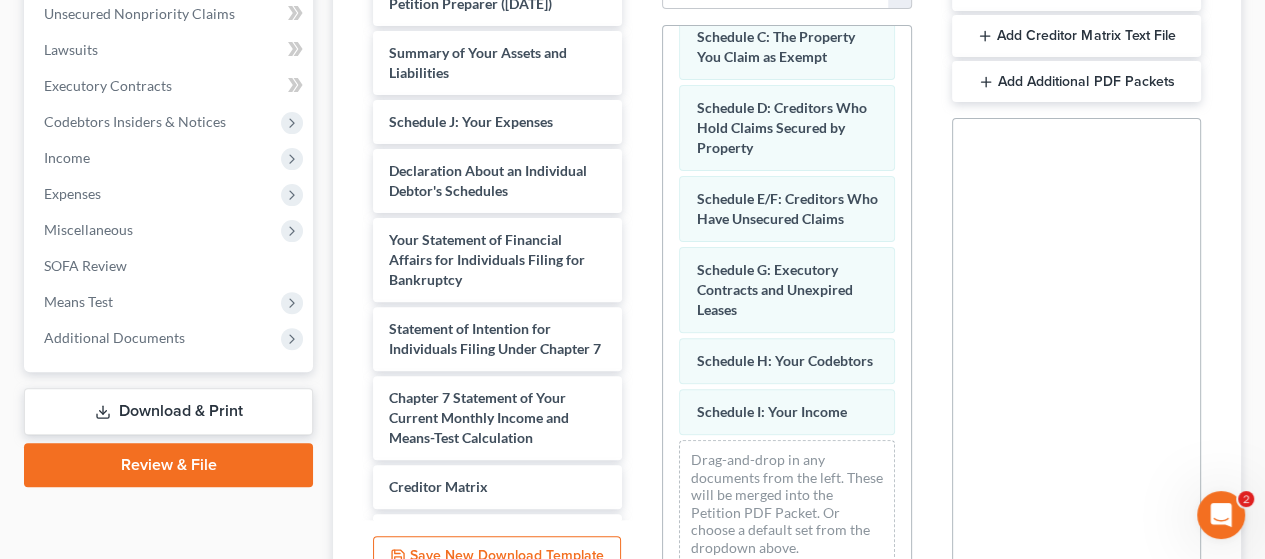 scroll, scrollTop: 214, scrollLeft: 0, axis: vertical 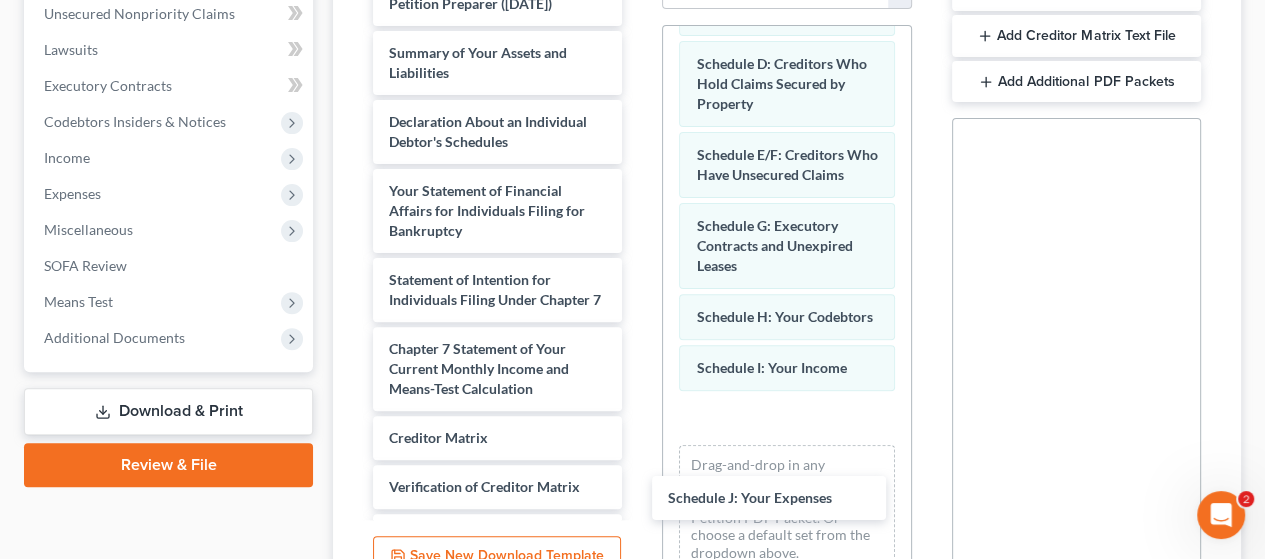 drag, startPoint x: 518, startPoint y: 155, endPoint x: 796, endPoint y: 484, distance: 430.72614 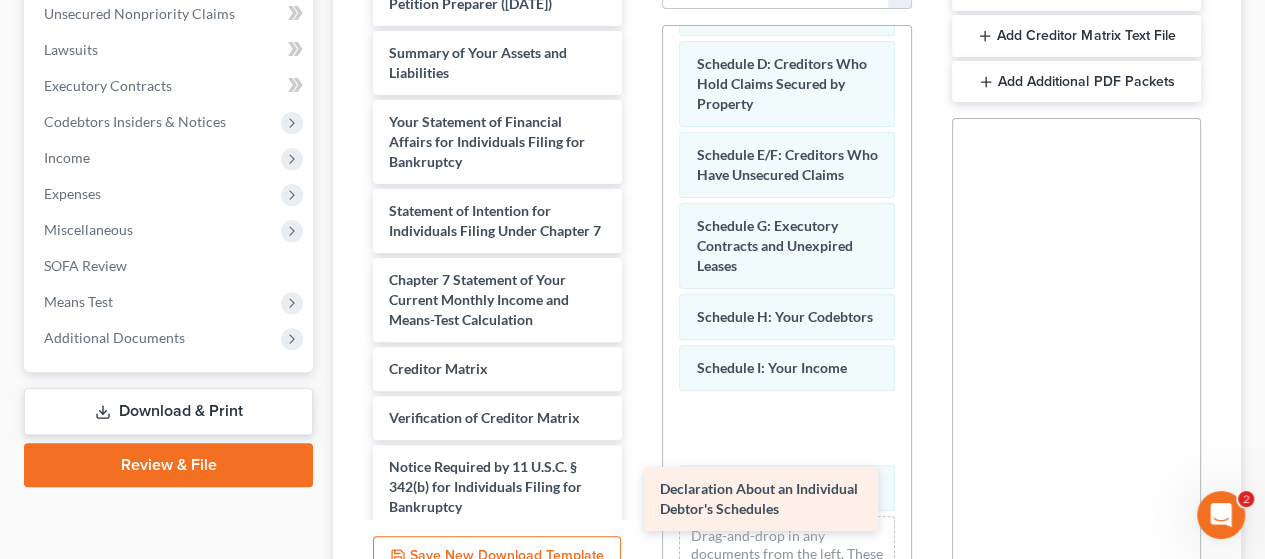 drag, startPoint x: 486, startPoint y: 159, endPoint x: 759, endPoint y: 475, distance: 417.5943 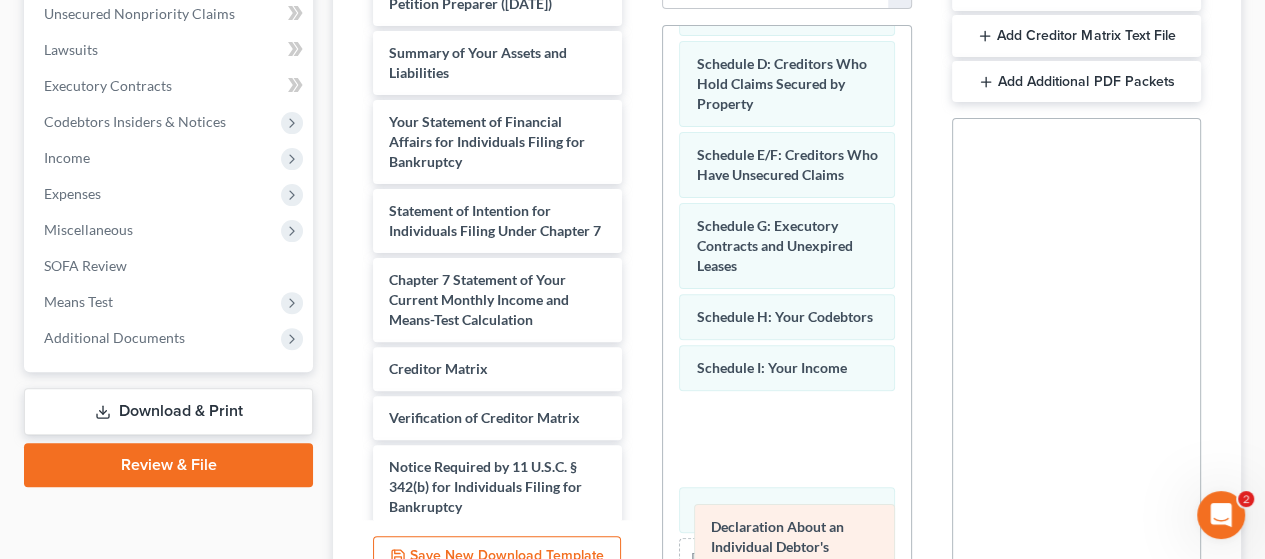 drag, startPoint x: 769, startPoint y: 471, endPoint x: 784, endPoint y: 544, distance: 74.52516 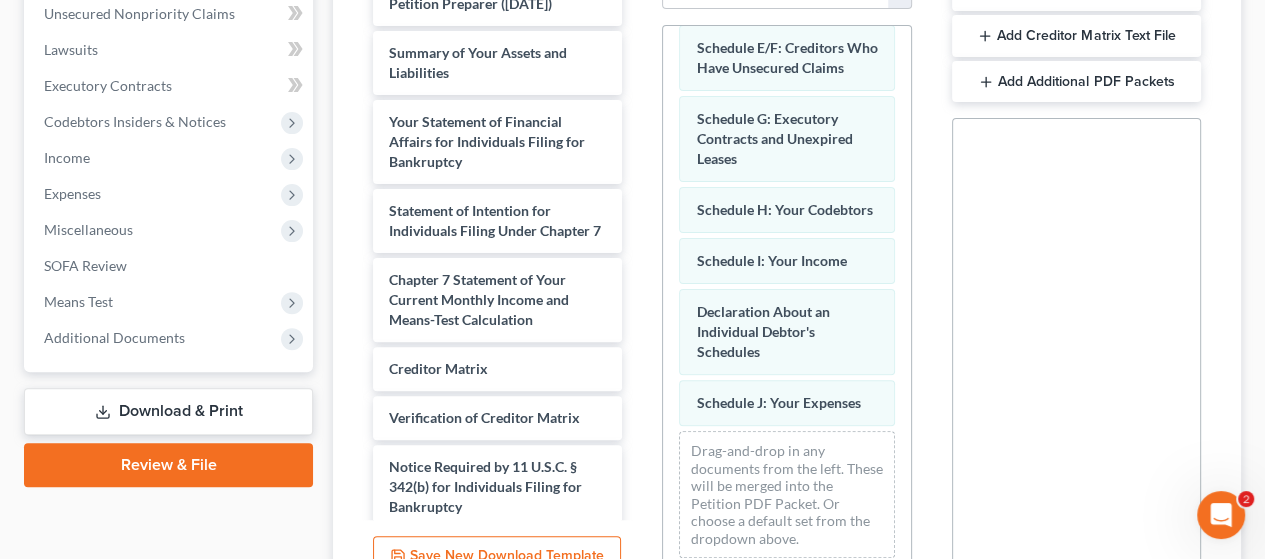 scroll, scrollTop: 356, scrollLeft: 0, axis: vertical 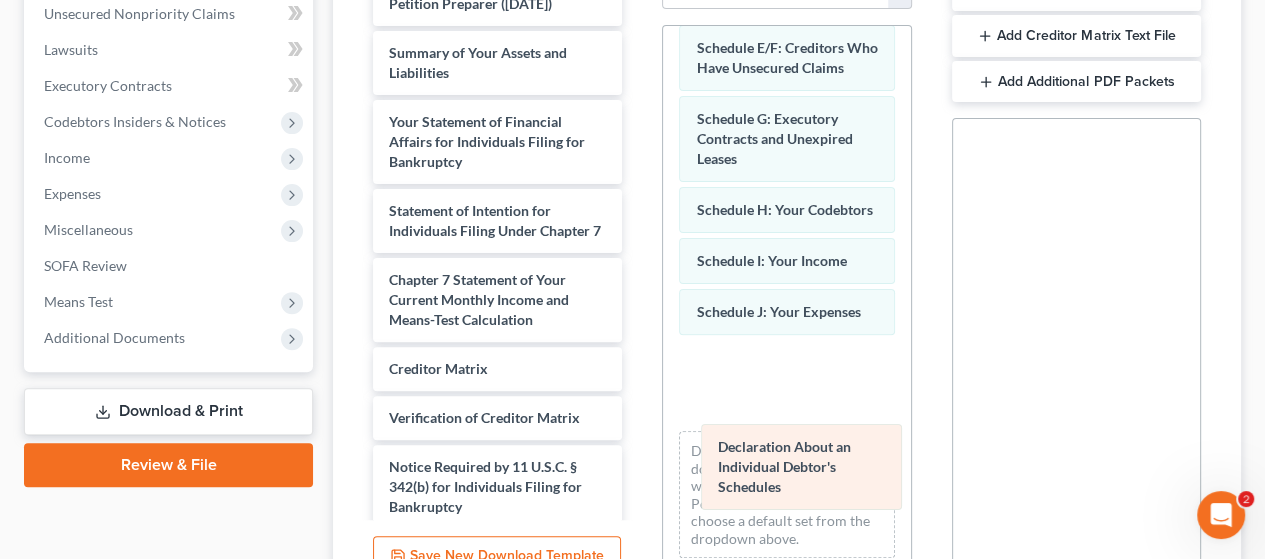 drag, startPoint x: 777, startPoint y: 323, endPoint x: 786, endPoint y: 431, distance: 108.37435 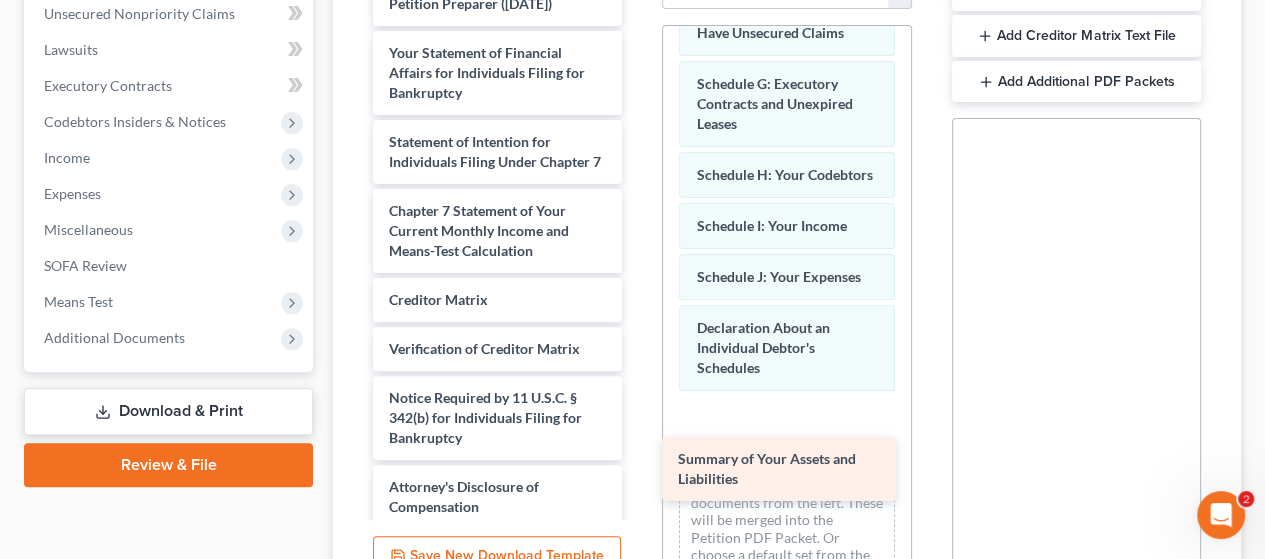 drag, startPoint x: 497, startPoint y: 84, endPoint x: 788, endPoint y: 450, distance: 467.58636 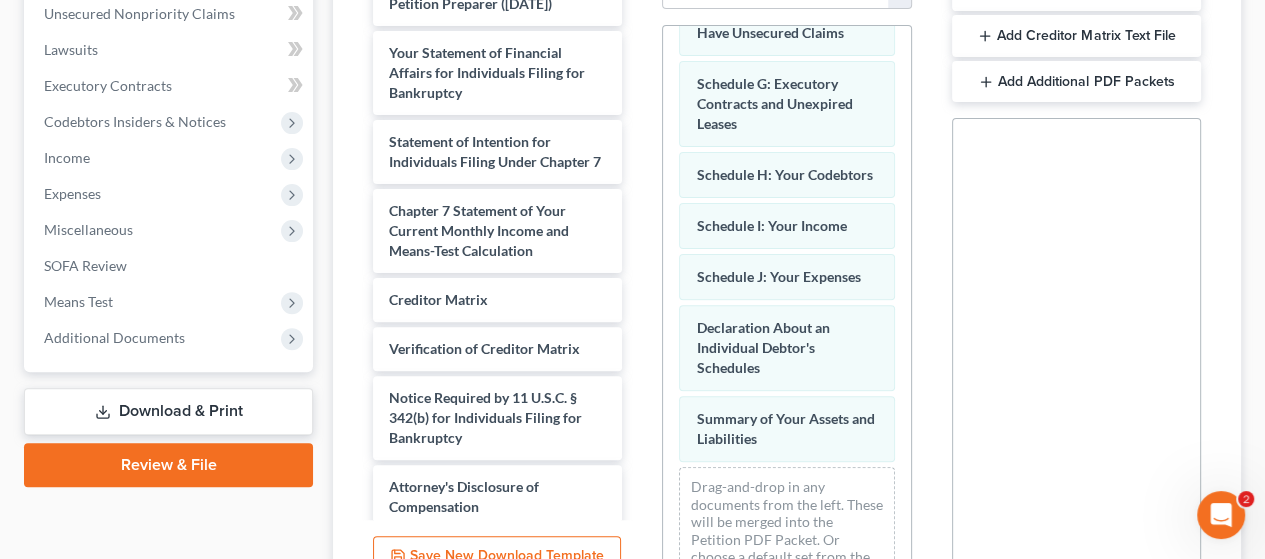scroll, scrollTop: 426, scrollLeft: 0, axis: vertical 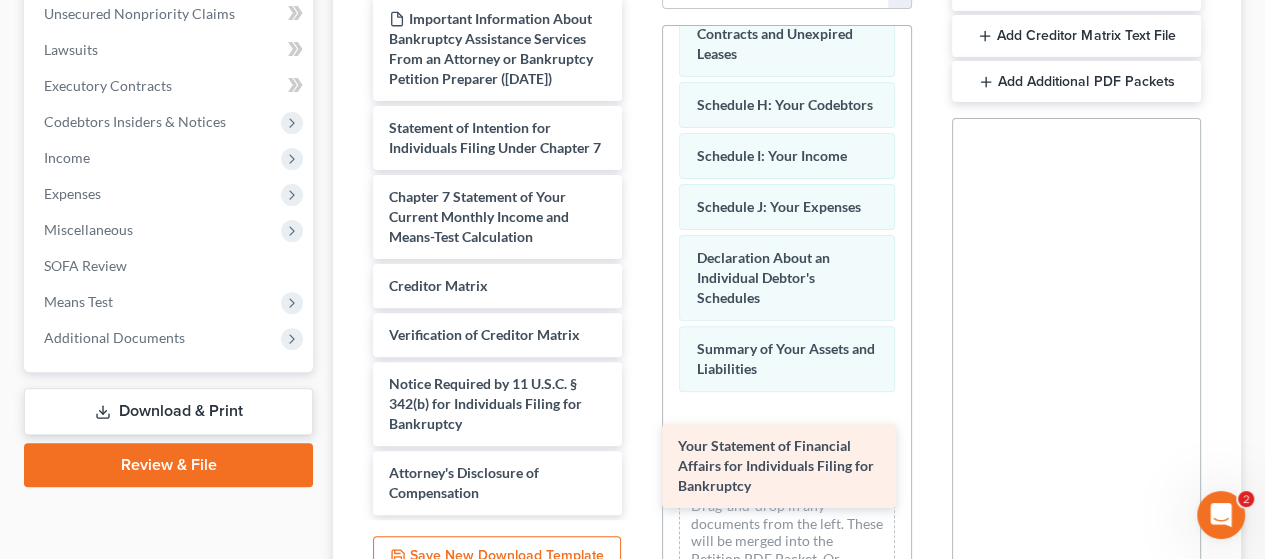 drag, startPoint x: 490, startPoint y: 90, endPoint x: 779, endPoint y: 445, distance: 457.76193 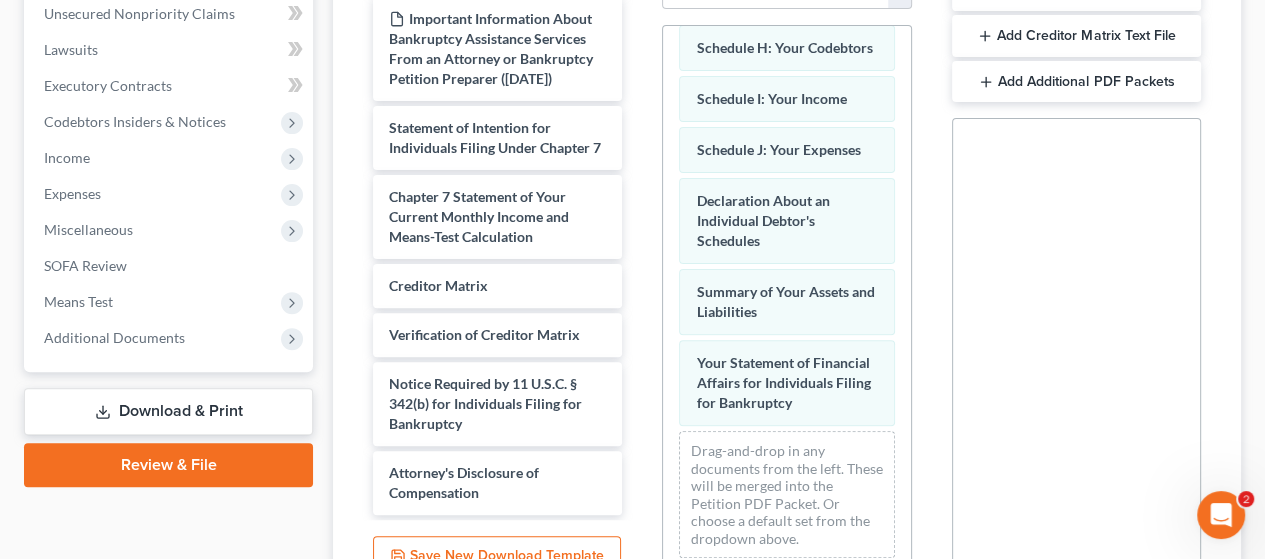 scroll, scrollTop: 536, scrollLeft: 0, axis: vertical 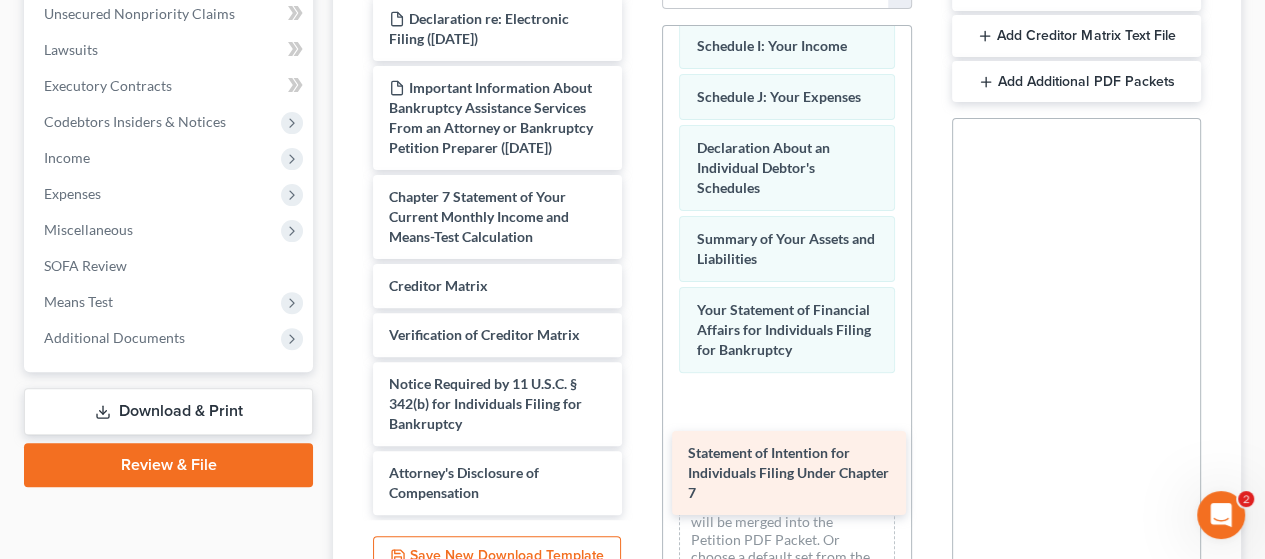 drag, startPoint x: 476, startPoint y: 114, endPoint x: 758, endPoint y: 450, distance: 438.65704 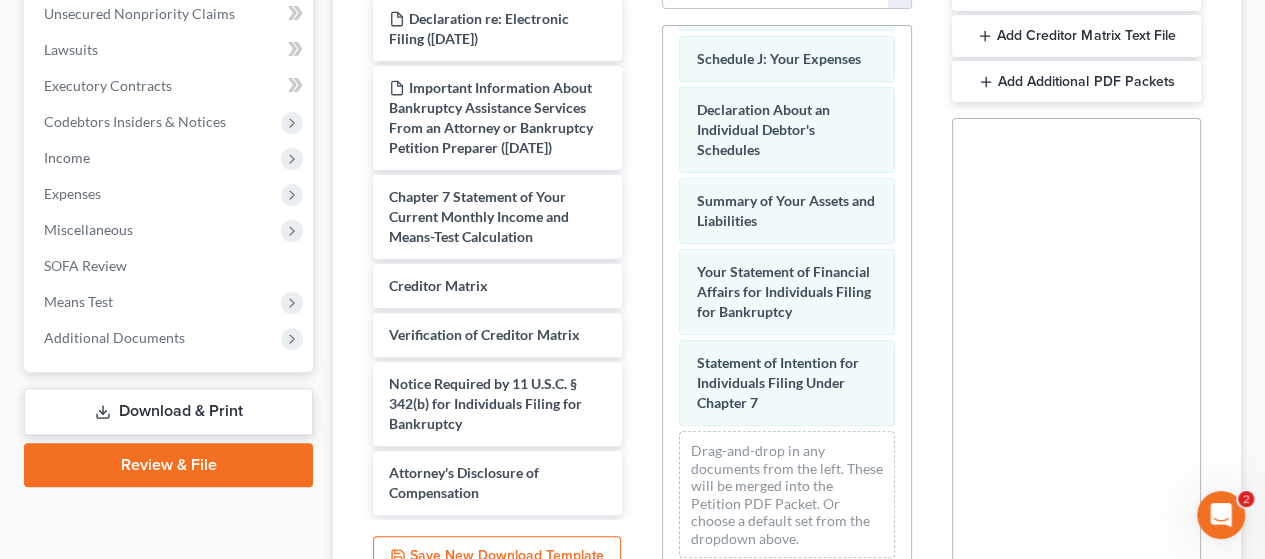 scroll, scrollTop: 628, scrollLeft: 0, axis: vertical 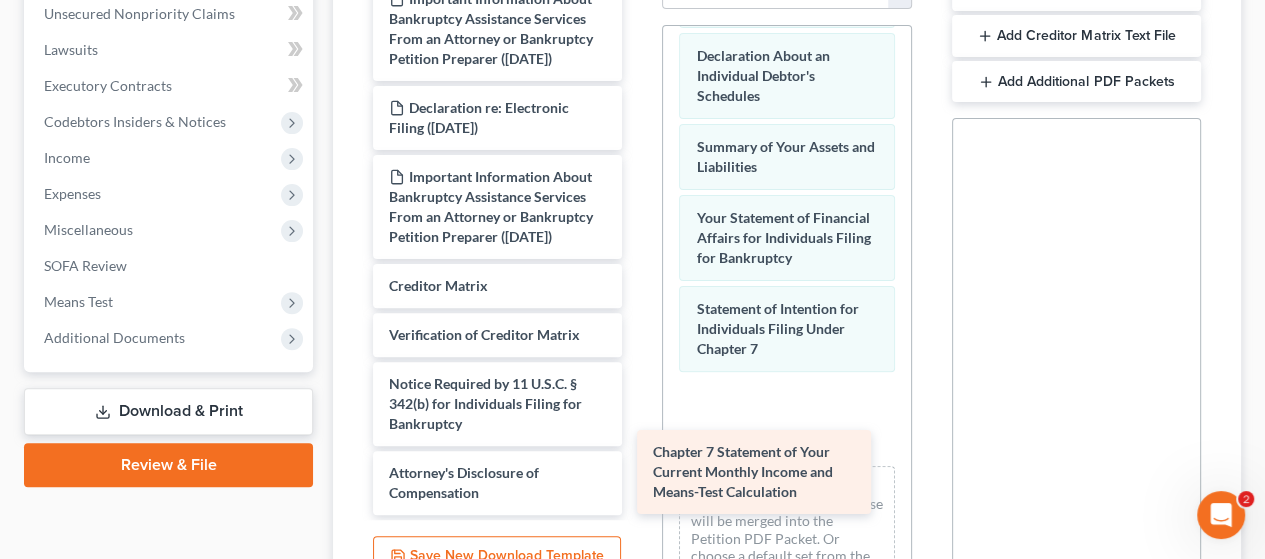 drag, startPoint x: 504, startPoint y: 207, endPoint x: 772, endPoint y: 464, distance: 371.31253 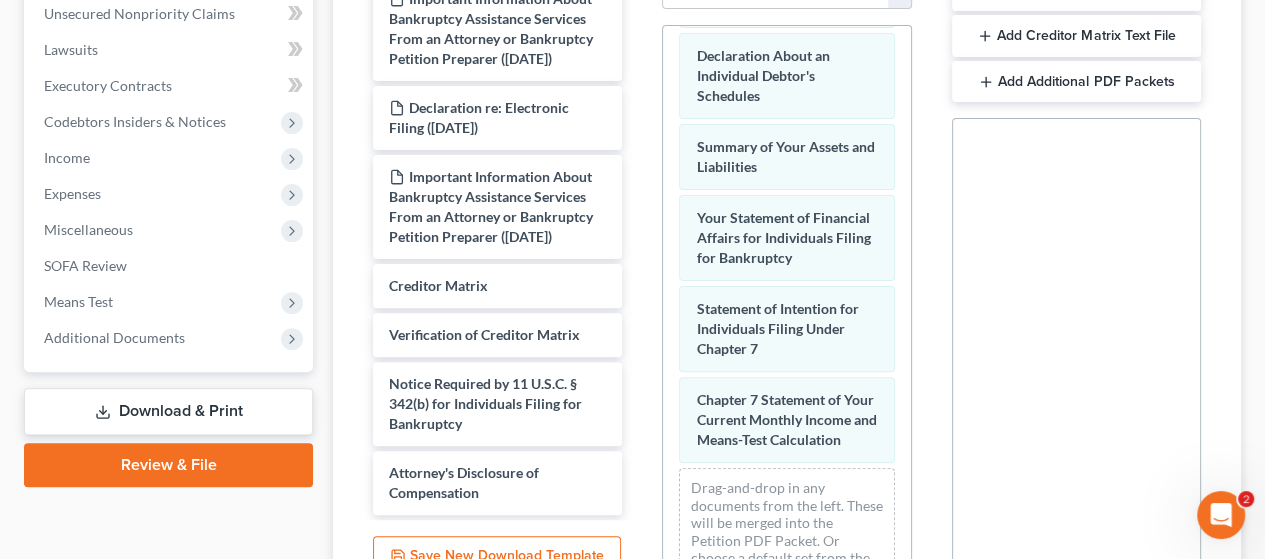 scroll, scrollTop: 738, scrollLeft: 0, axis: vertical 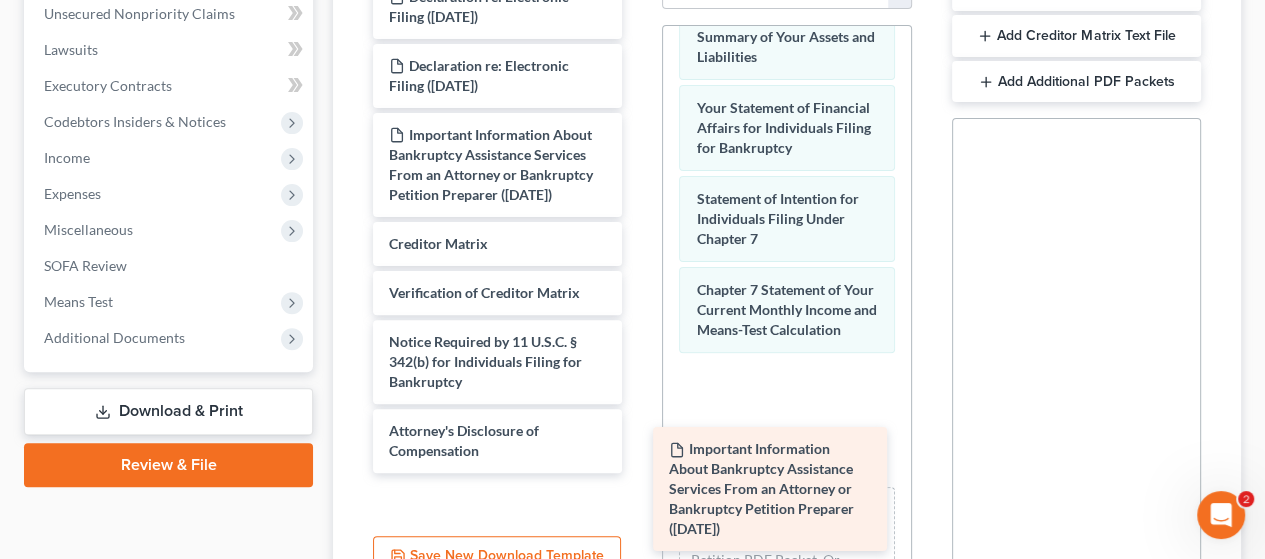 drag, startPoint x: 496, startPoint y: 15, endPoint x: 776, endPoint y: 506, distance: 565.2265 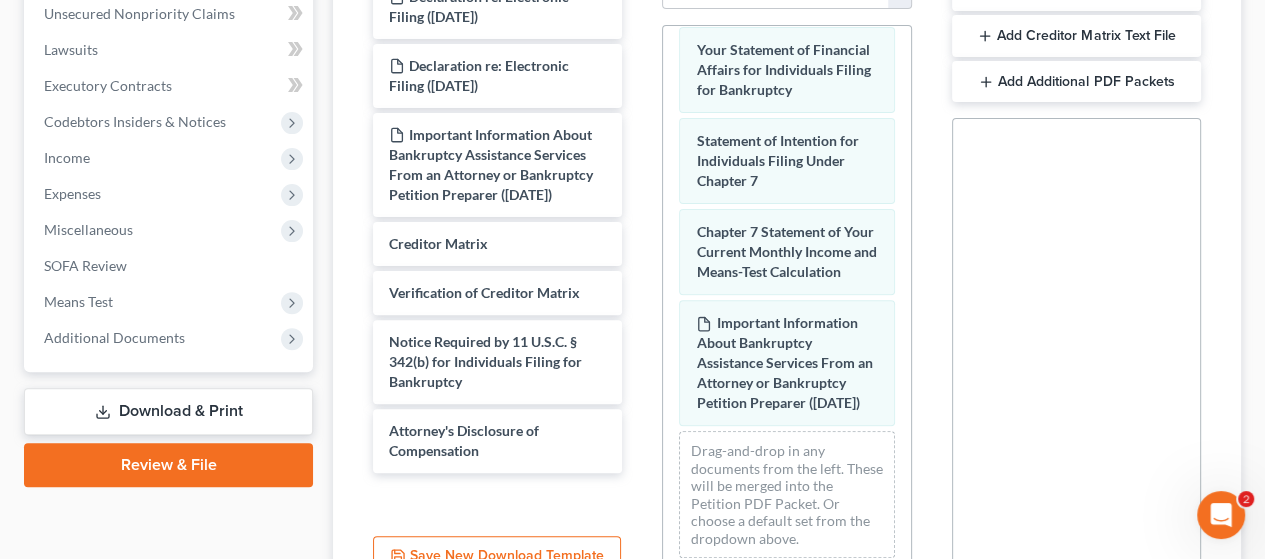 scroll, scrollTop: 888, scrollLeft: 0, axis: vertical 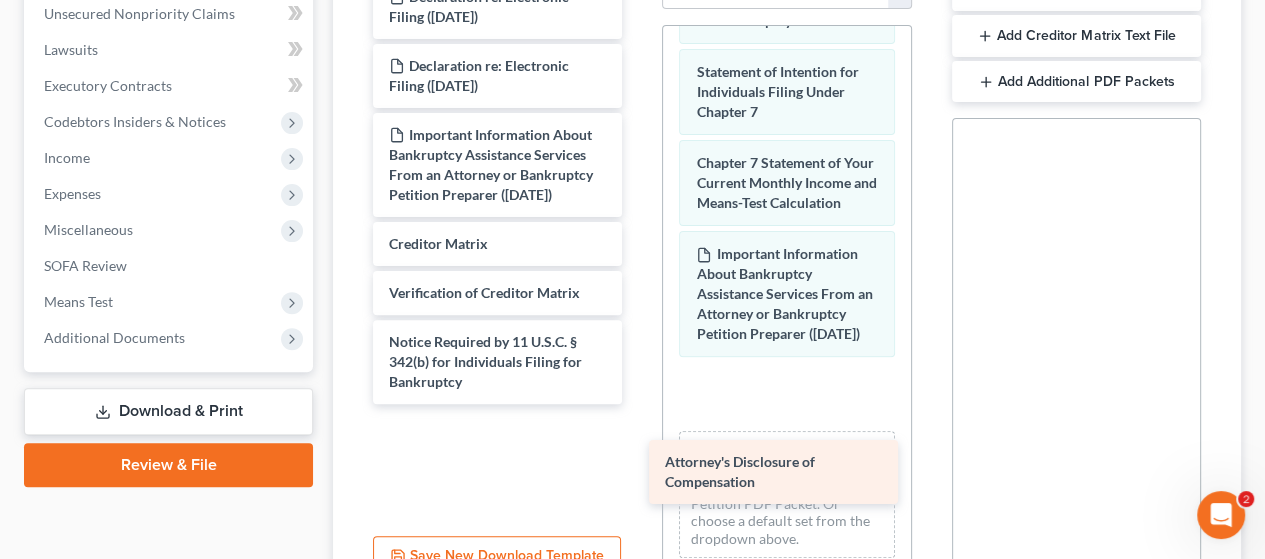 drag, startPoint x: 432, startPoint y: 431, endPoint x: 711, endPoint y: 452, distance: 279.7892 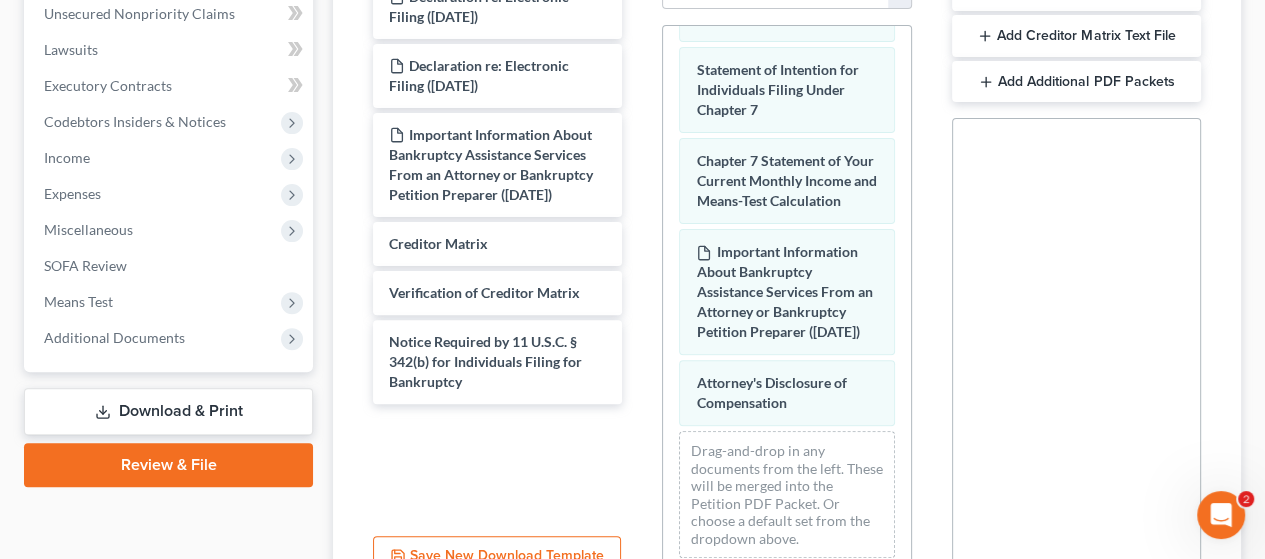 scroll, scrollTop: 959, scrollLeft: 0, axis: vertical 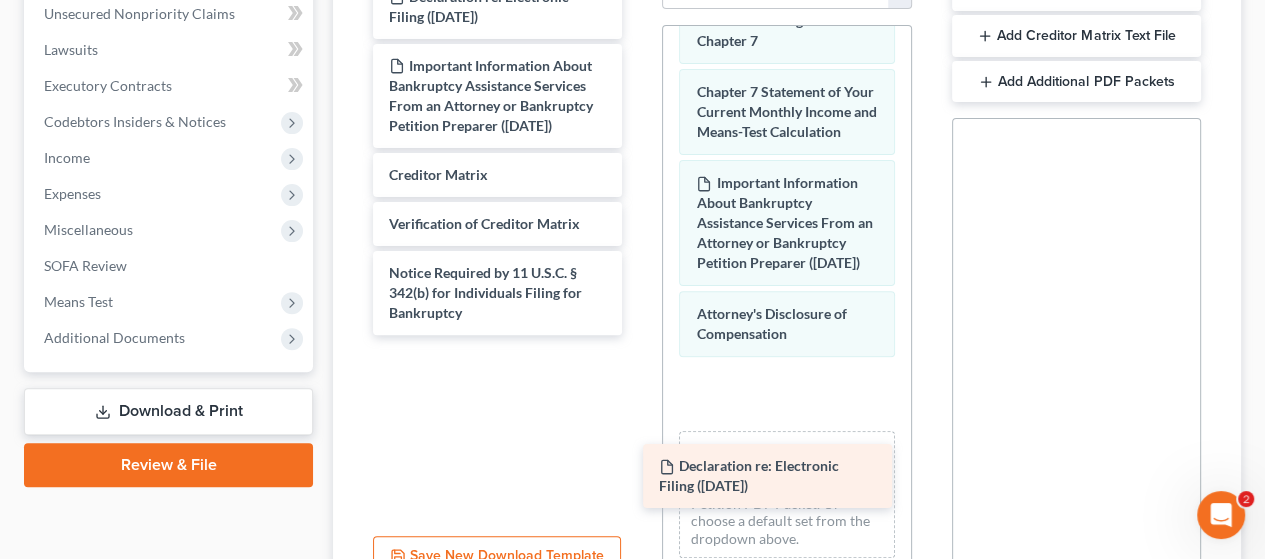 drag, startPoint x: 520, startPoint y: 3, endPoint x: 792, endPoint y: 472, distance: 542.16693 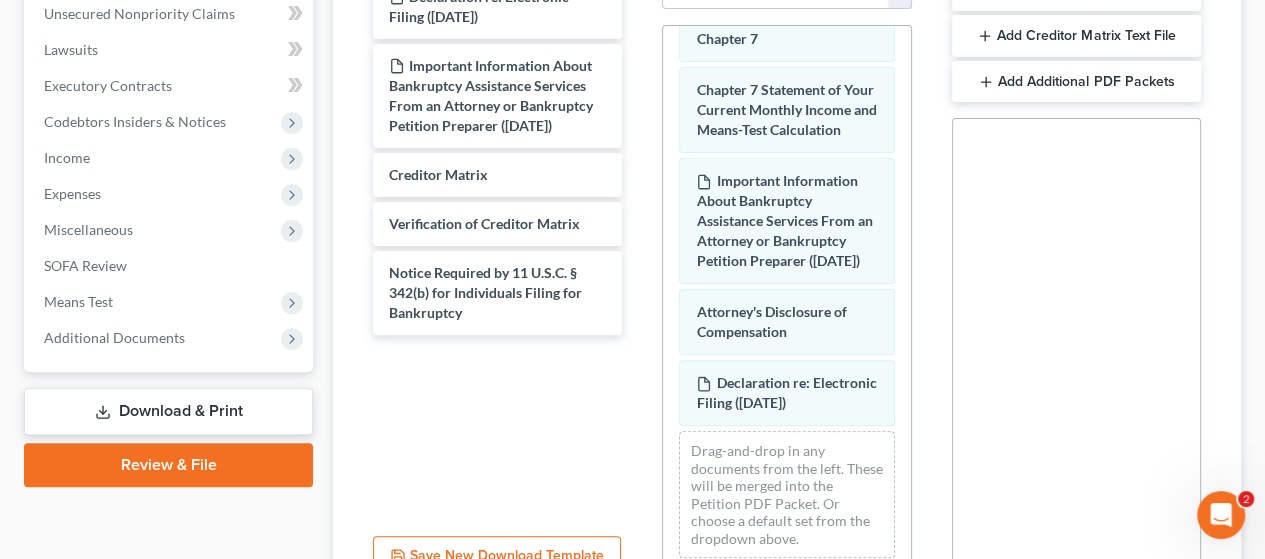 scroll, scrollTop: 1050, scrollLeft: 0, axis: vertical 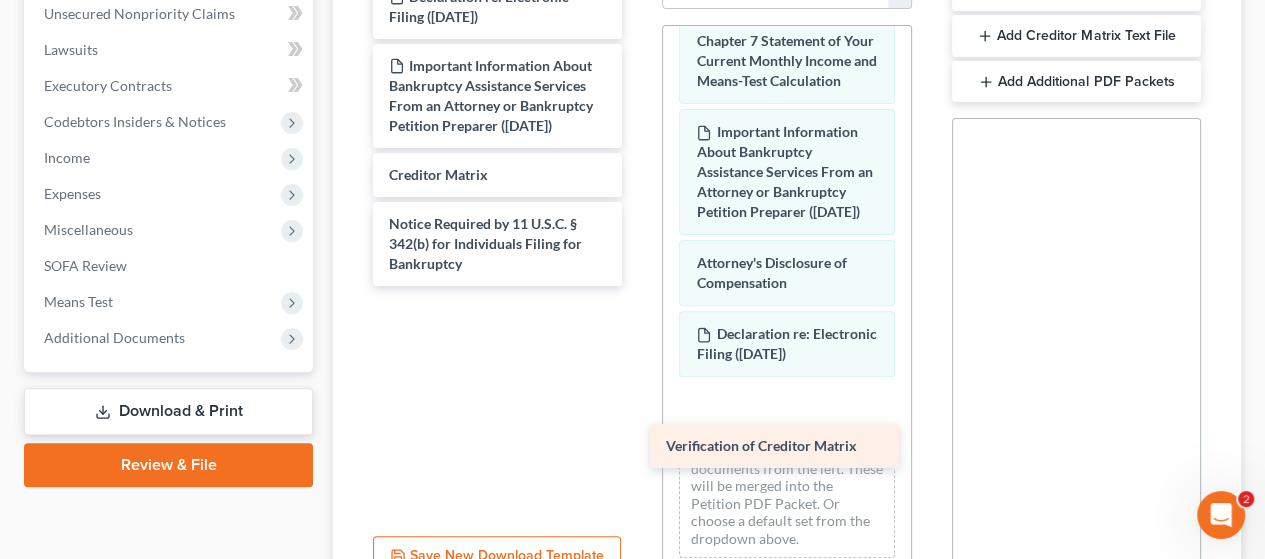 drag, startPoint x: 463, startPoint y: 213, endPoint x: 740, endPoint y: 437, distance: 356.23727 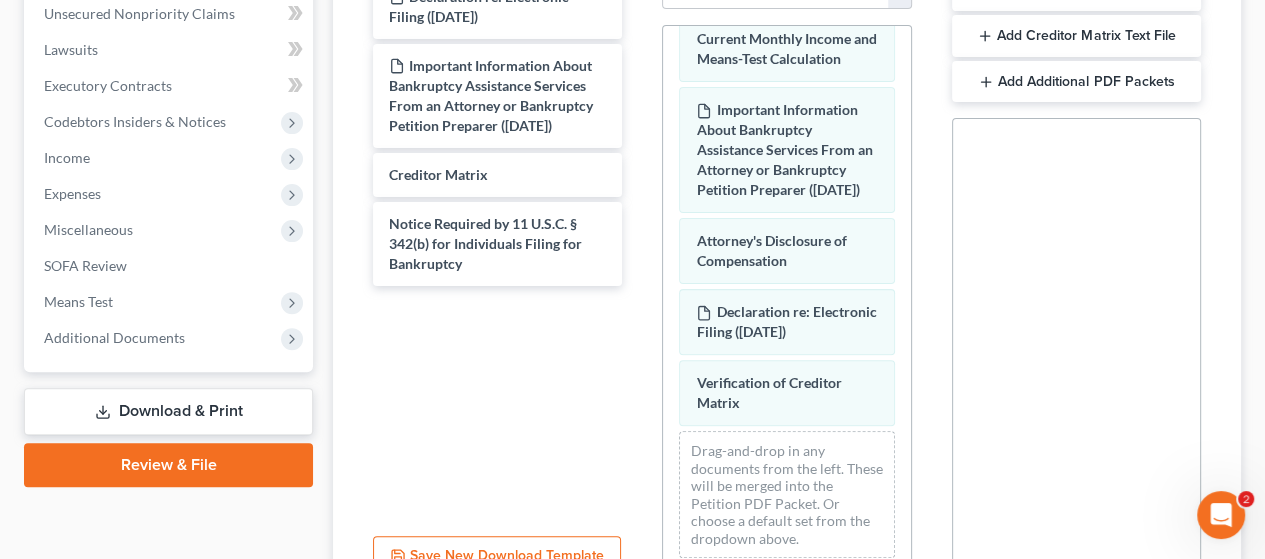 scroll, scrollTop: 1120, scrollLeft: 0, axis: vertical 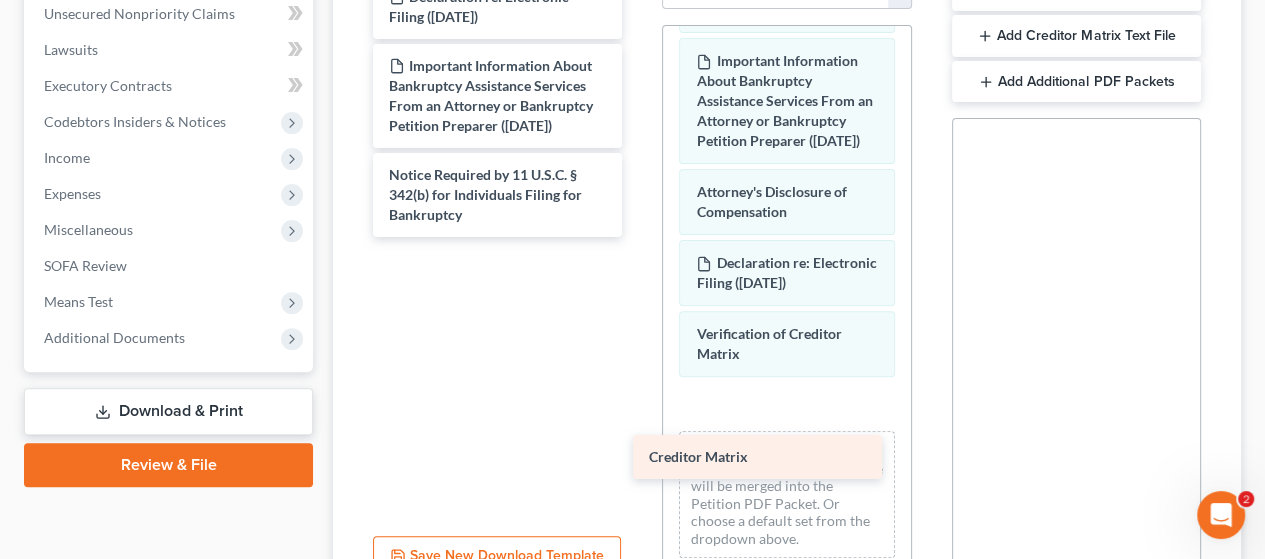 drag, startPoint x: 506, startPoint y: 175, endPoint x: 766, endPoint y: 459, distance: 385.04025 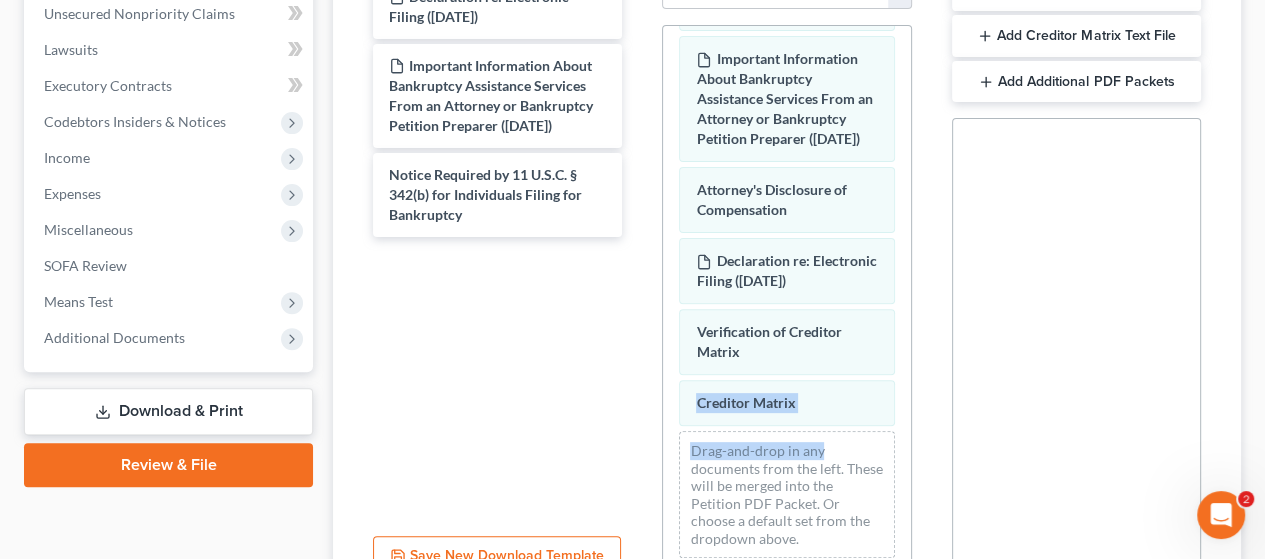 drag, startPoint x: 898, startPoint y: 438, endPoint x: 896, endPoint y: 504, distance: 66.0303 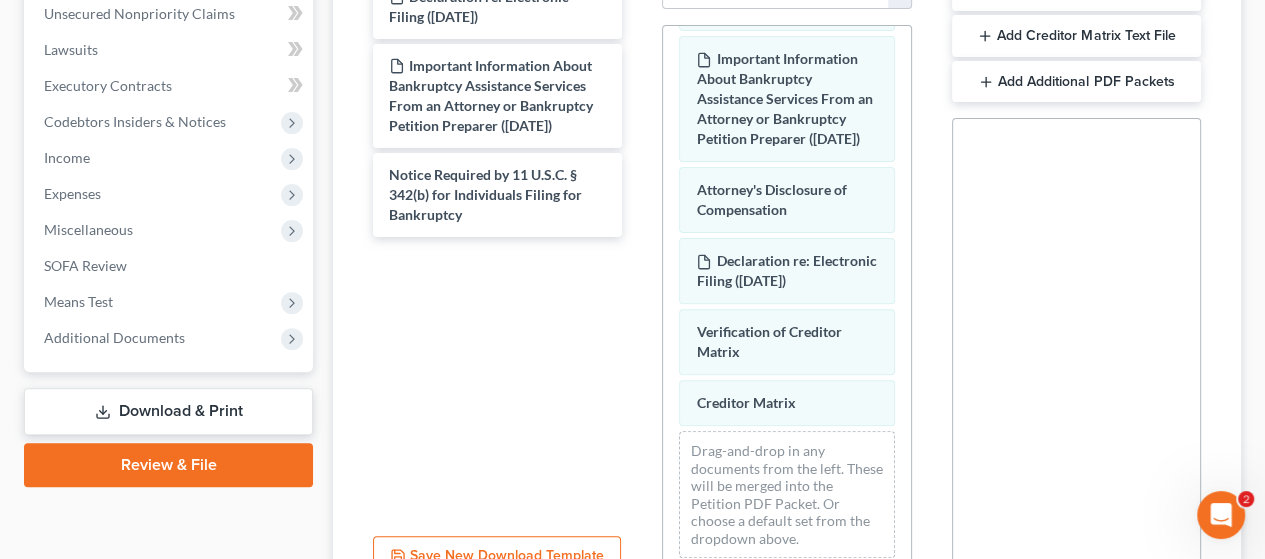 click on "Social Security Number Statement of Social Security Number Creditor Matrix Text File Creditor.txt Declaration Re: Electronic Filing Declaration Re: Electronic Filing of Petition, Lists, Schedules and Statements - Exhibit B-1 Declaration Re: Electronic Filing Declaration Re: Electronic Filing Declaration Re: Electronic Filing of Petition and Matrix - Exhibit B-2 Declaration Re: Electronic Filing Declaration Re: Electronic Filing Amended - Exhibit B-3 original statements and schedules voluntary petition as amended on the date indicated below statements and schedules as amended on the date indicated below master mailing list (matrix) as amended on the date indicated below" at bounding box center (1076, 345) 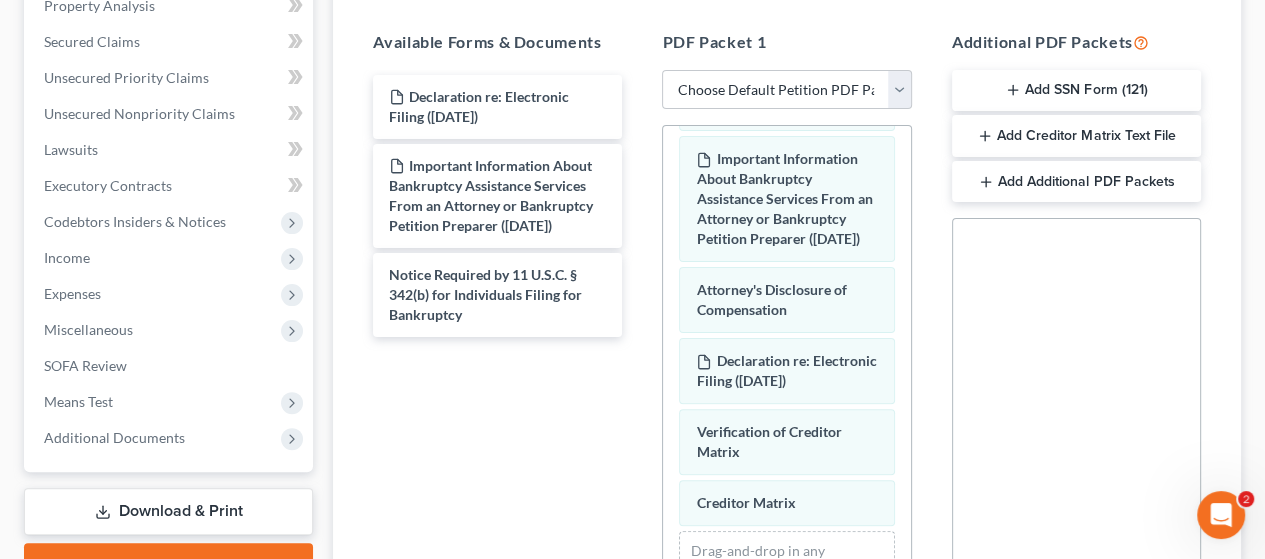 click on "Add Creditor Matrix Text File" at bounding box center (1076, 136) 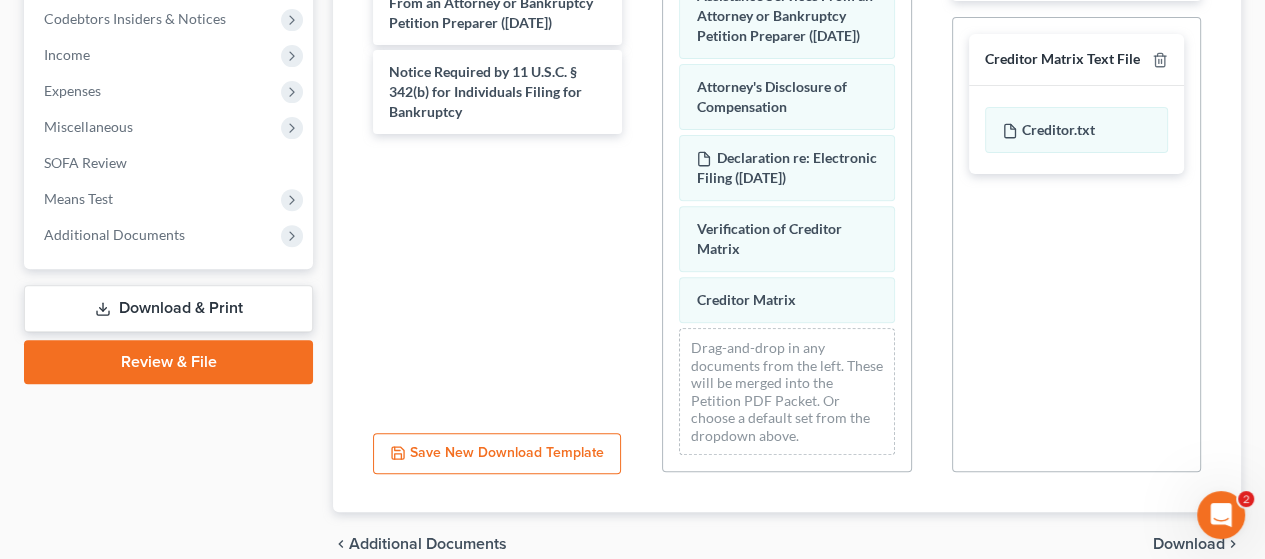 scroll, scrollTop: 694, scrollLeft: 0, axis: vertical 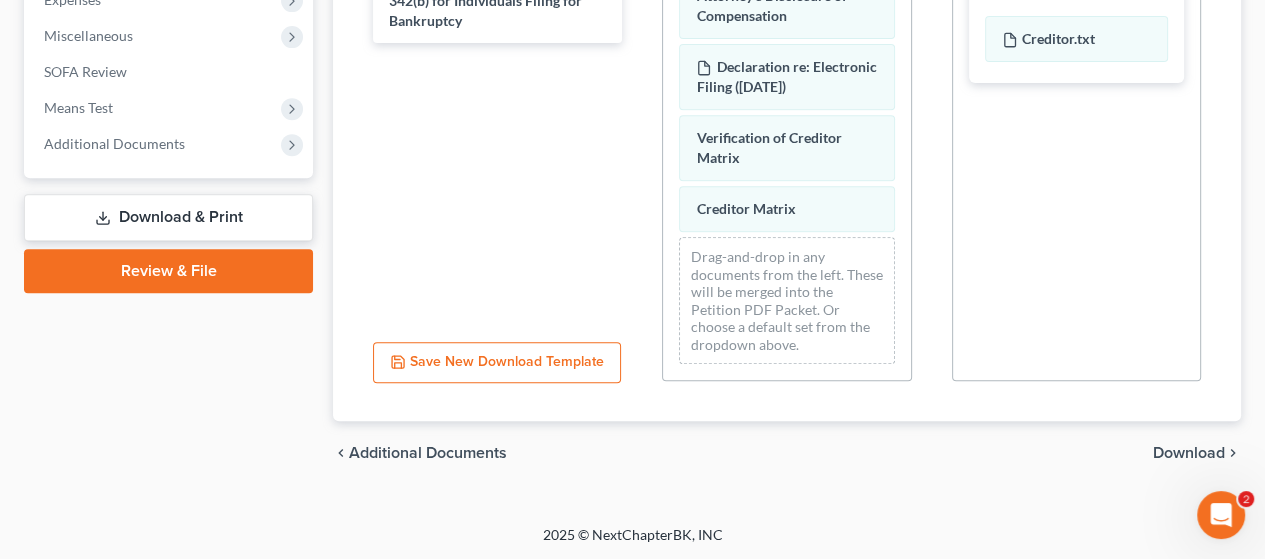 click on "Download" at bounding box center [1189, 453] 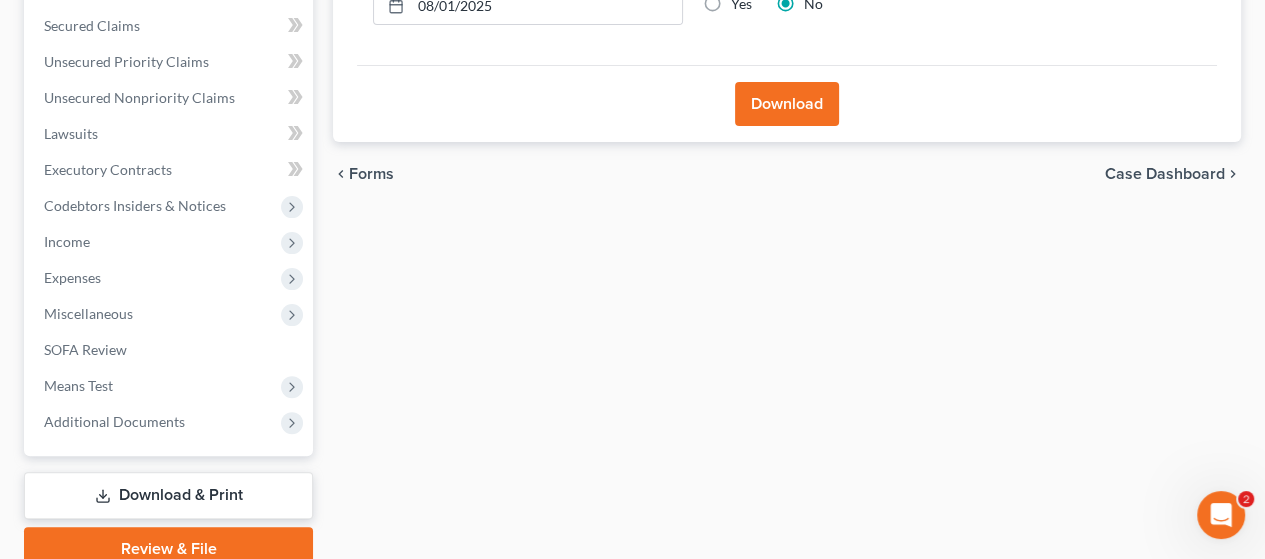 scroll, scrollTop: 202, scrollLeft: 0, axis: vertical 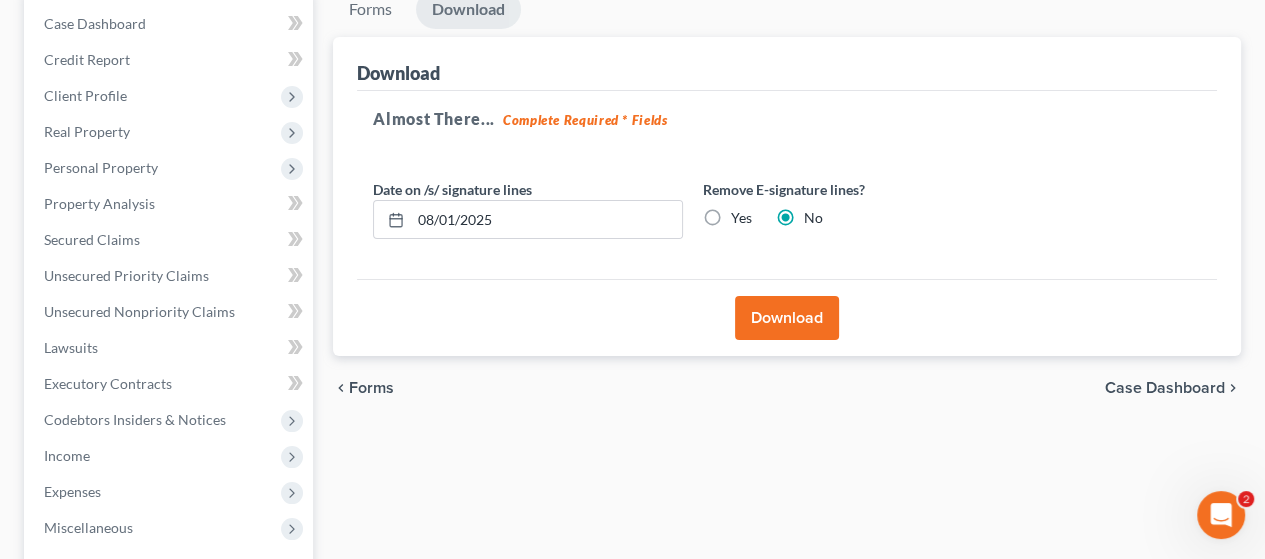 click on "Download" at bounding box center [787, 318] 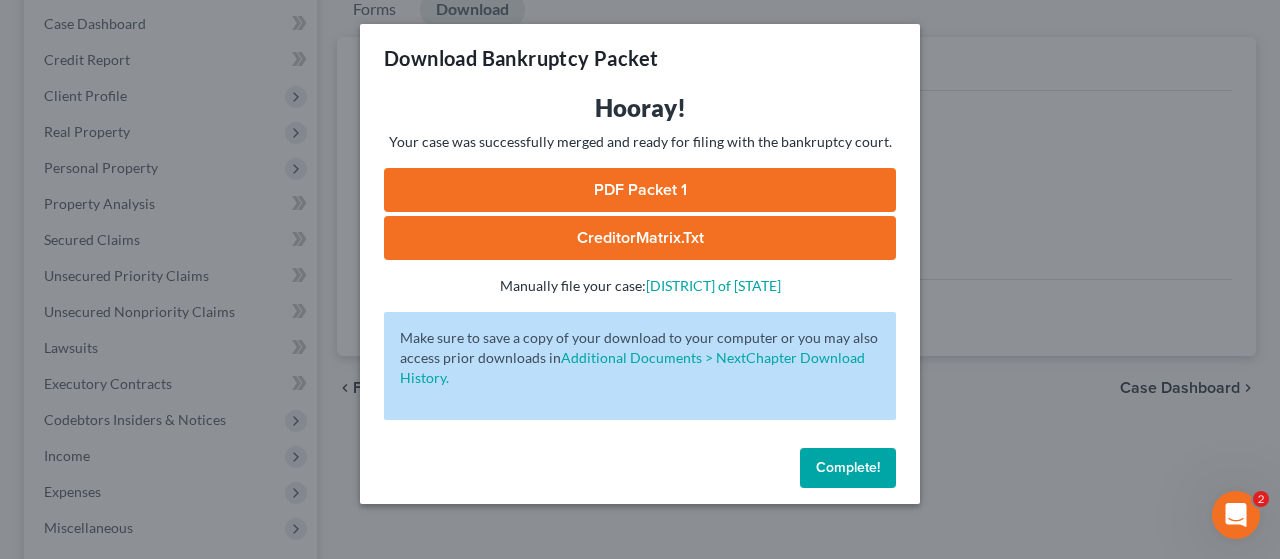 click on "PDF Packet 1" at bounding box center [640, 190] 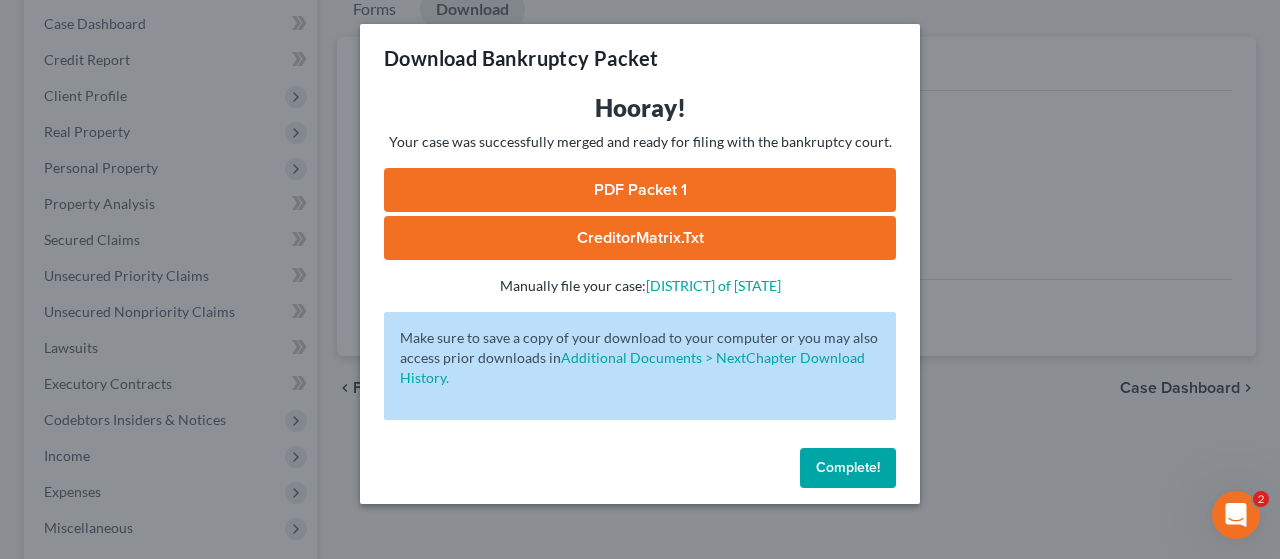 click on "CreditorMatrix.txt" at bounding box center [640, 238] 